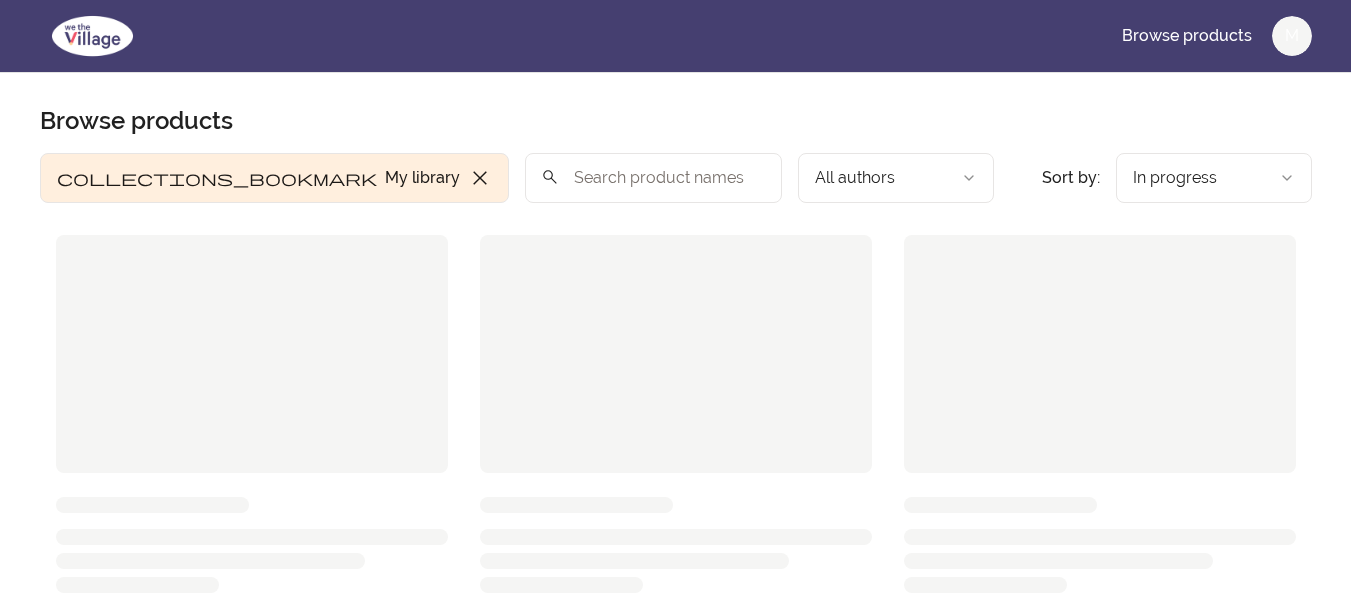 scroll, scrollTop: 0, scrollLeft: 0, axis: both 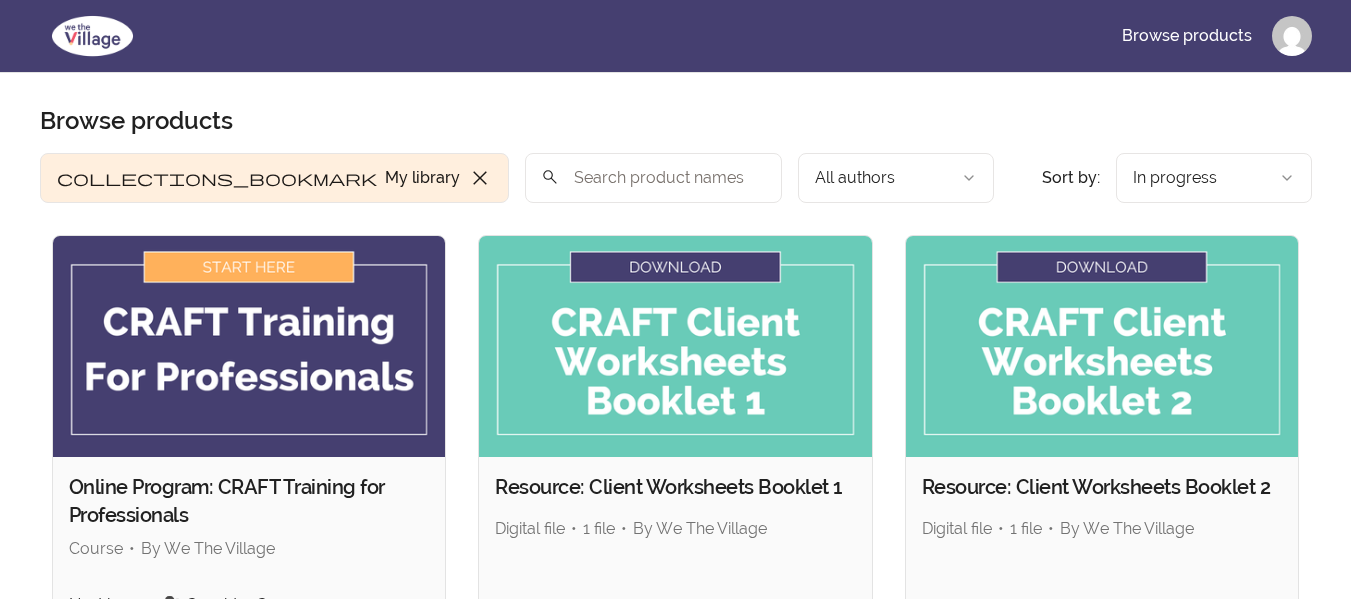 click at bounding box center (249, 346) 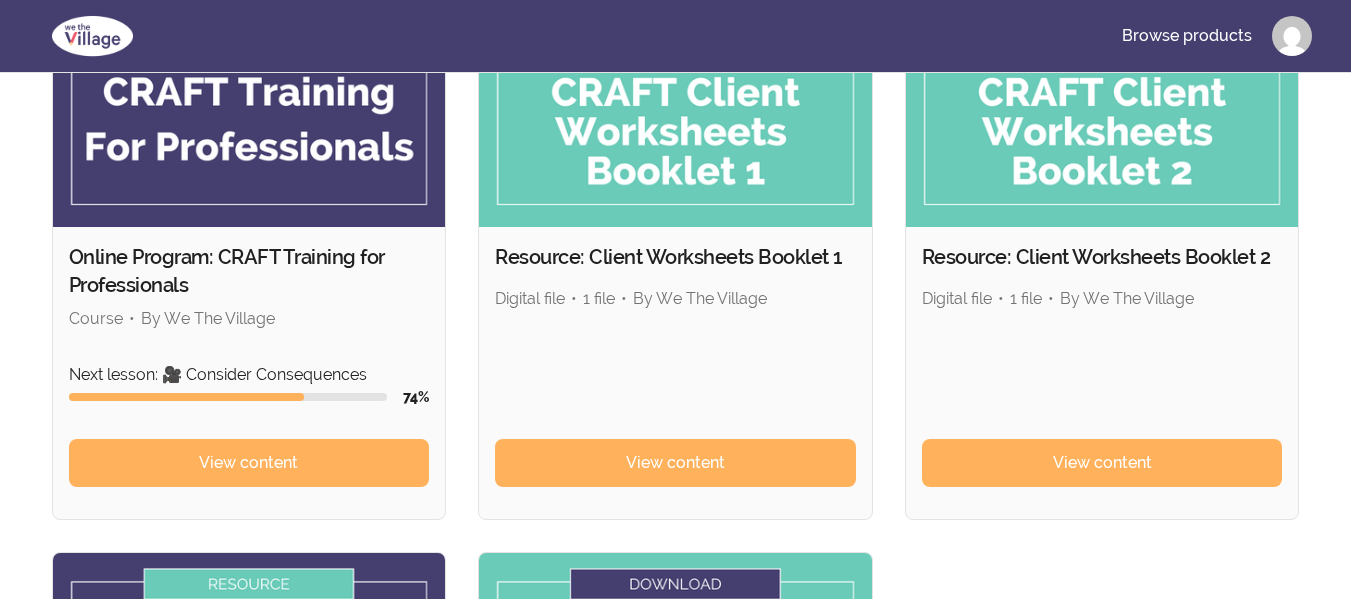scroll, scrollTop: 400, scrollLeft: 0, axis: vertical 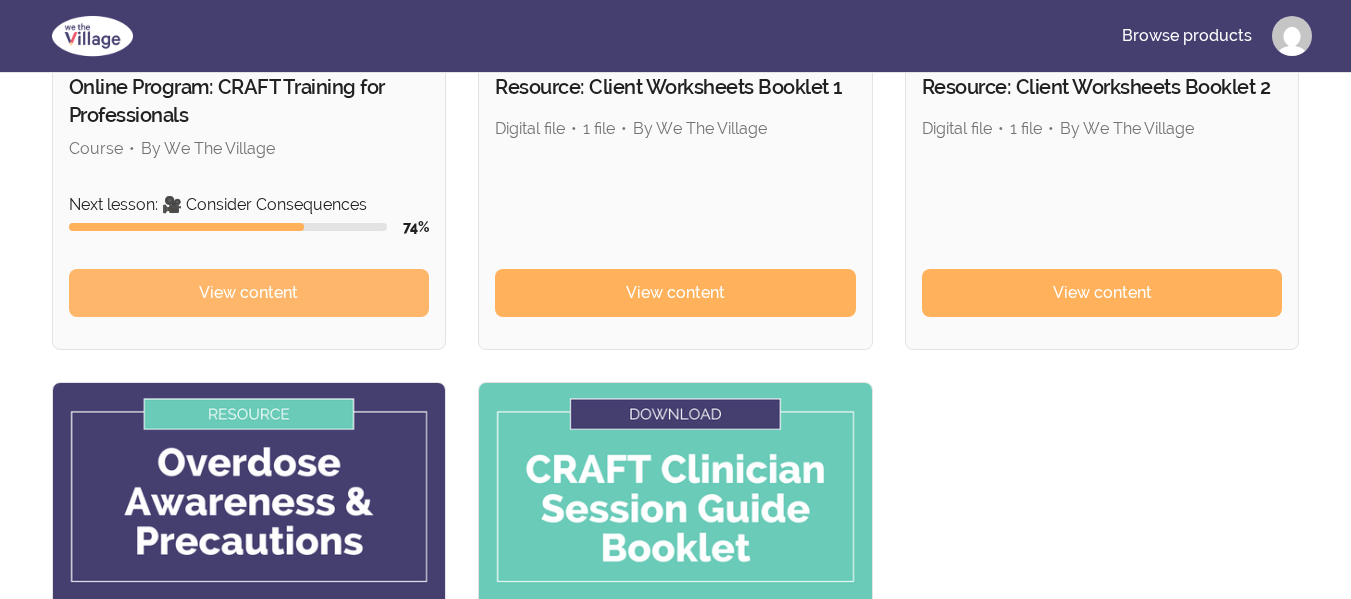 click on "View content" at bounding box center [248, 293] 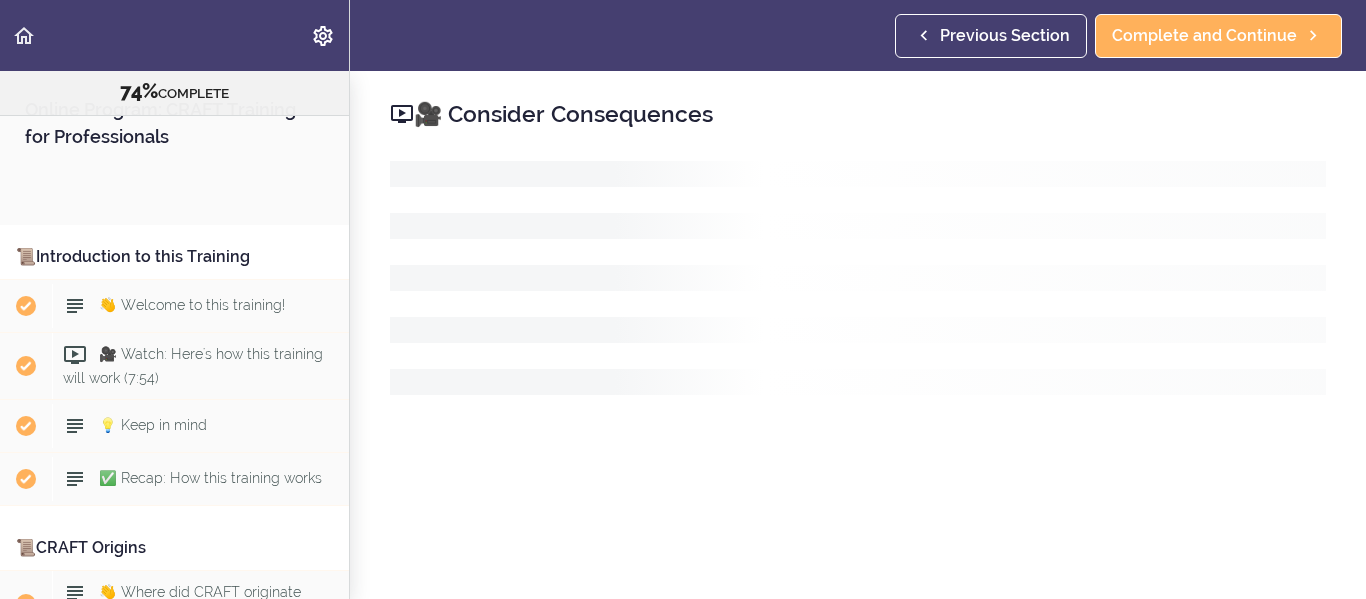scroll, scrollTop: 0, scrollLeft: 0, axis: both 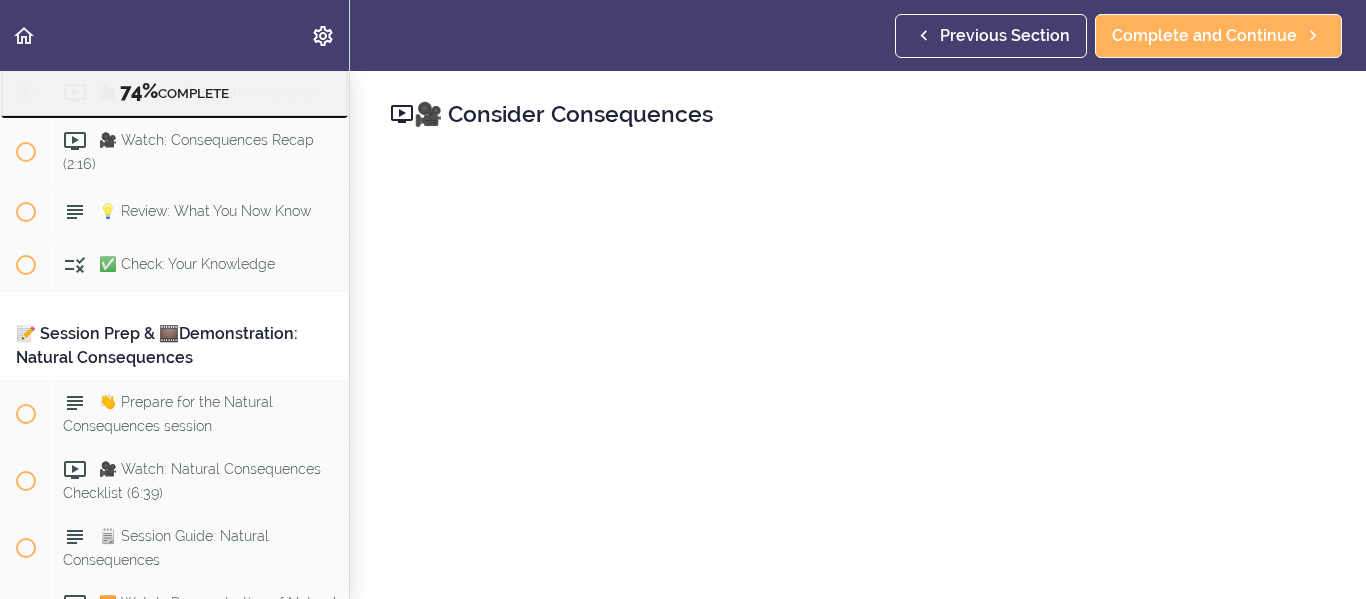 click 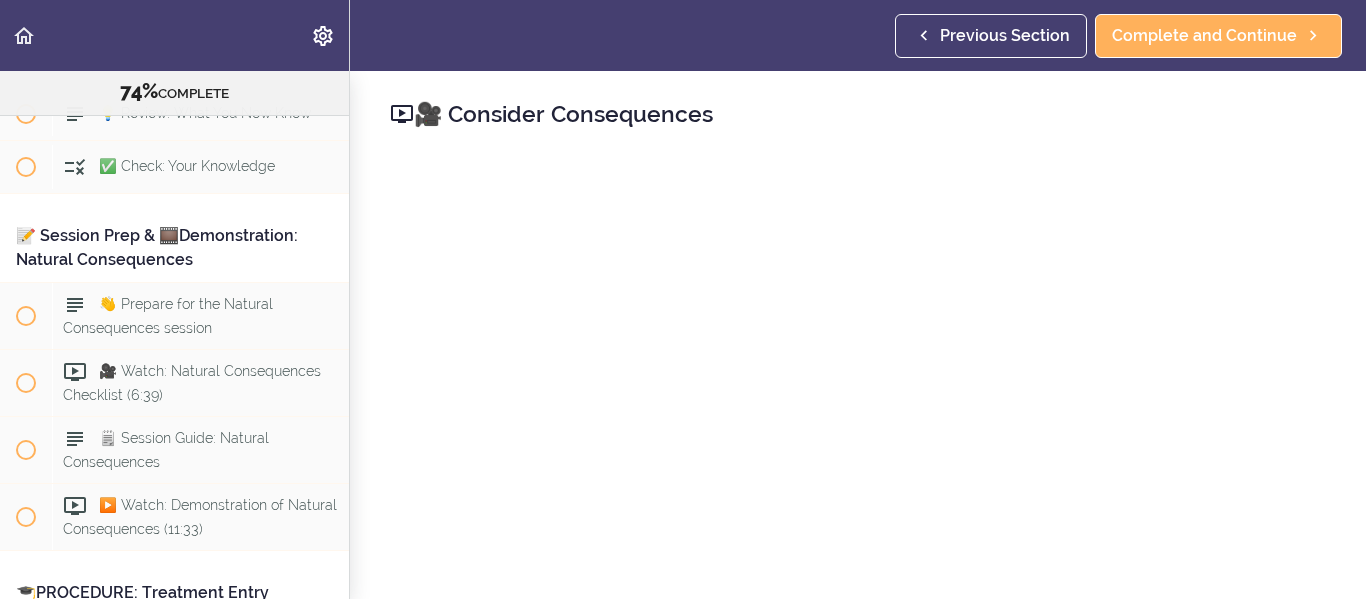 scroll, scrollTop: 11044, scrollLeft: 0, axis: vertical 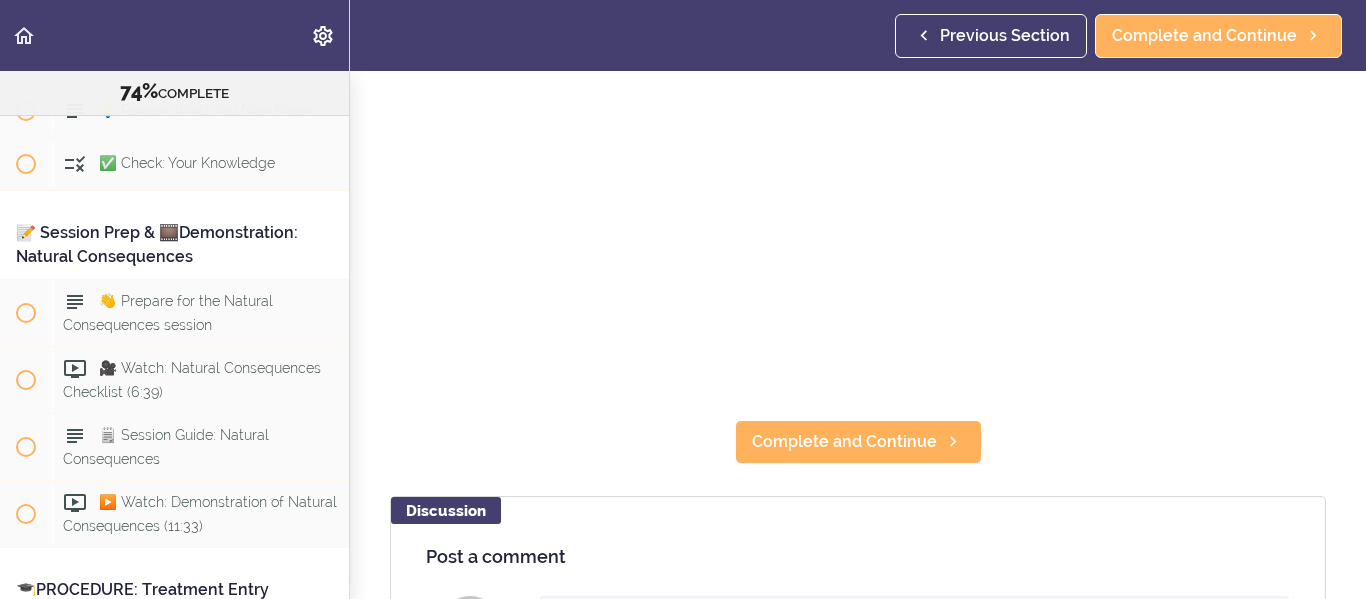 click on "Online Program: CRAFT Training for Professionals
74%
COMPLETE
📜Introduction to this Training
👋 Welcome to this training!" at bounding box center (683, 335) 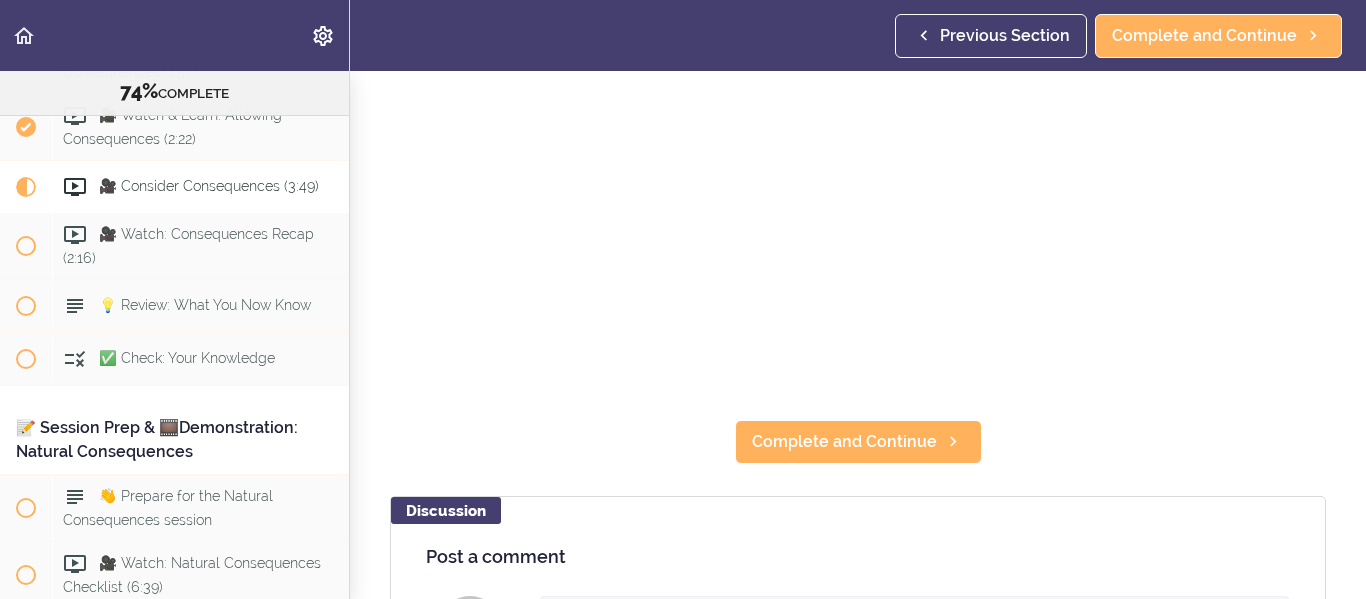 scroll, scrollTop: 10844, scrollLeft: 0, axis: vertical 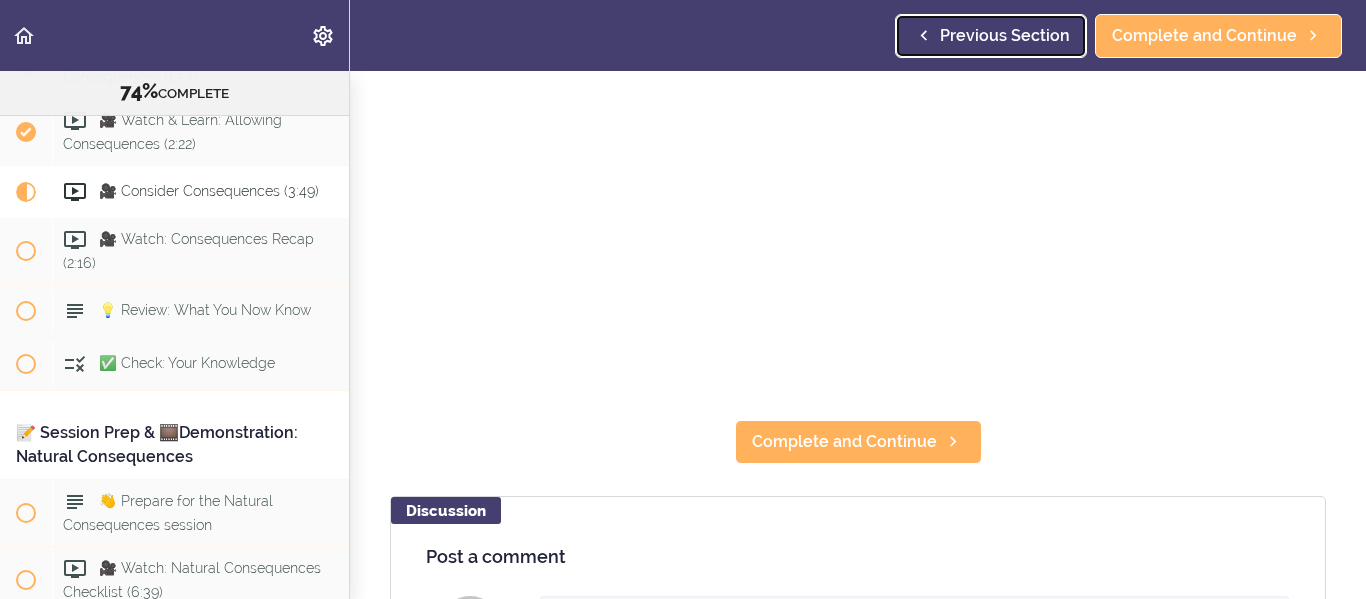 click 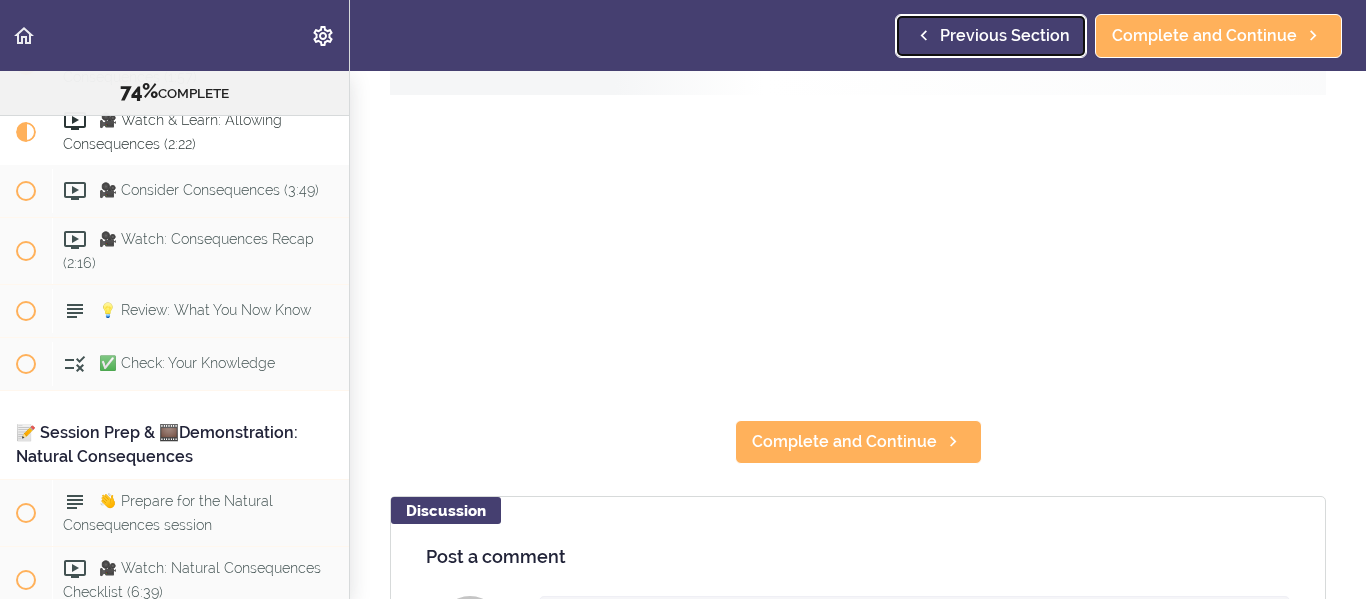 scroll, scrollTop: 39, scrollLeft: 0, axis: vertical 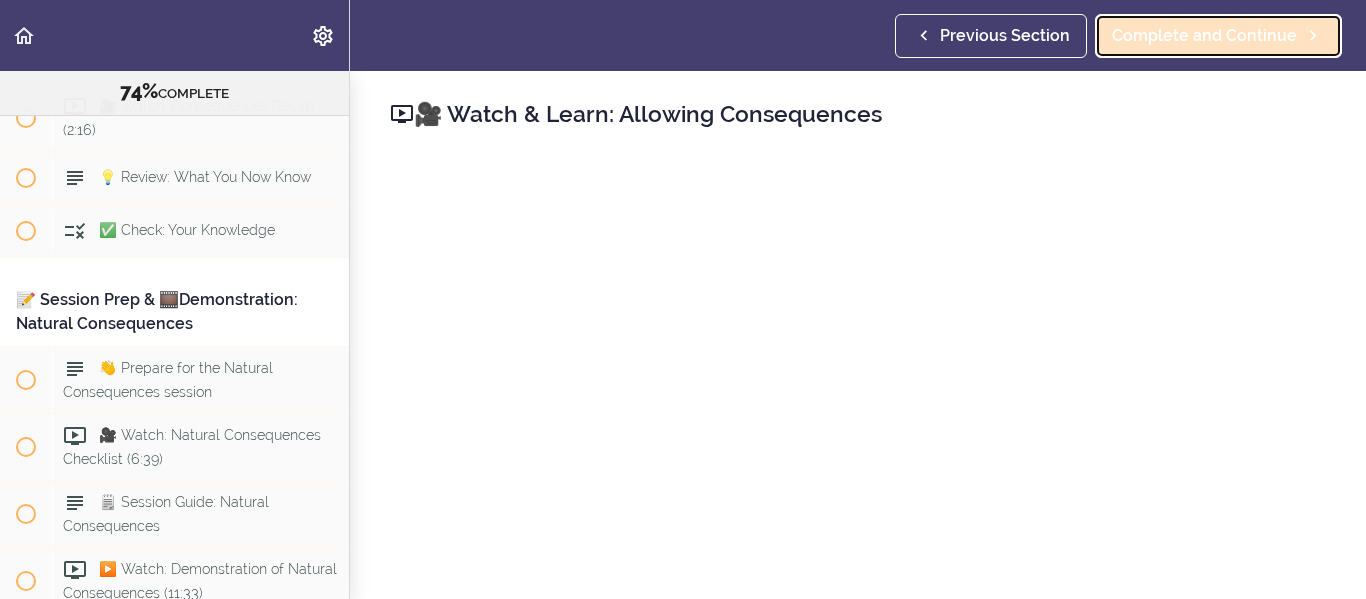 click on "Complete and Continue" at bounding box center (1204, 36) 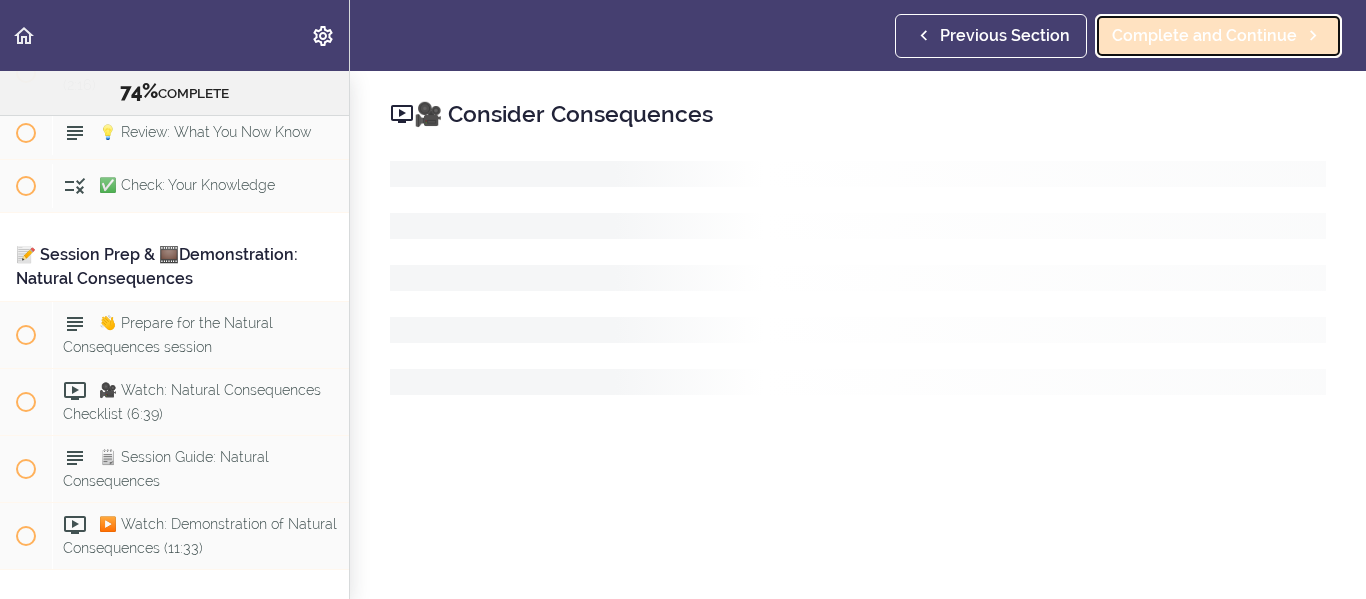 scroll, scrollTop: 11044, scrollLeft: 0, axis: vertical 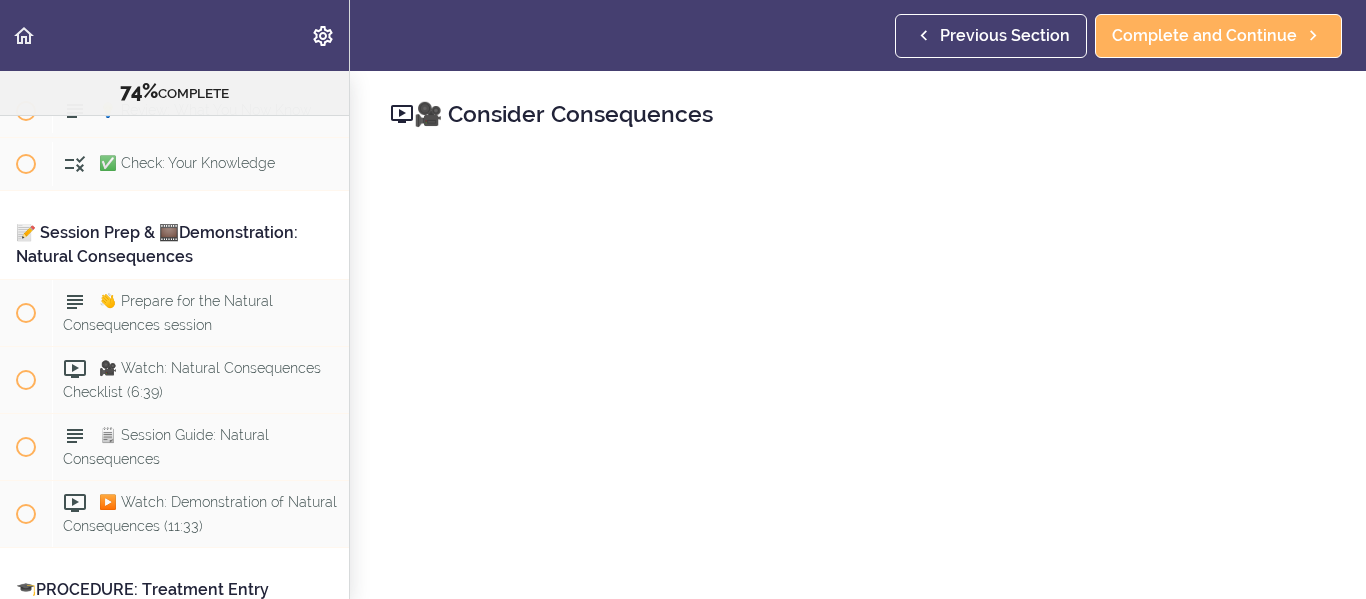 click on "🎥 Consider Consequences" at bounding box center (858, 114) 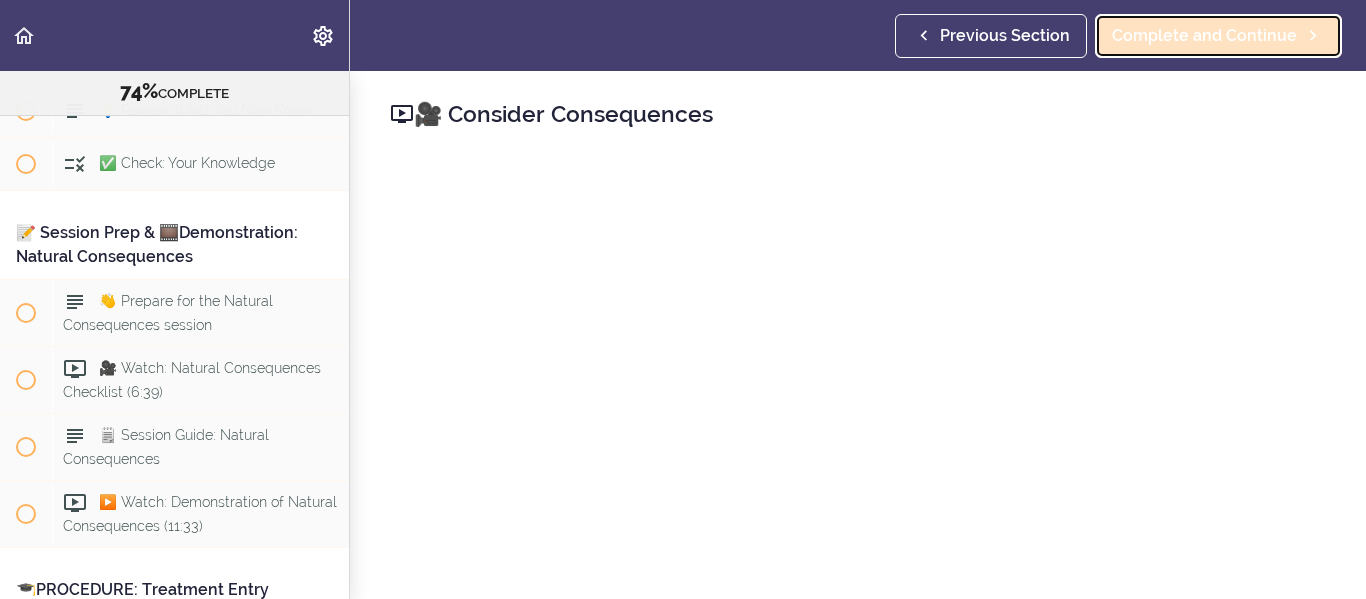 click on "Complete and Continue" at bounding box center (1204, 36) 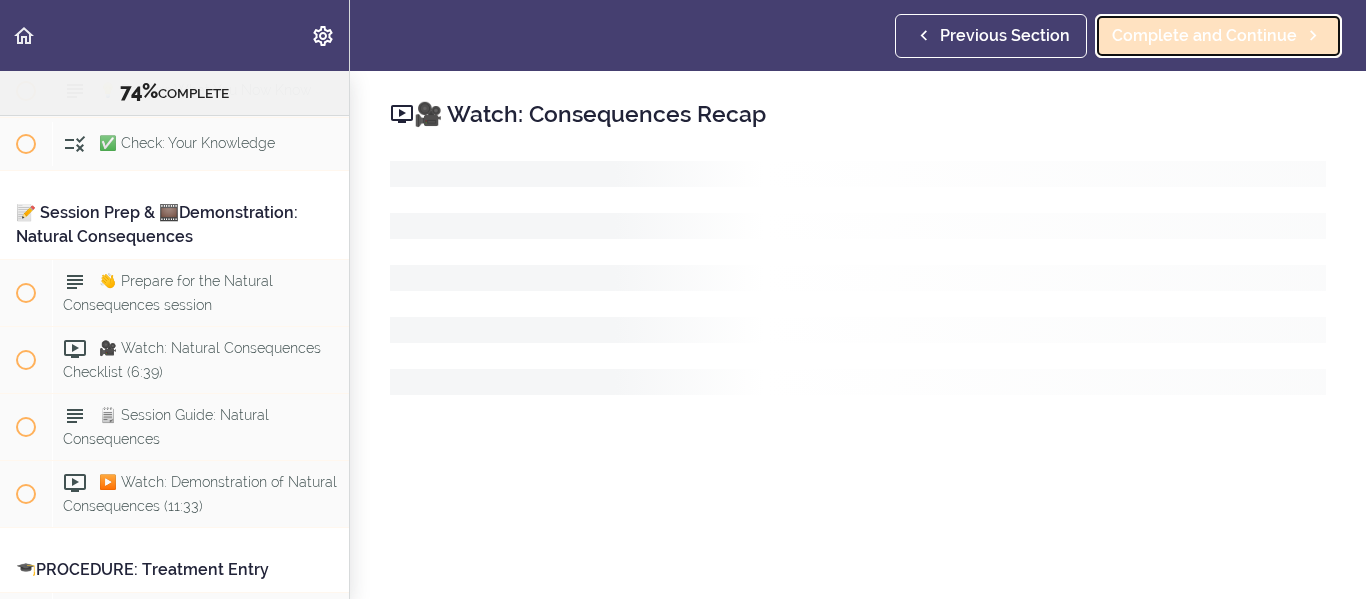 scroll, scrollTop: 11097, scrollLeft: 0, axis: vertical 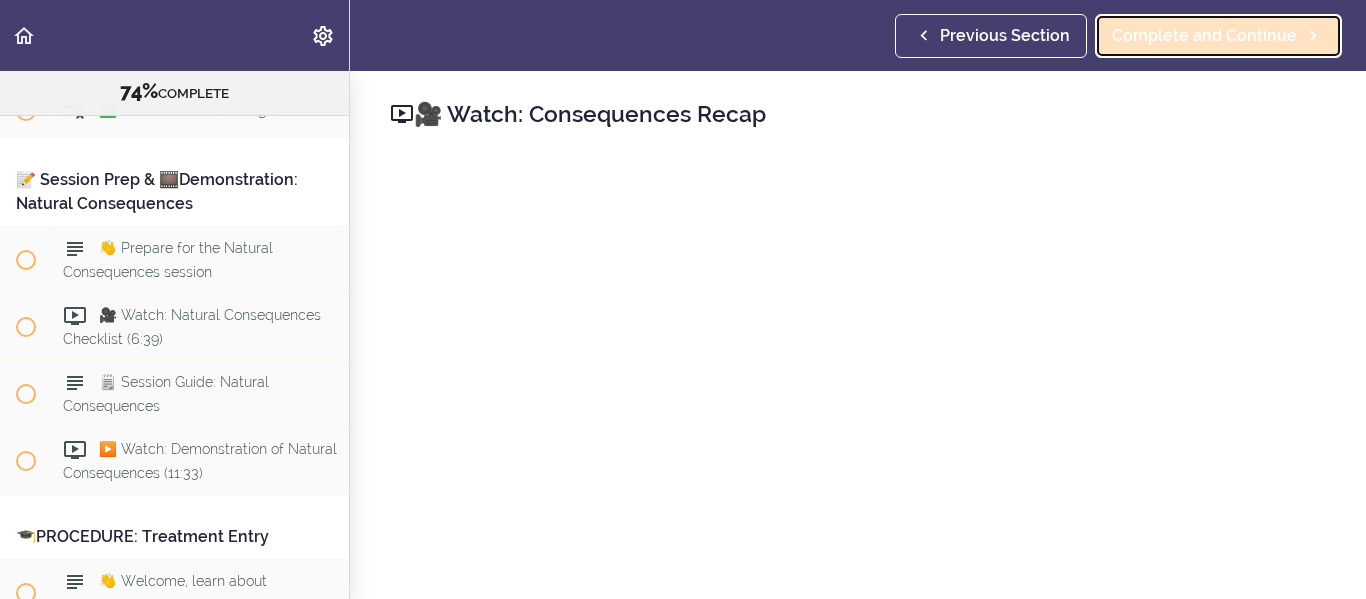 click on "Complete and Continue" at bounding box center (1204, 36) 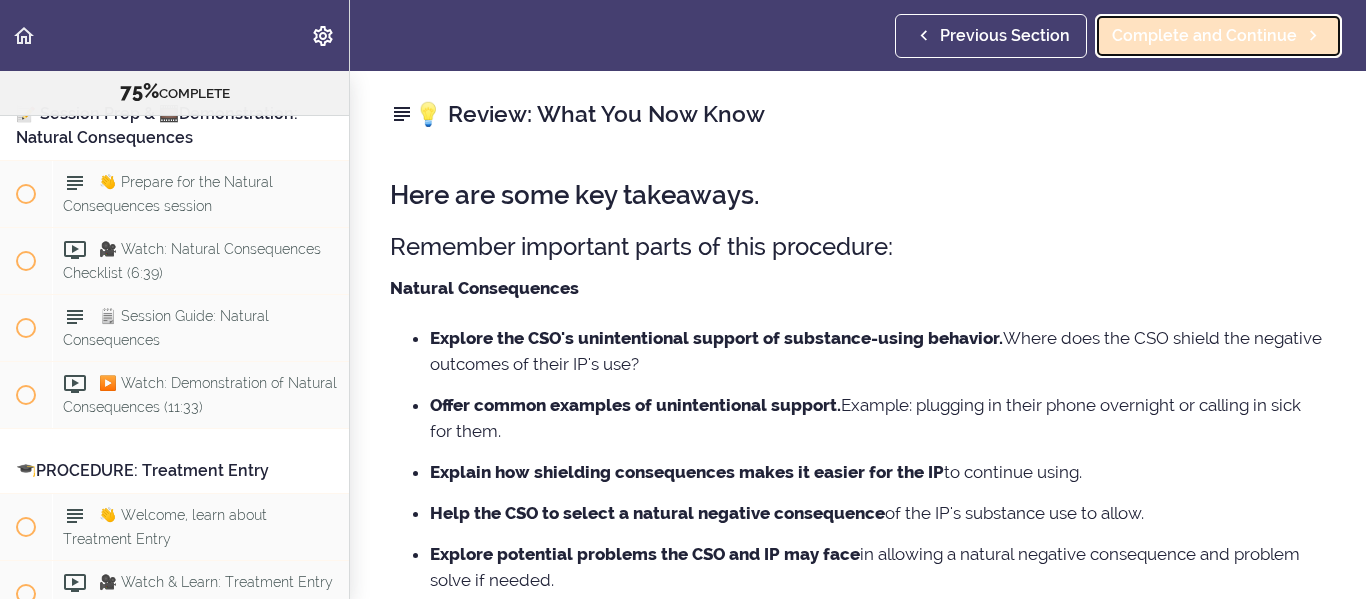 scroll, scrollTop: 11164, scrollLeft: 0, axis: vertical 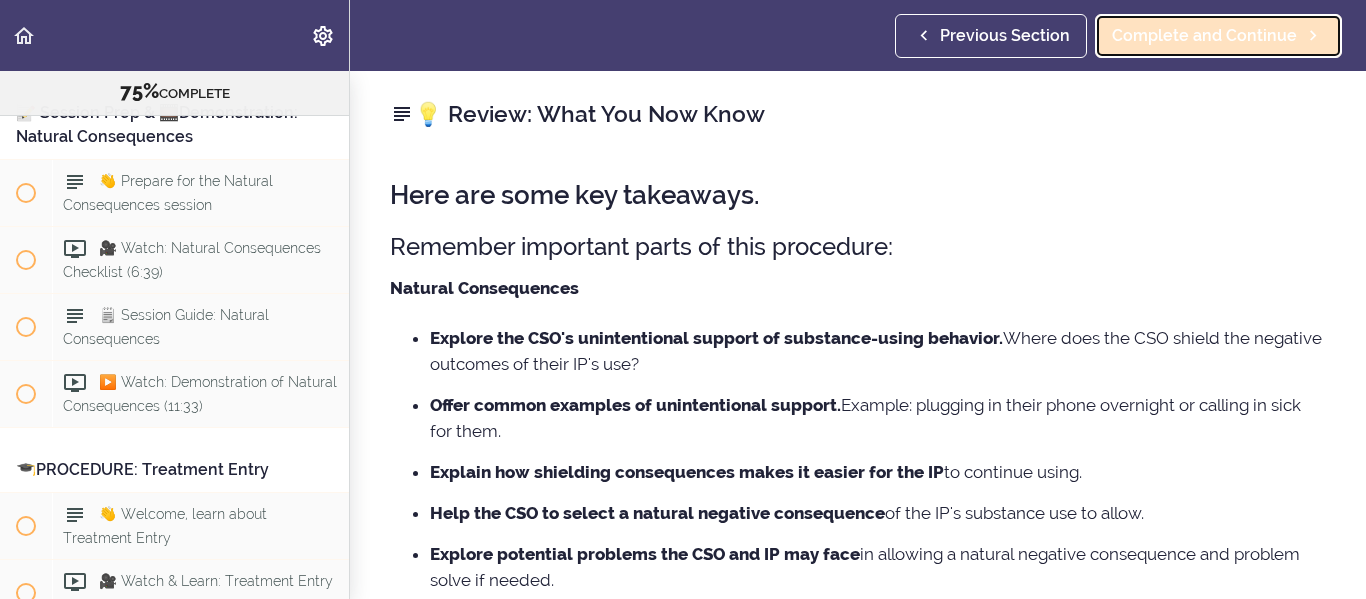 click on "Complete and Continue" at bounding box center [1204, 36] 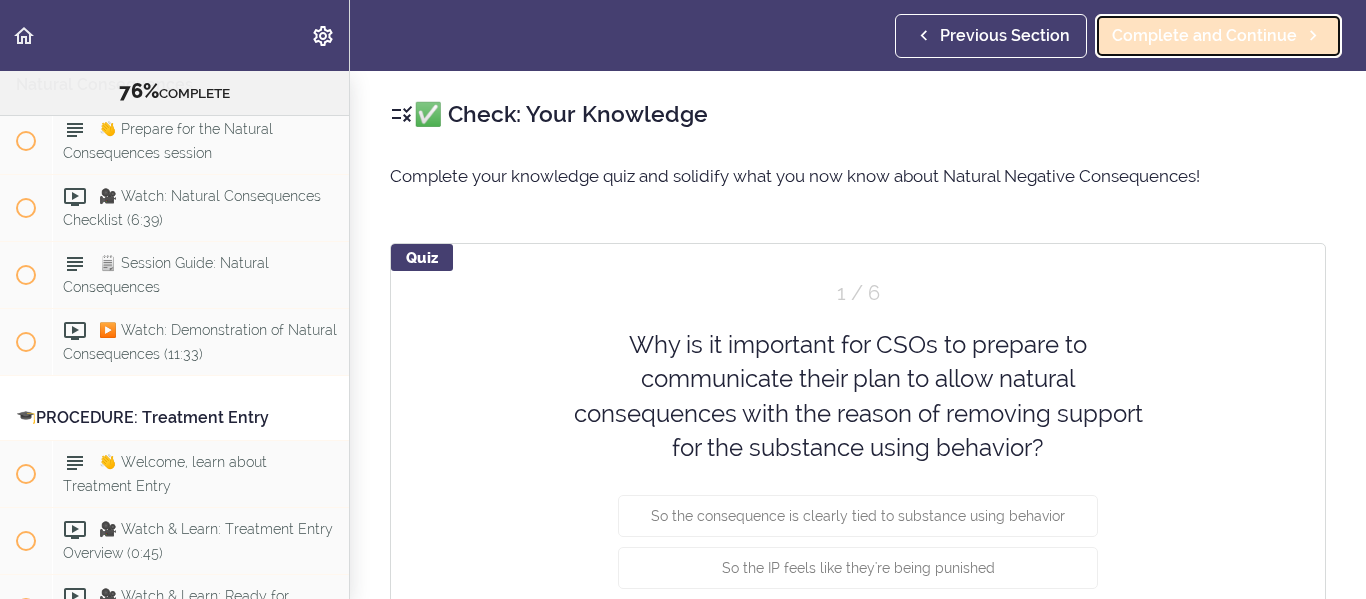 scroll, scrollTop: 11217, scrollLeft: 0, axis: vertical 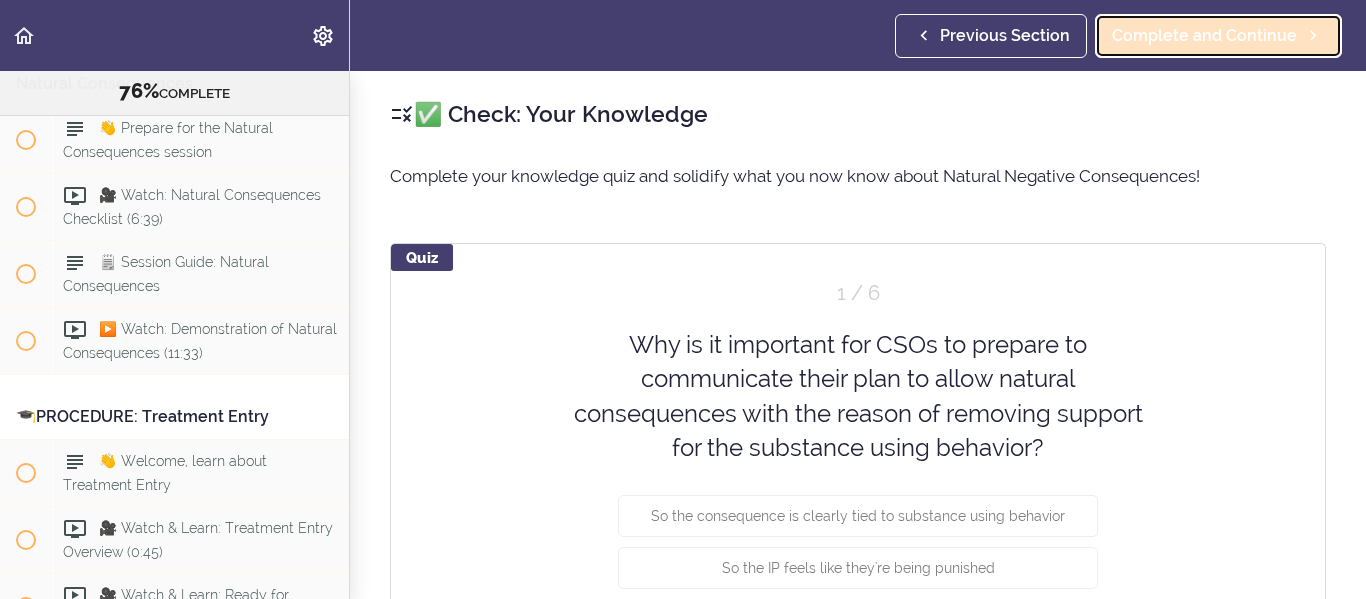 click on "Complete and Continue" at bounding box center [1204, 36] 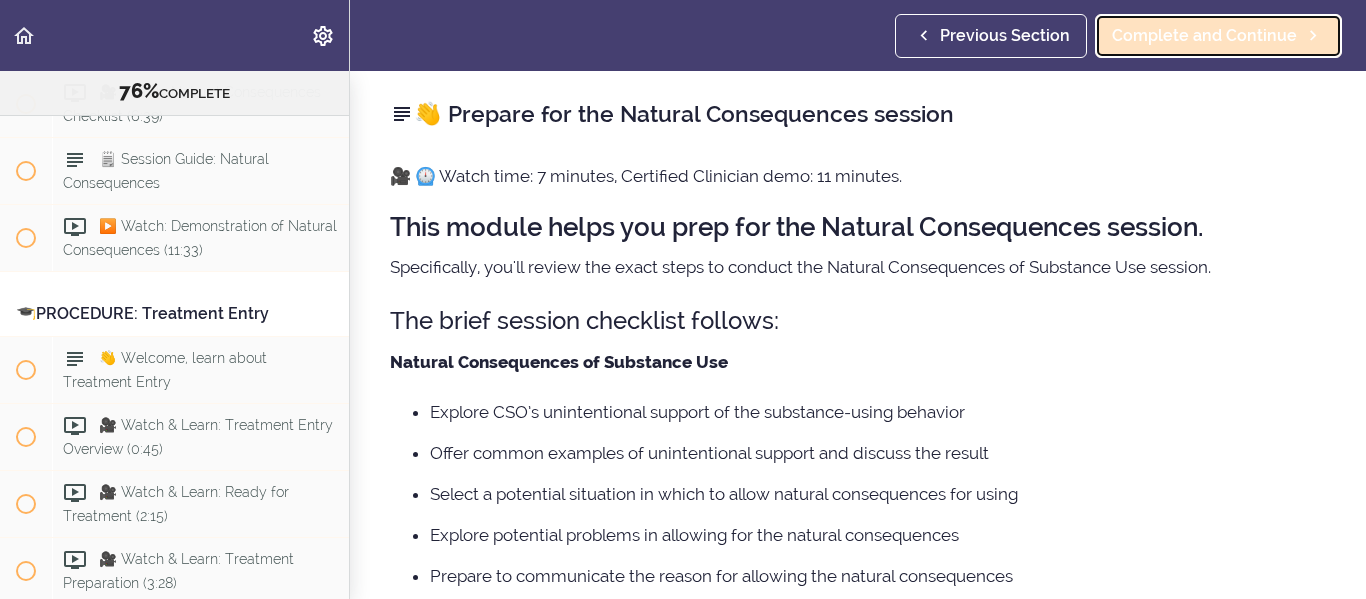 scroll, scrollTop: 11359, scrollLeft: 0, axis: vertical 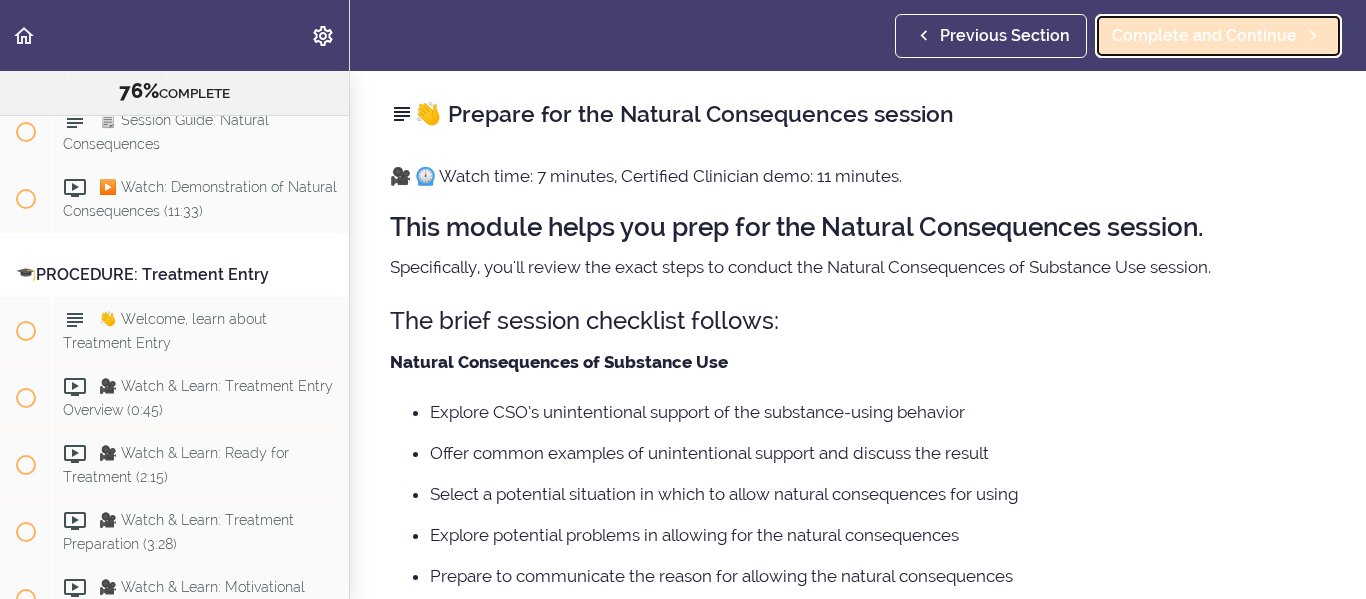 click on "Complete and Continue" at bounding box center [1218, 36] 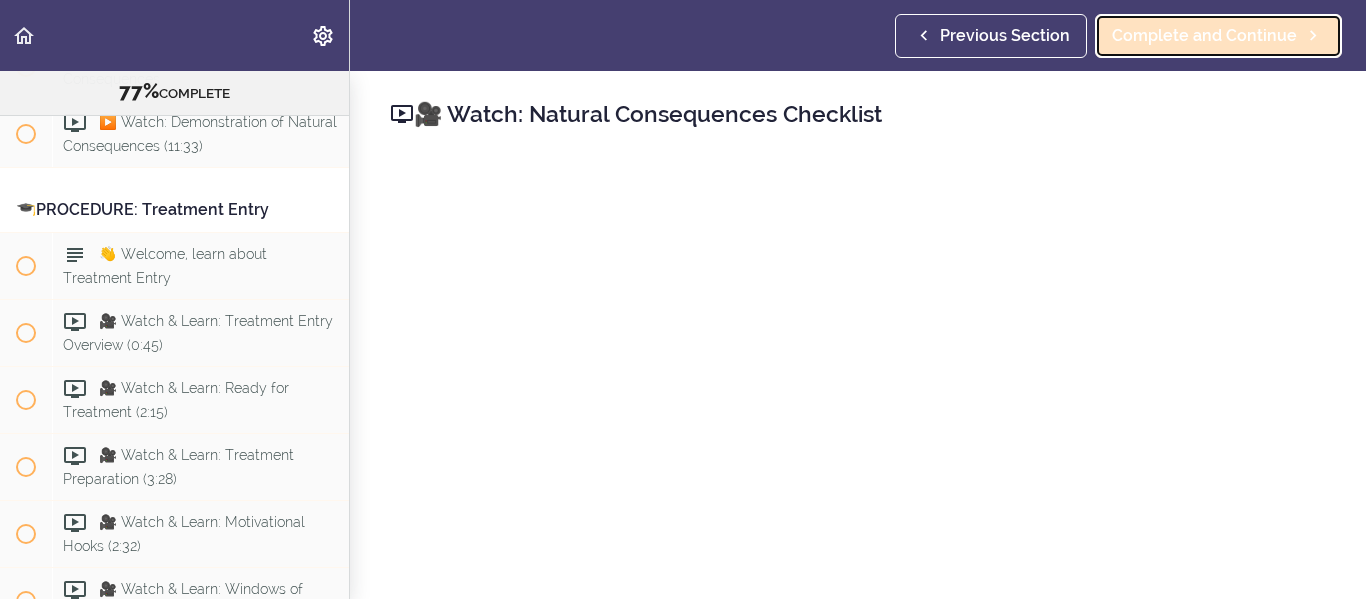 scroll, scrollTop: 11426, scrollLeft: 0, axis: vertical 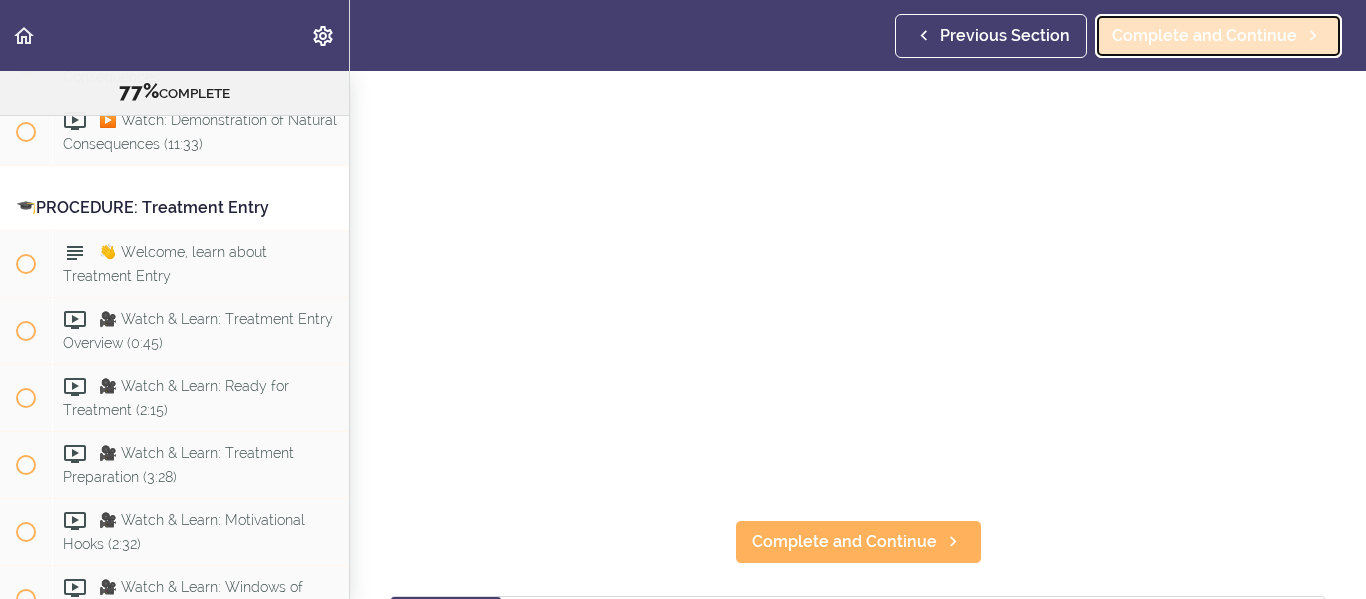 click on "Complete and Continue" at bounding box center [1204, 36] 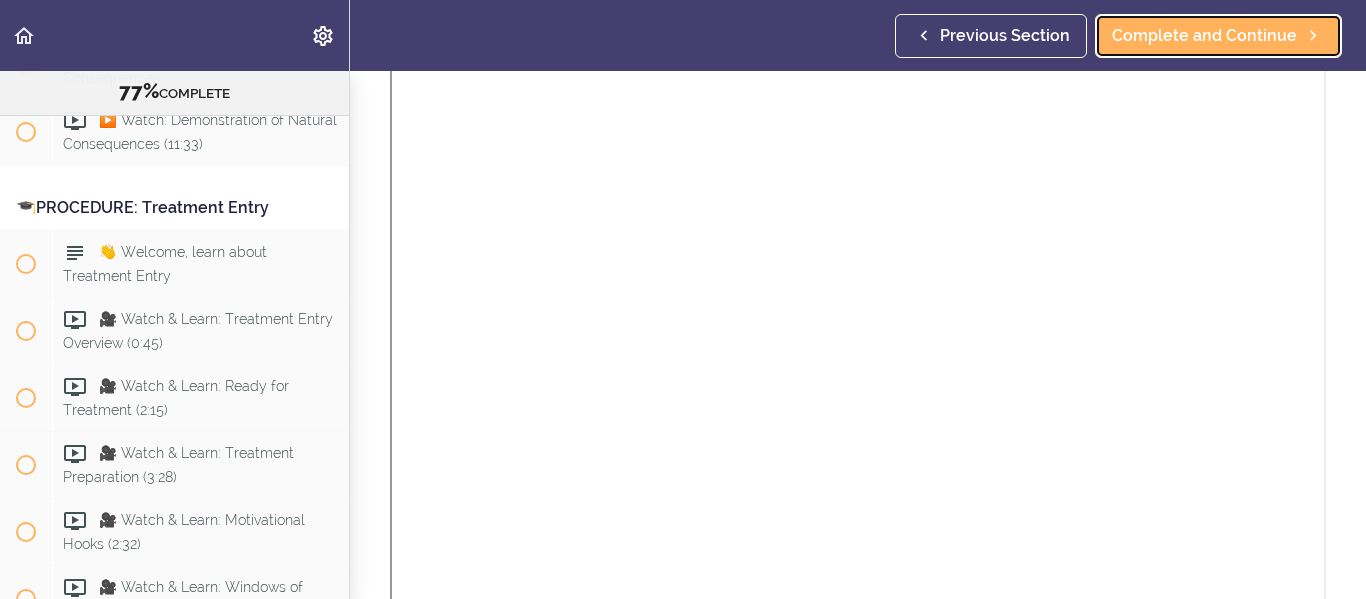 scroll, scrollTop: 0, scrollLeft: 0, axis: both 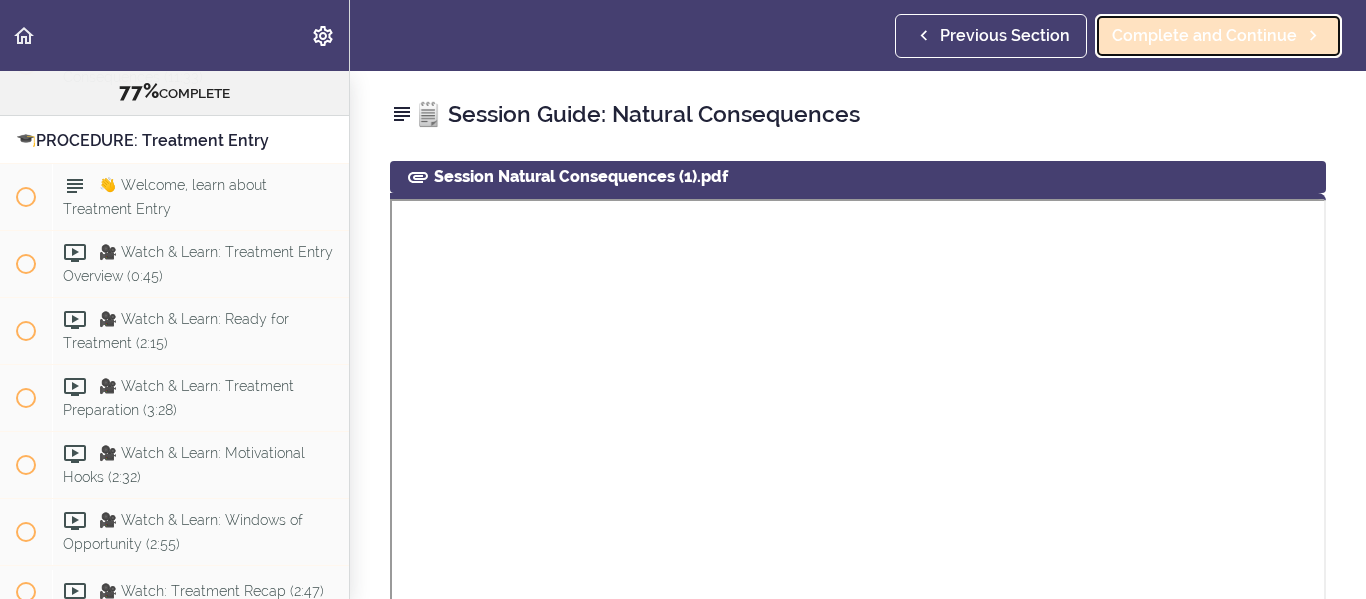click on "Complete and Continue" at bounding box center (1218, 36) 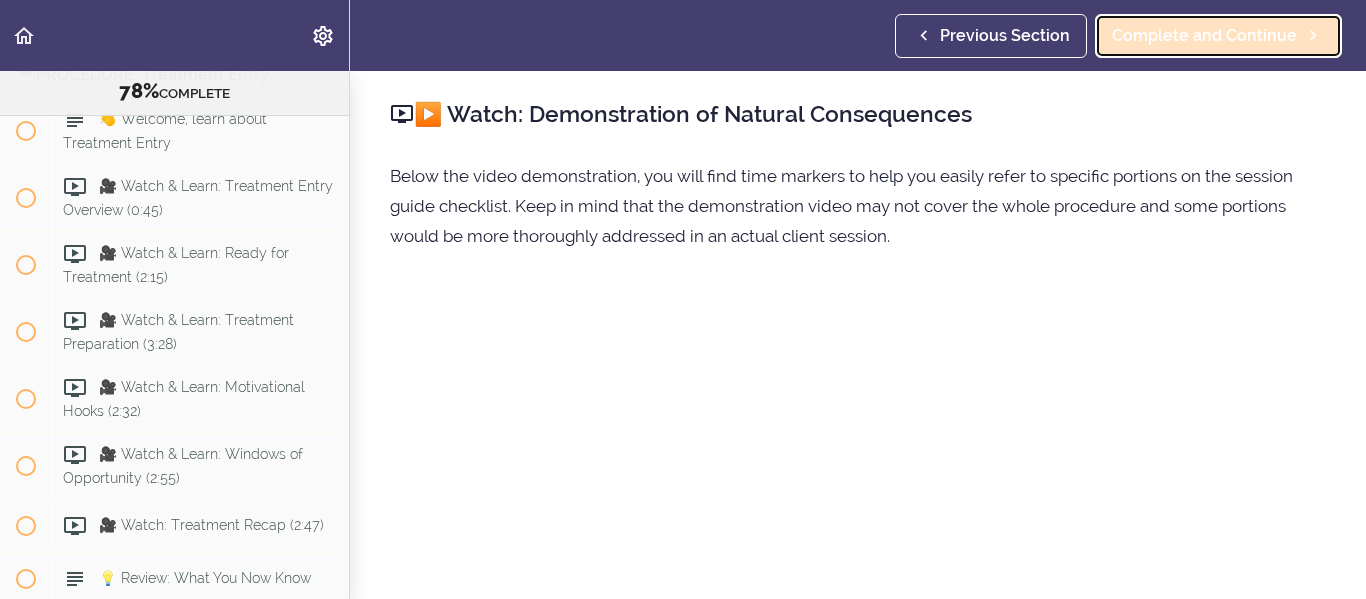 scroll, scrollTop: 11560, scrollLeft: 0, axis: vertical 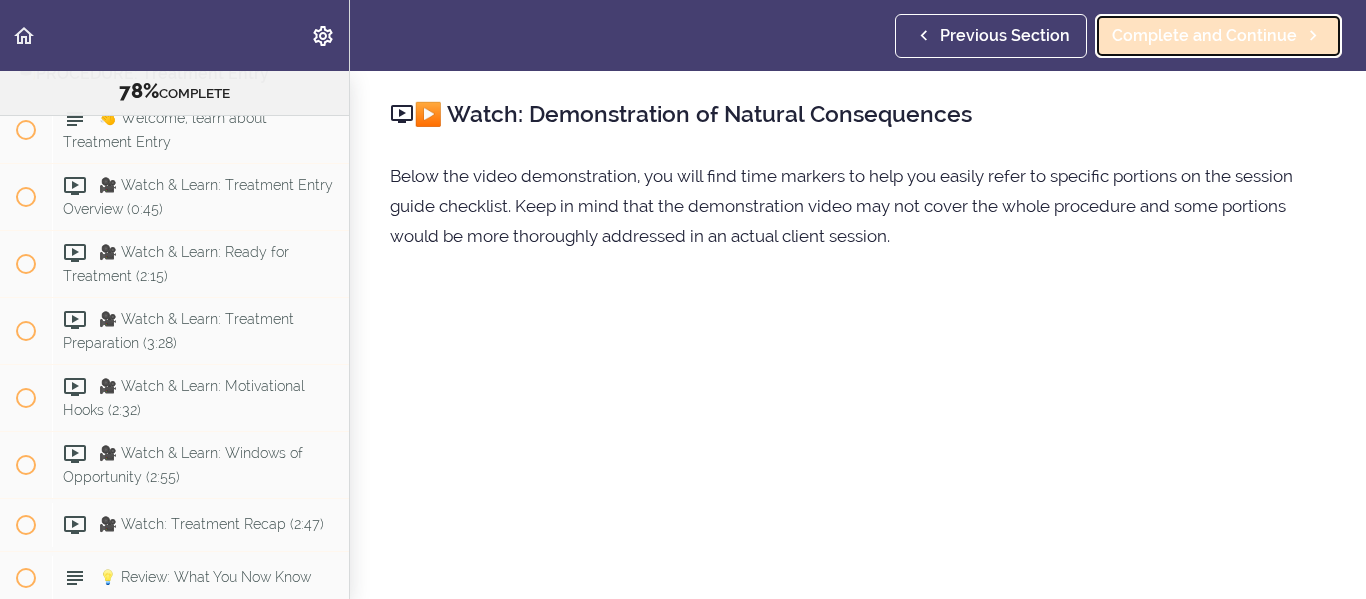 click on "Complete and Continue" at bounding box center (1204, 36) 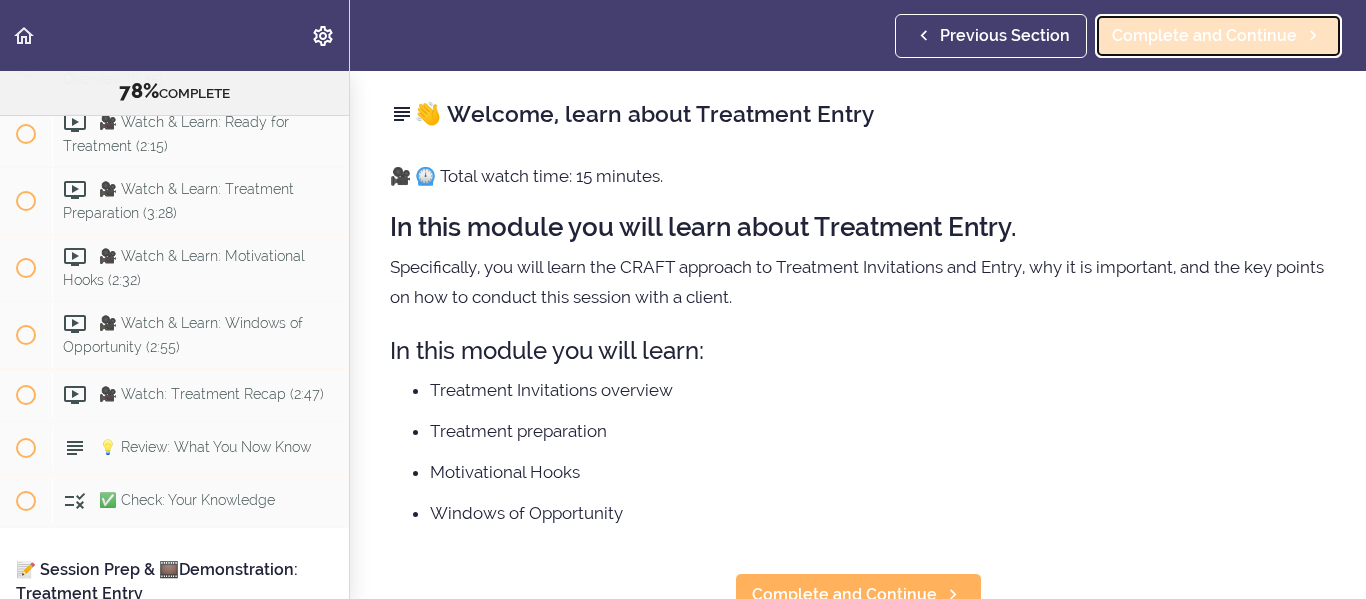 scroll, scrollTop: 11692, scrollLeft: 0, axis: vertical 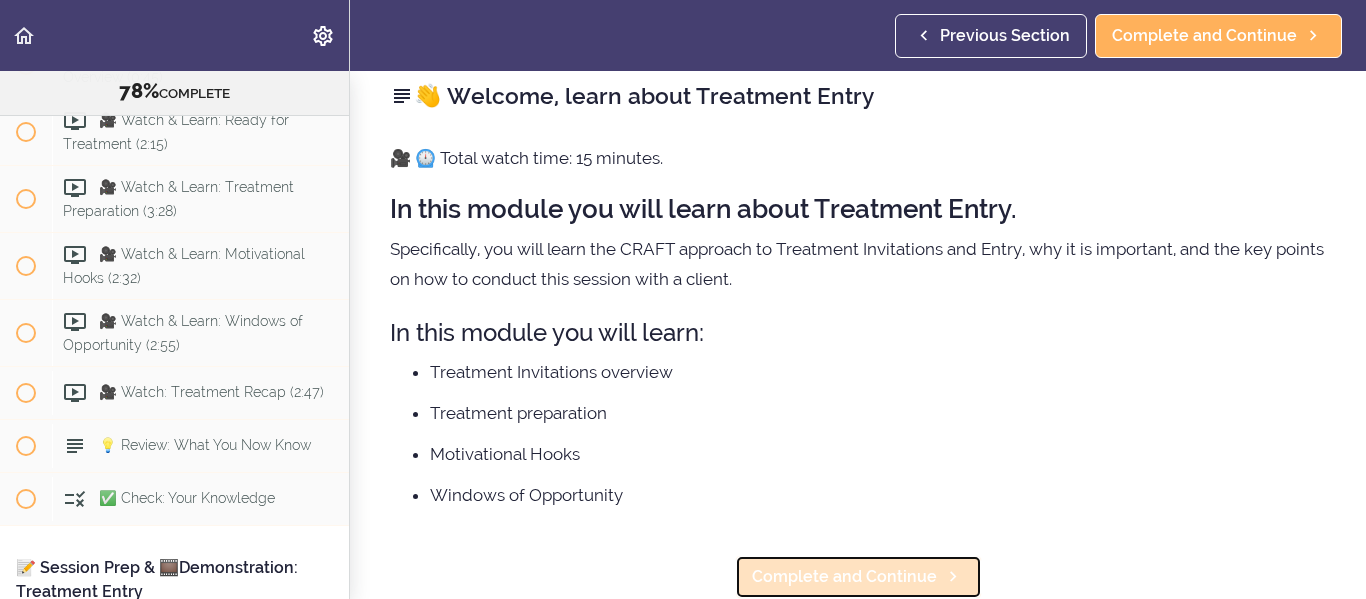 click on "Complete and Continue" at bounding box center (844, 577) 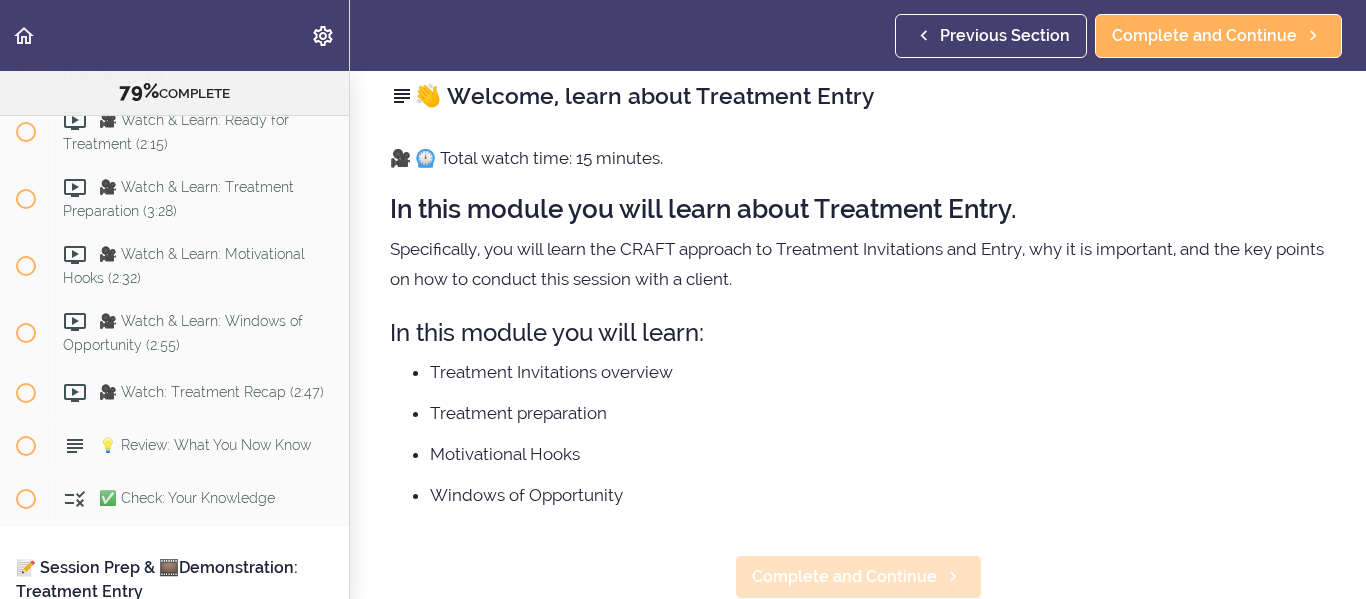 scroll, scrollTop: 7, scrollLeft: 0, axis: vertical 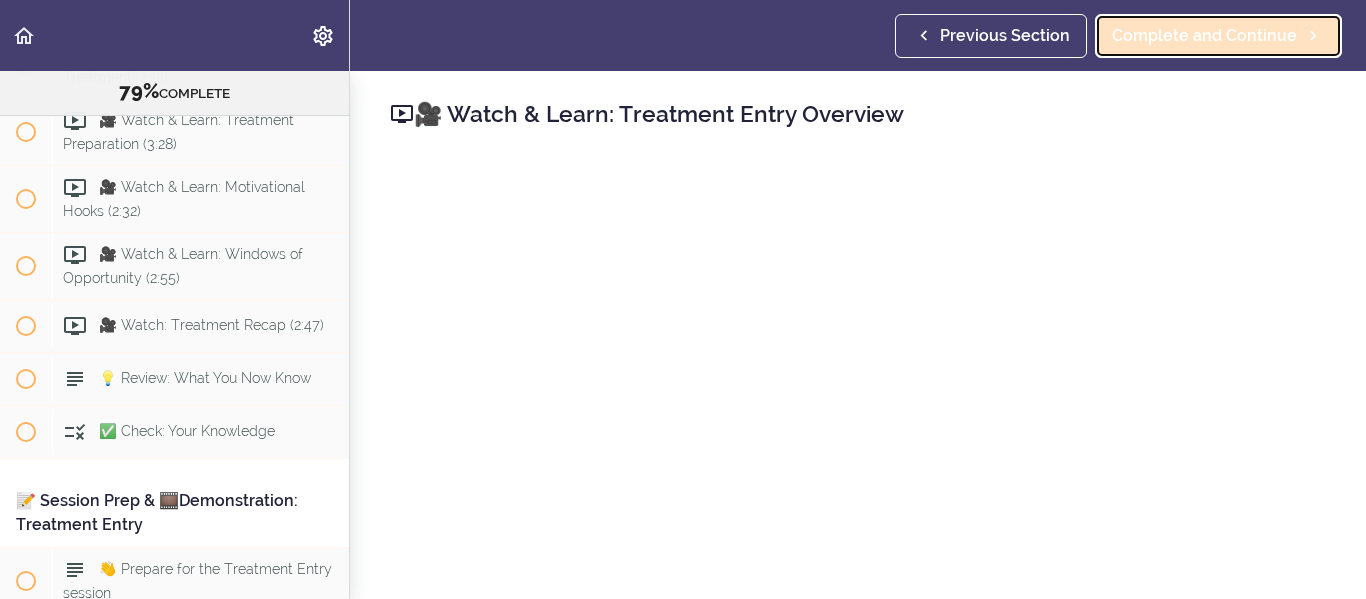 click on "Complete and Continue" at bounding box center (1204, 36) 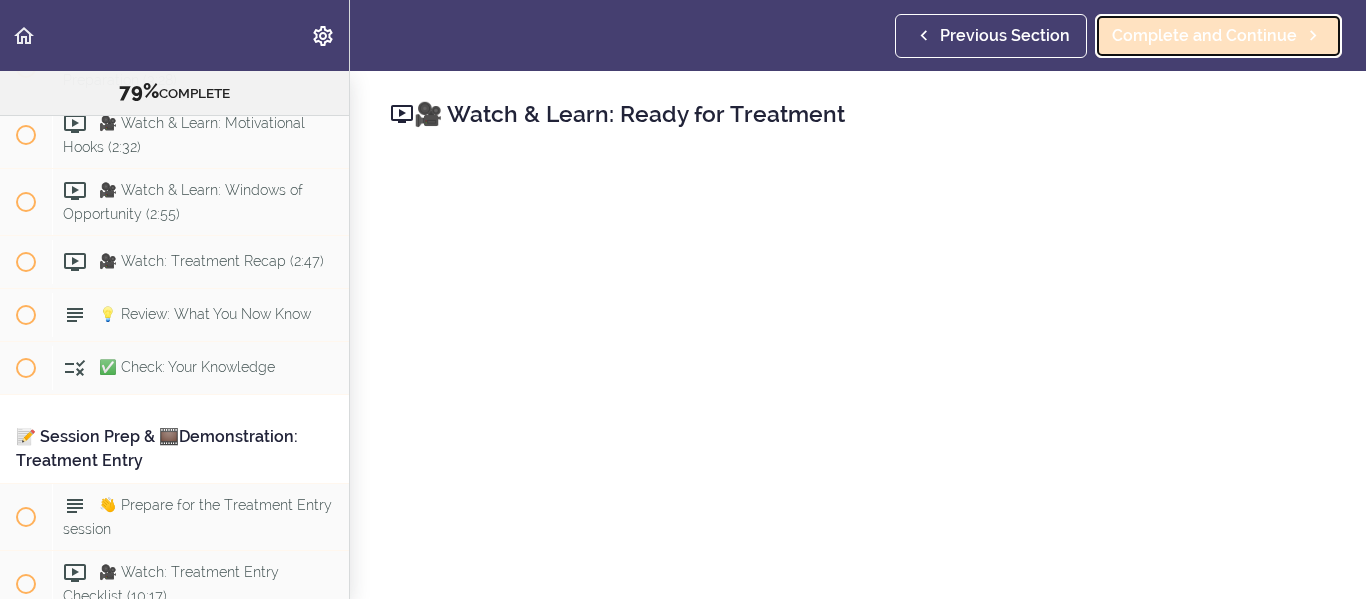 scroll, scrollTop: 11826, scrollLeft: 0, axis: vertical 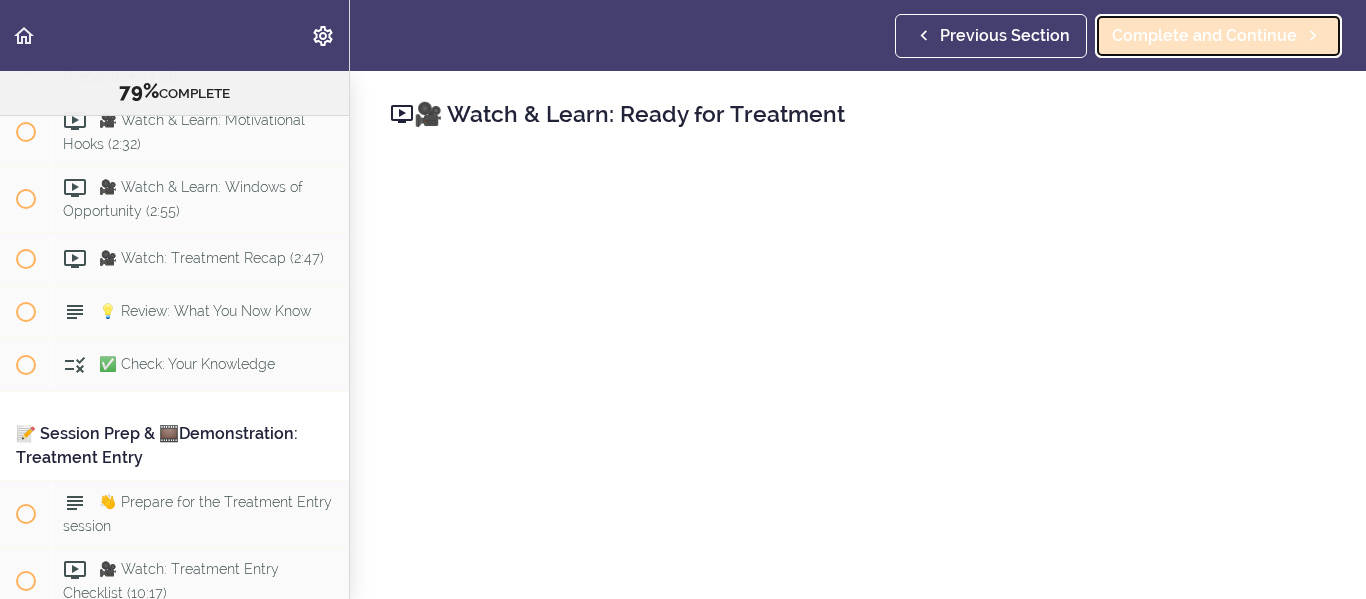 click on "Complete and Continue" at bounding box center (1204, 36) 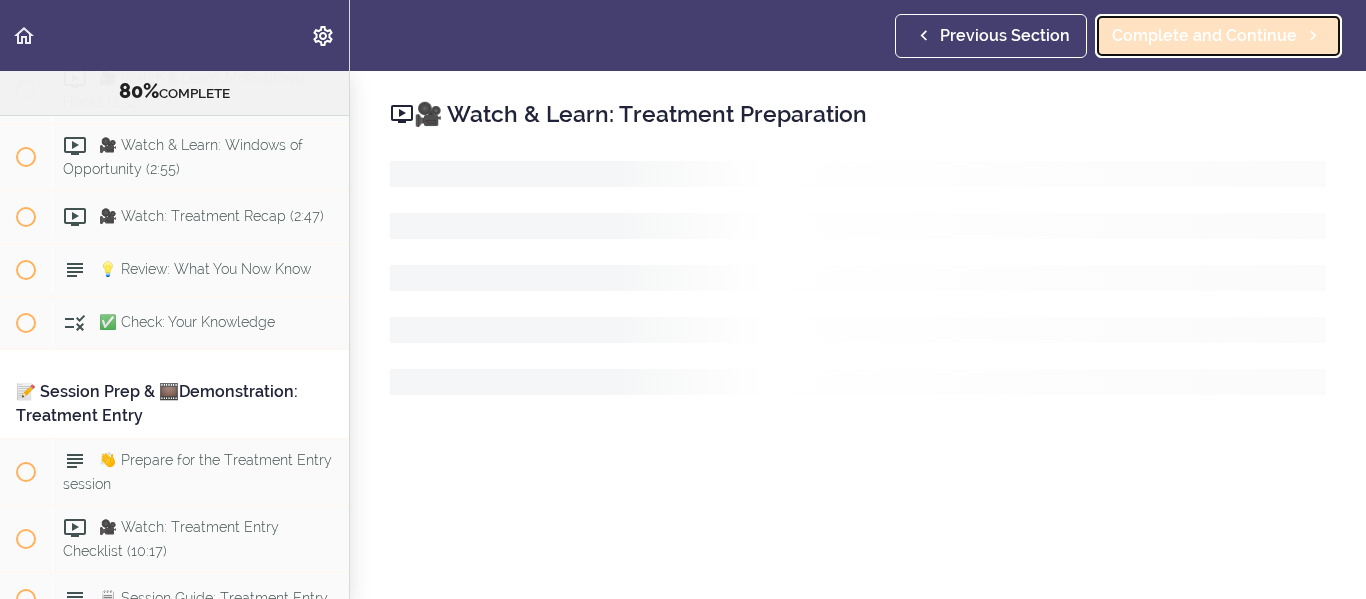 scroll, scrollTop: 11893, scrollLeft: 0, axis: vertical 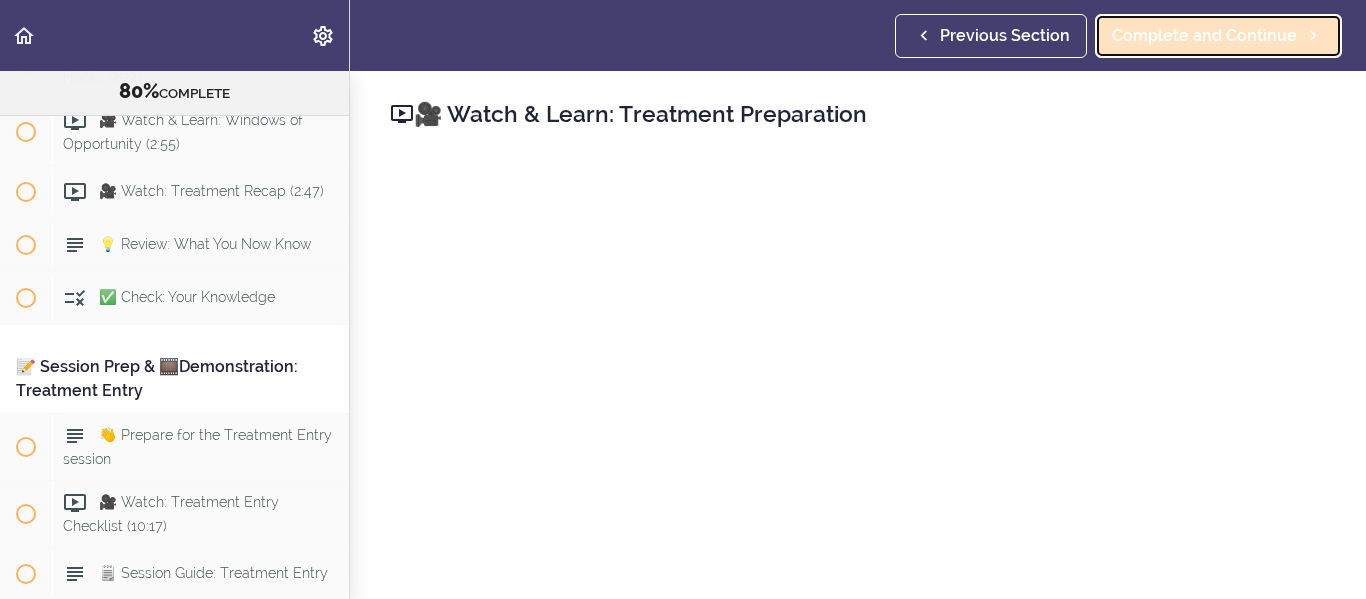 click on "Complete and Continue" at bounding box center [1204, 36] 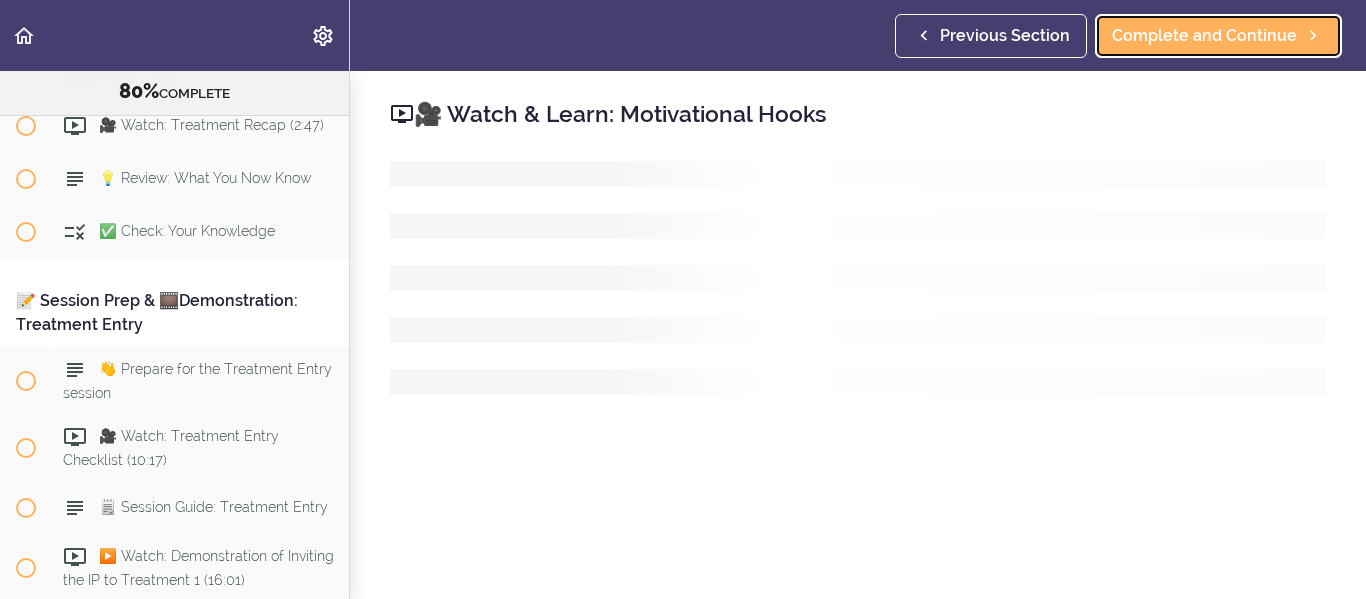 scroll, scrollTop: 11960, scrollLeft: 0, axis: vertical 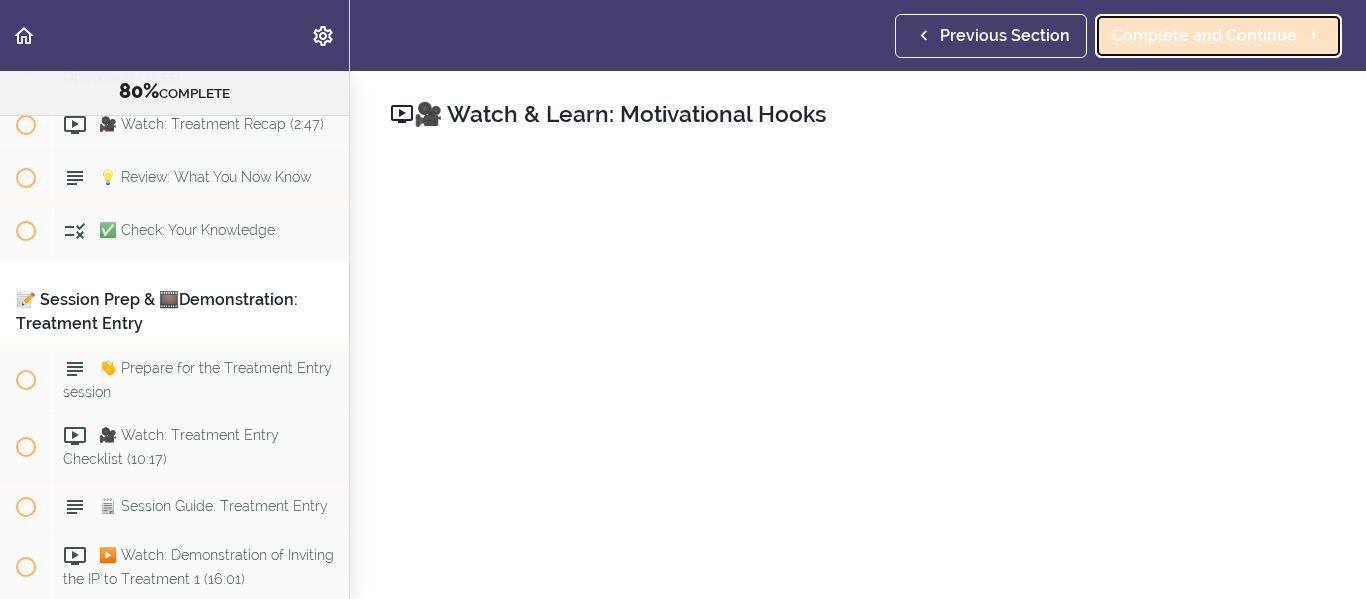 click on "Complete and Continue" at bounding box center [1204, 36] 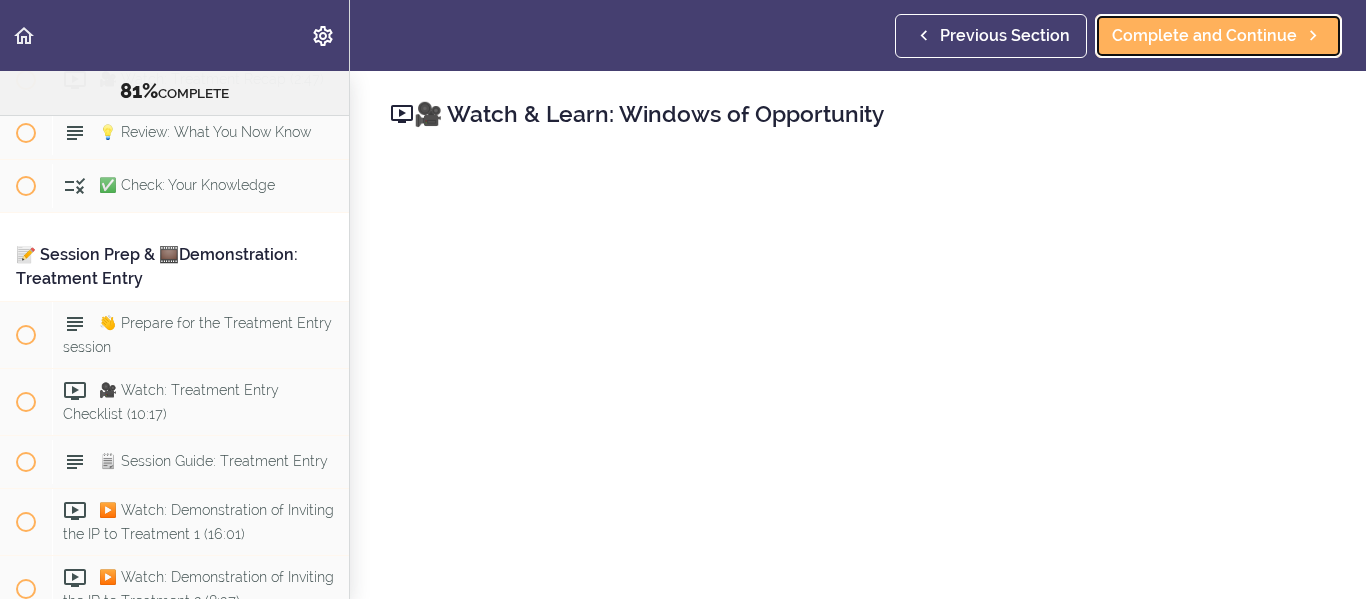 scroll, scrollTop: 12027, scrollLeft: 0, axis: vertical 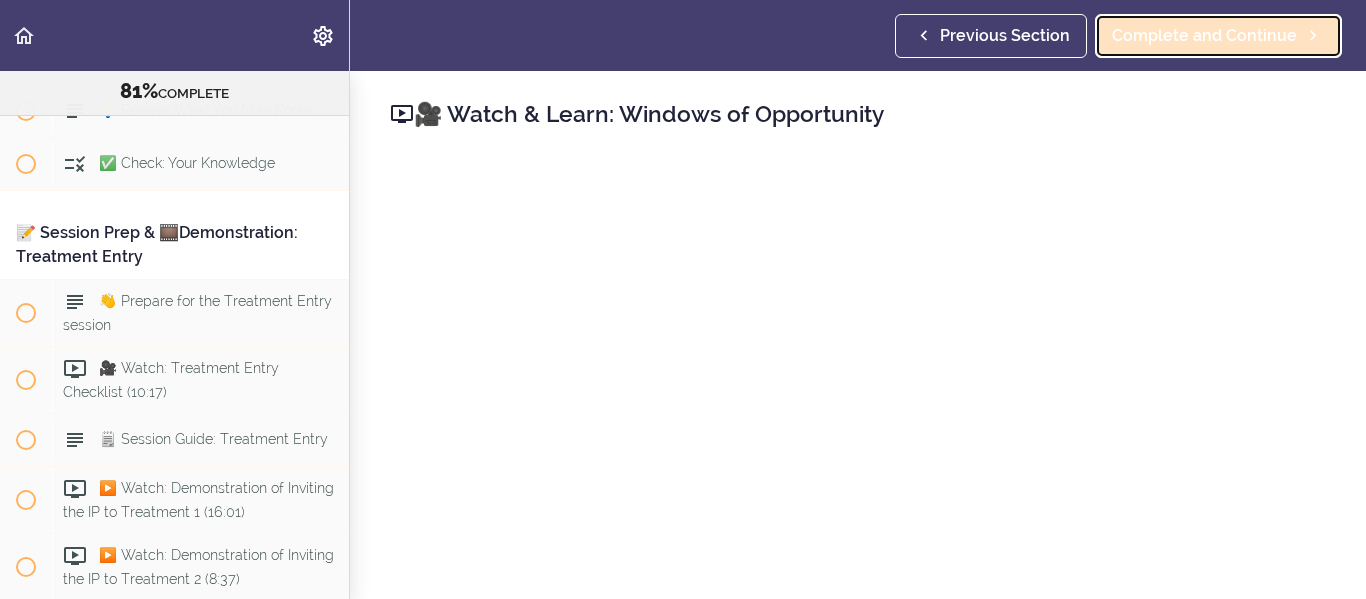 drag, startPoint x: 1198, startPoint y: 18, endPoint x: 1195, endPoint y: 29, distance: 11.401754 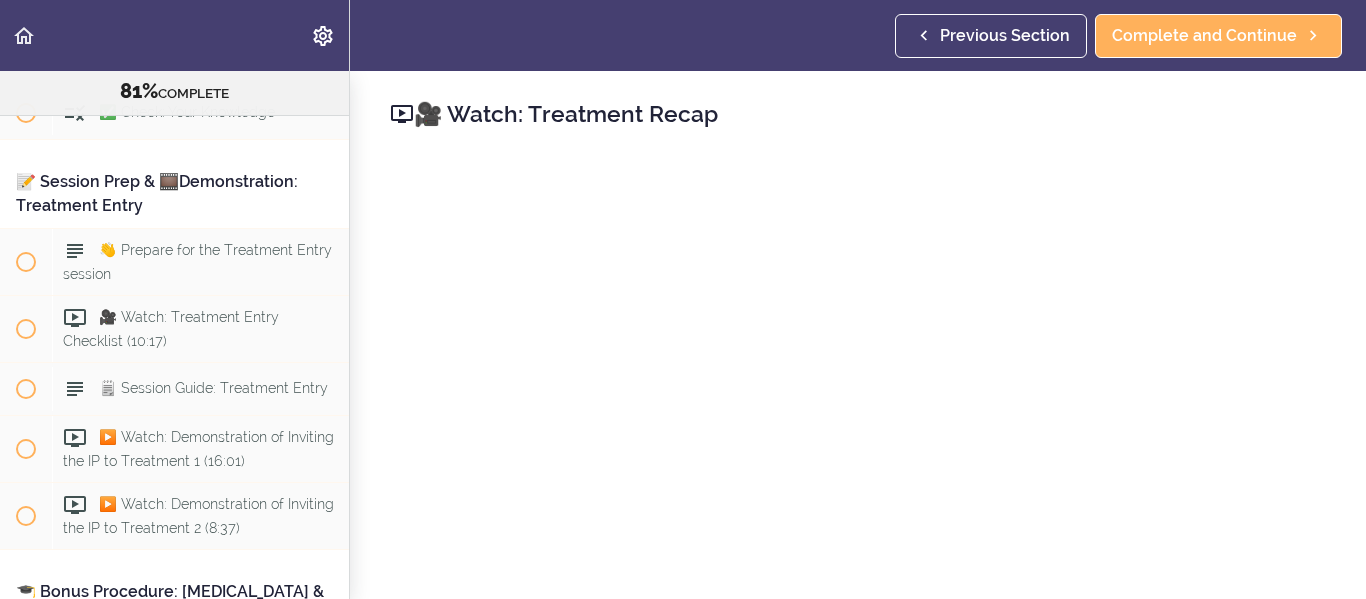 scroll, scrollTop: 12093, scrollLeft: 0, axis: vertical 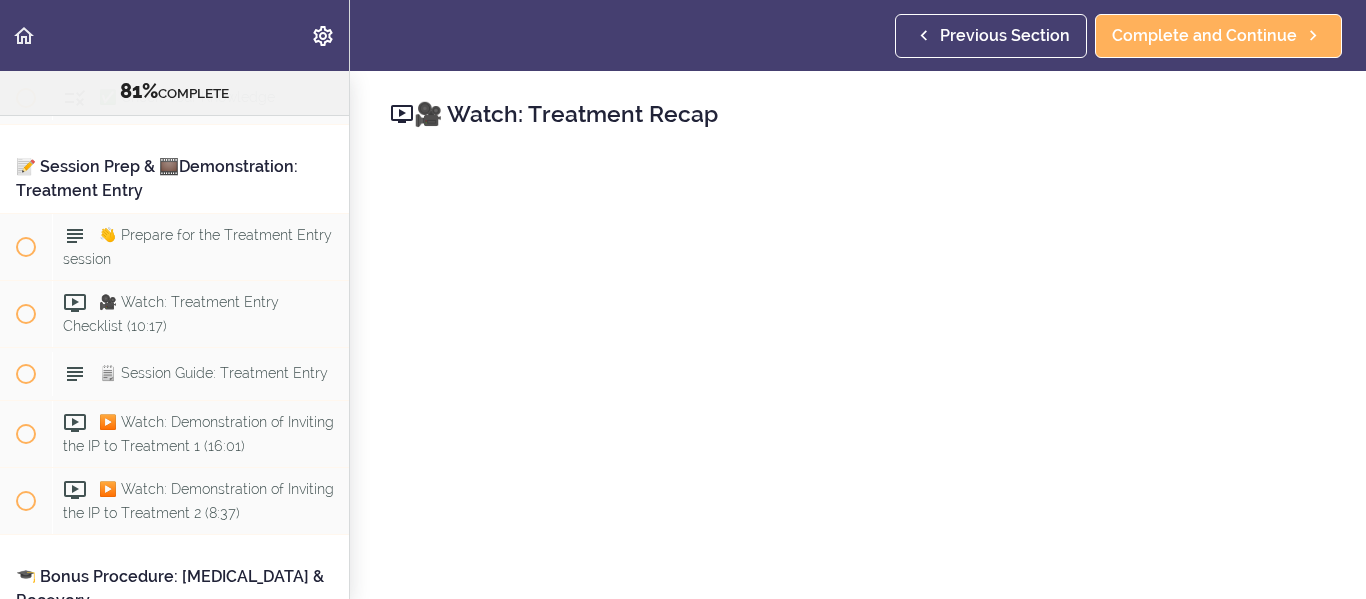 click on "🎥 Watch: Treatment Recap" at bounding box center (858, 114) 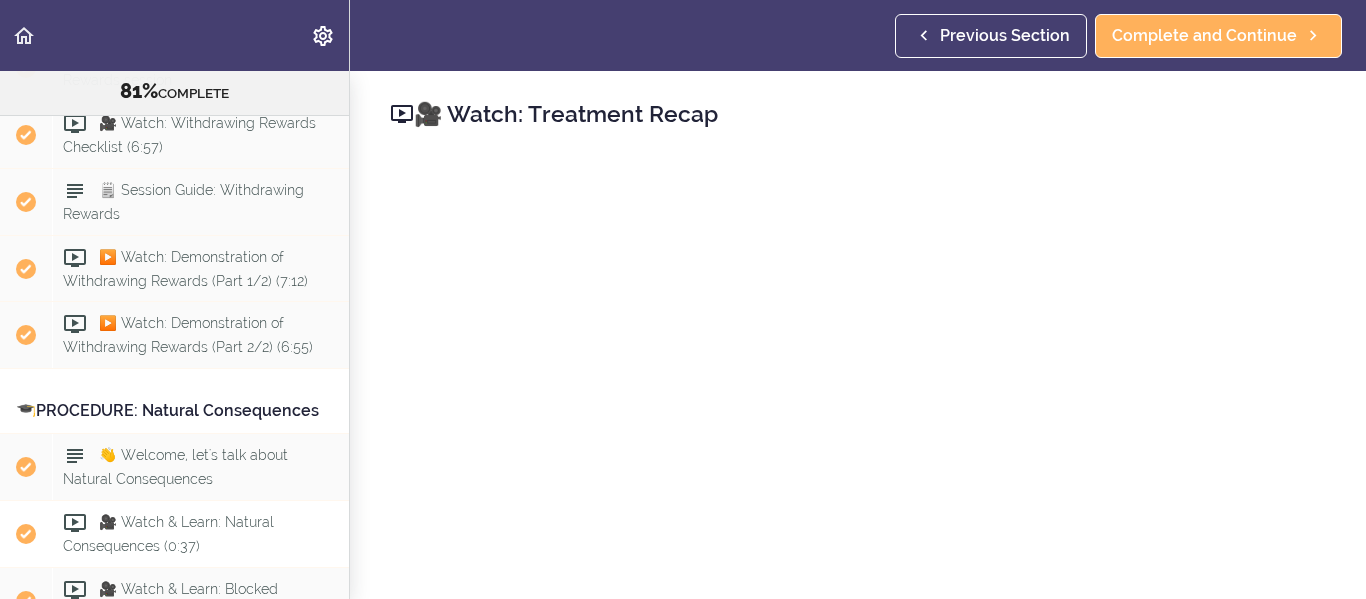scroll, scrollTop: 10193, scrollLeft: 0, axis: vertical 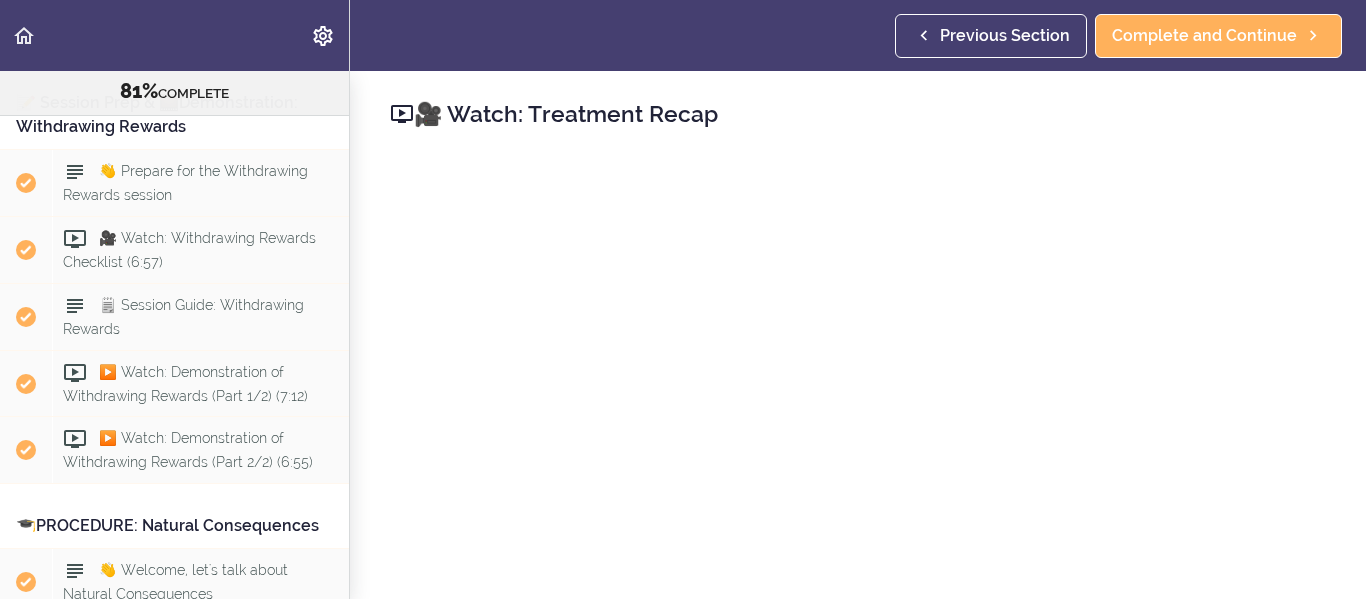 click on "✅ Check: Your Knowledge - Withdrawing Rewards" at bounding box center [174, 26] 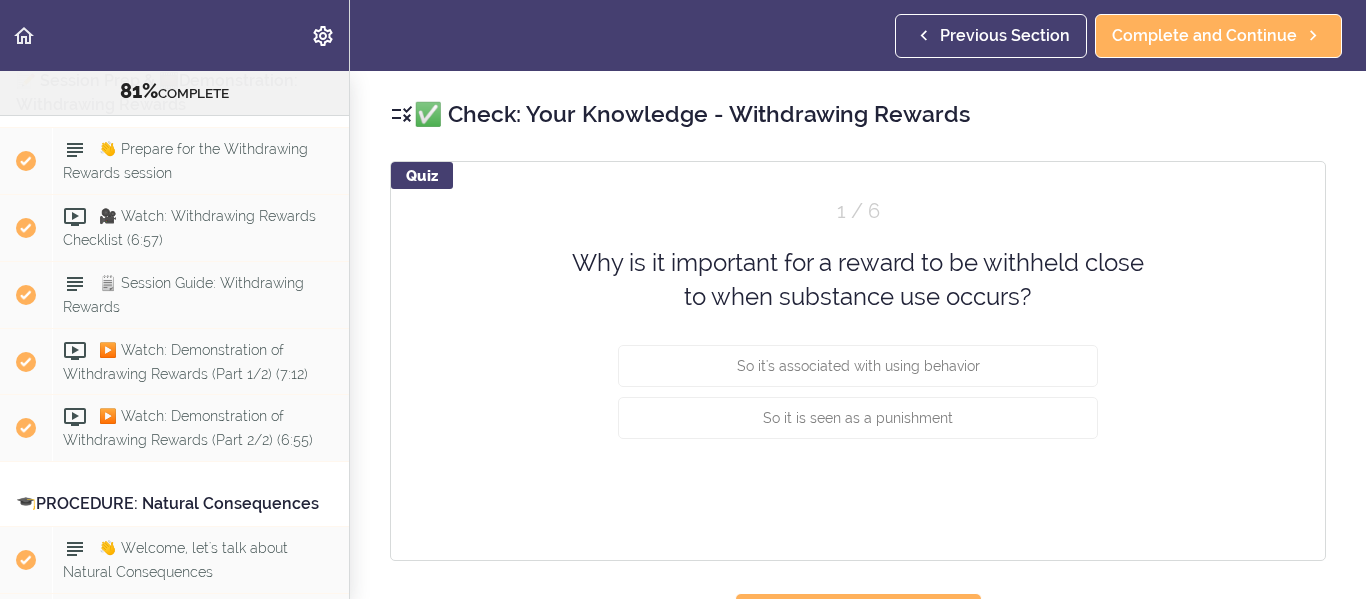 scroll, scrollTop: 10220, scrollLeft: 0, axis: vertical 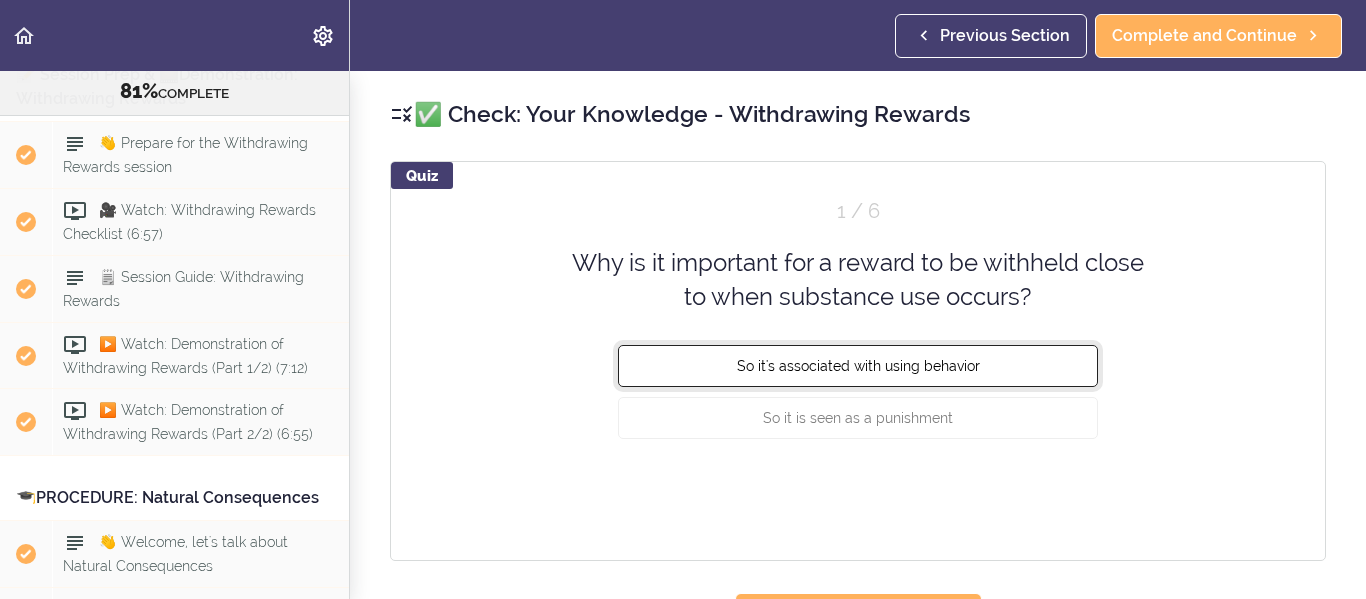 click on "So it's associated with using behavior" at bounding box center [858, 365] 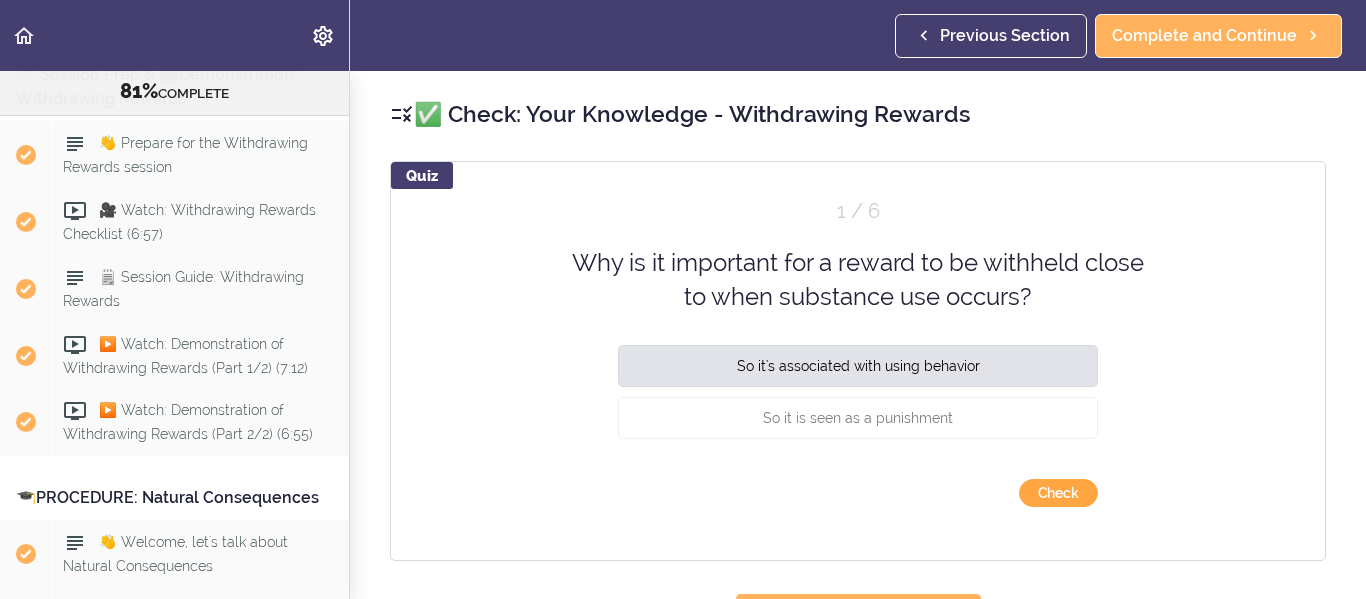 click on "Check" at bounding box center [1058, 493] 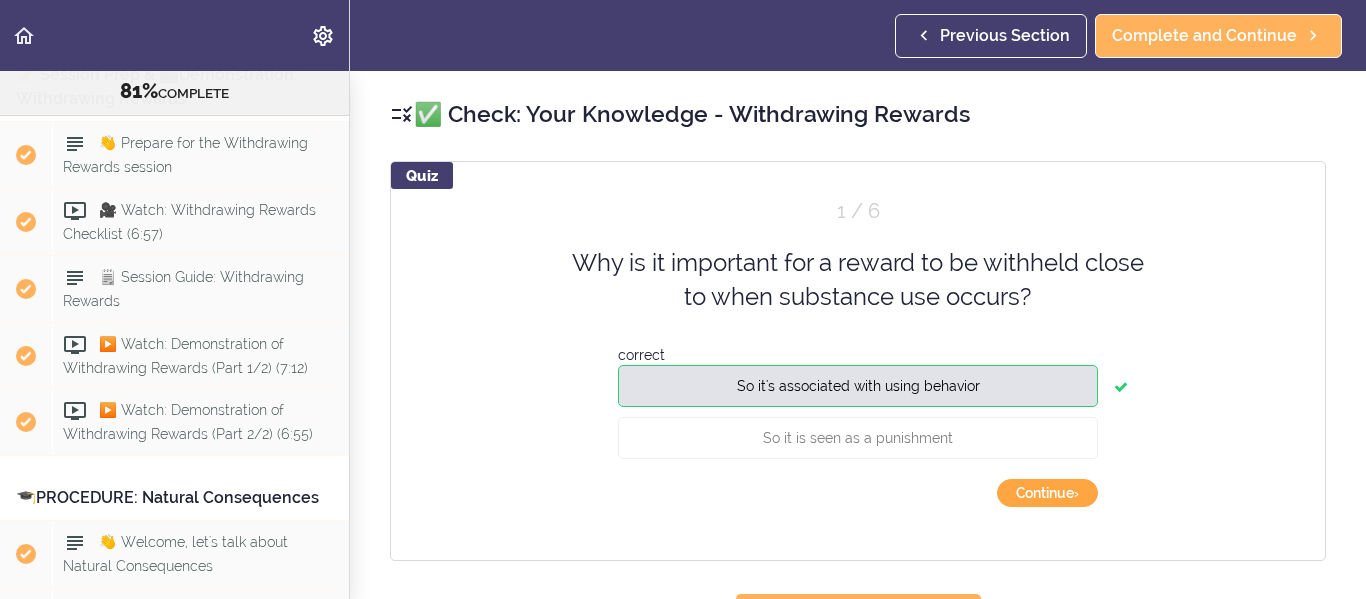 click on "Continue  ›" at bounding box center (1047, 493) 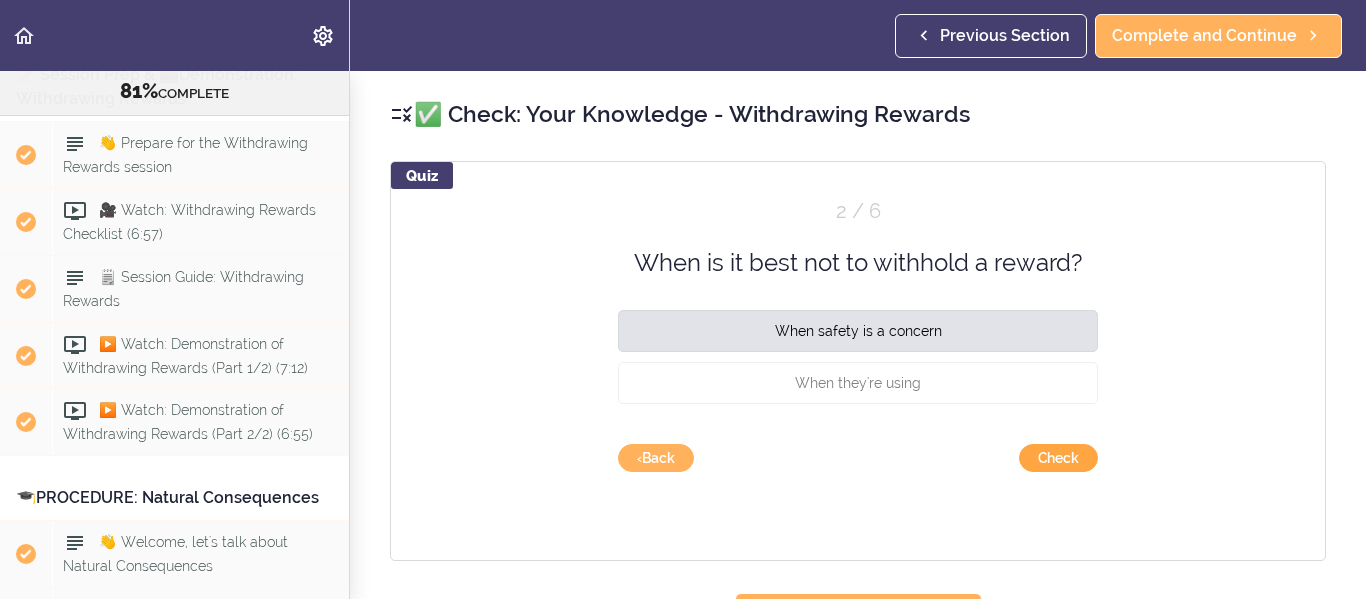 click on "Check" at bounding box center (1058, 458) 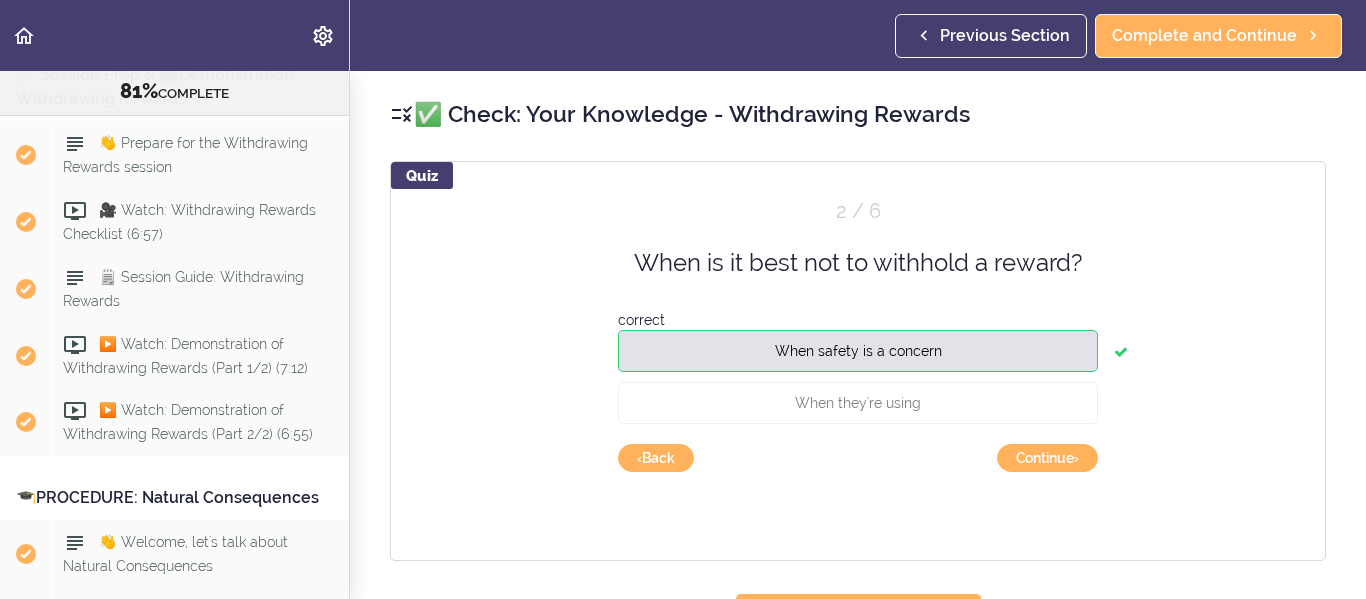 click on "Quiz 2 / 6 When is it best not to withhold a reward? correct When safety is a concern When they're using Check Continue  › ‹  Back" at bounding box center [858, 361] 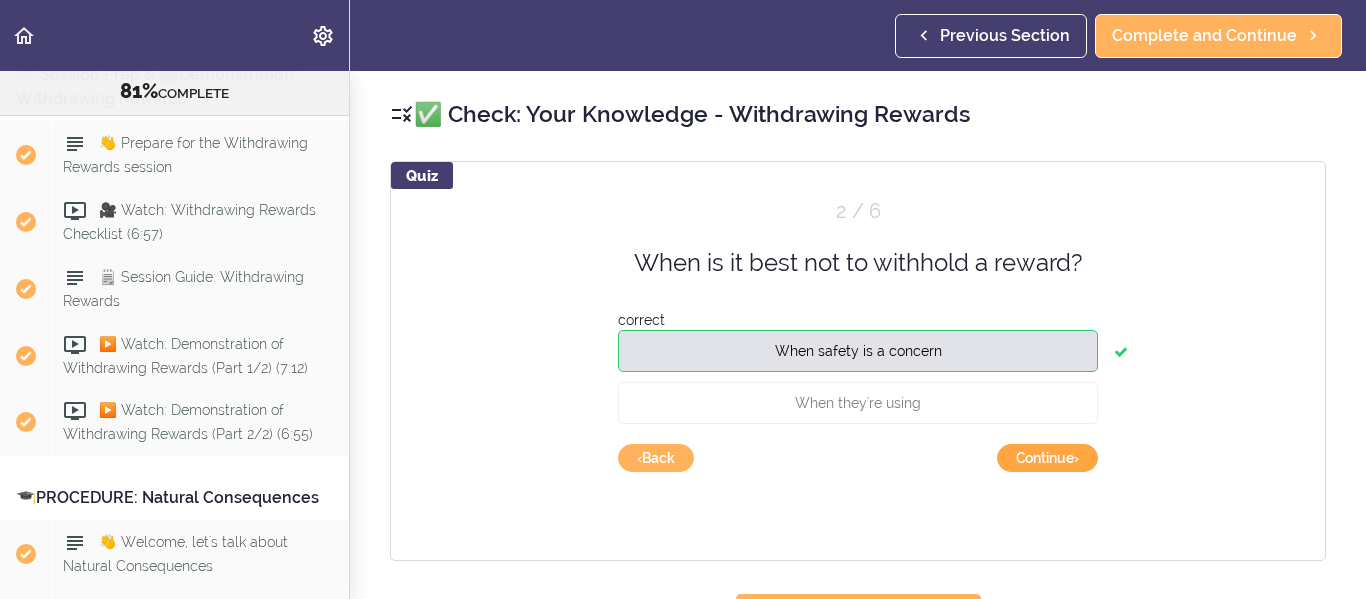 click on "Continue  ›" at bounding box center [1047, 458] 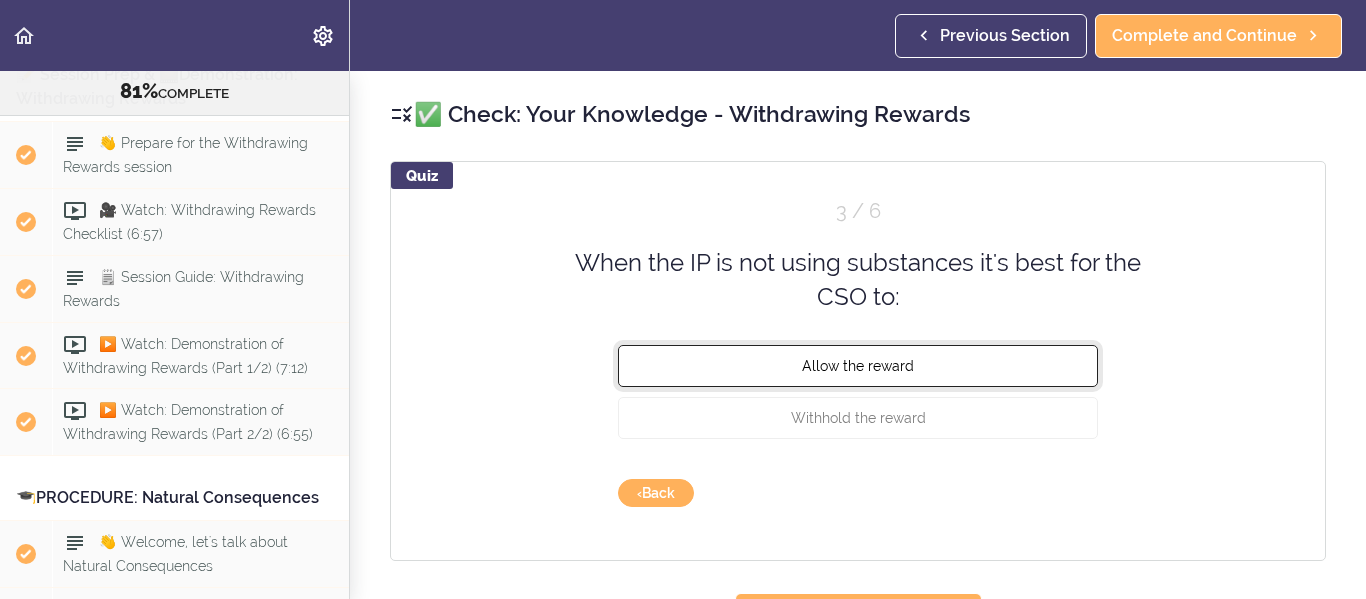 click on "Allow the reward" at bounding box center [858, 365] 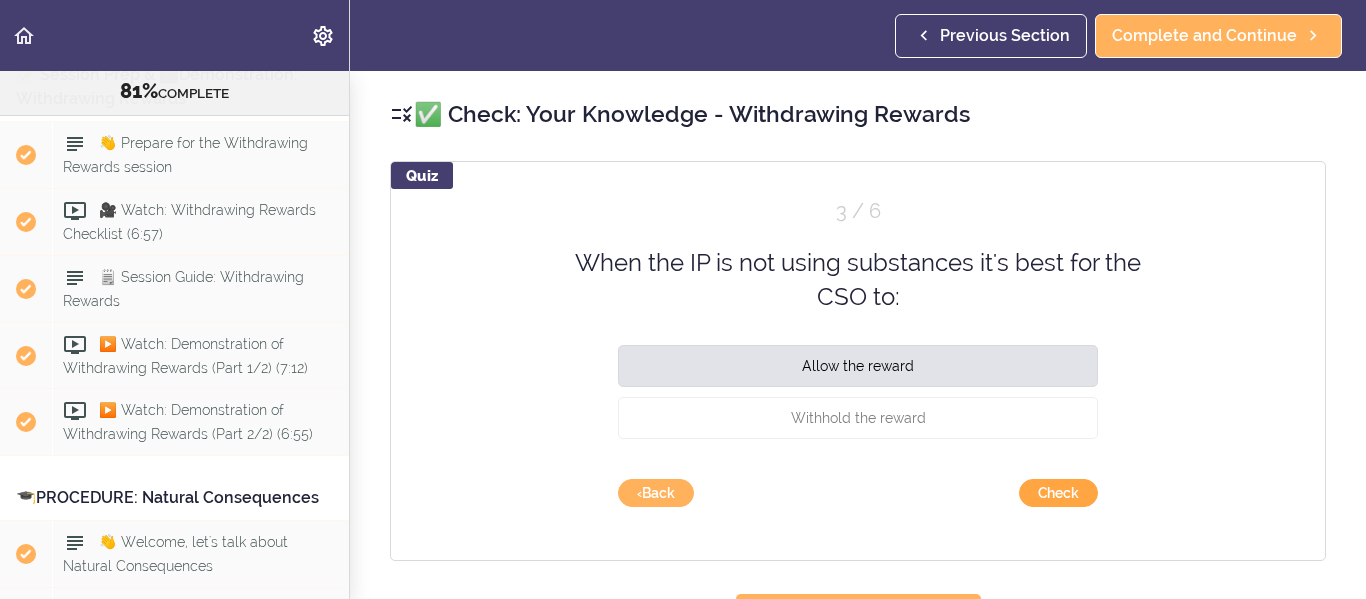click on "Check" at bounding box center [1058, 493] 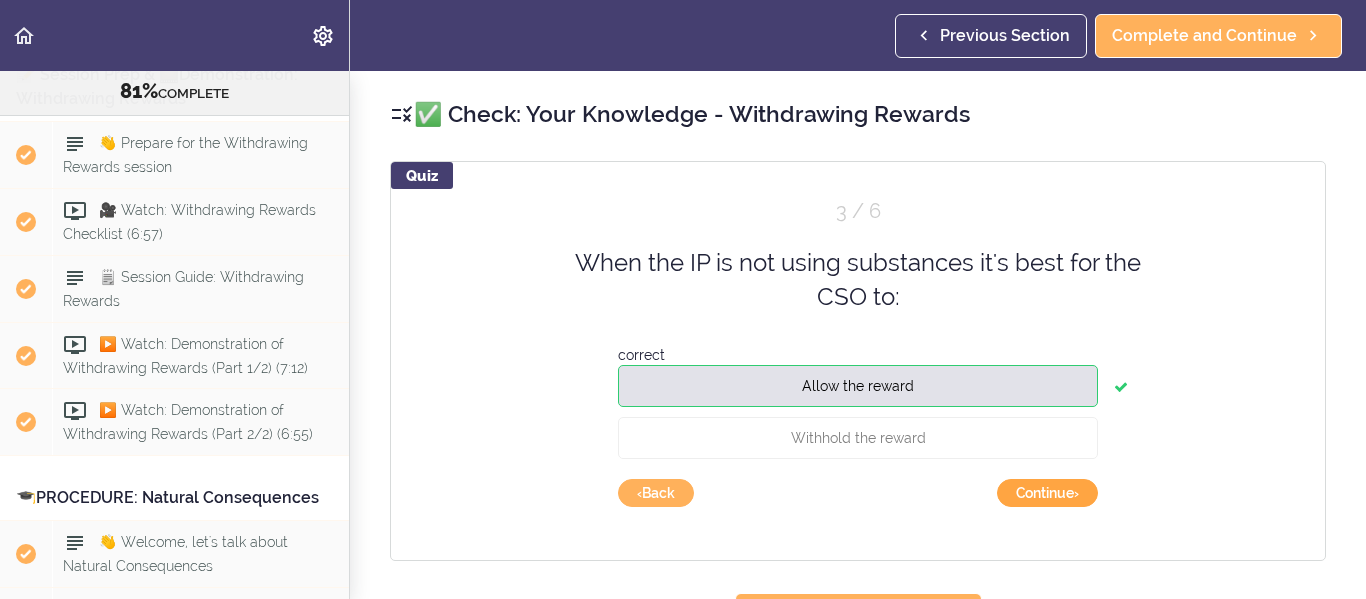 click on "Continue  ›" at bounding box center (1047, 493) 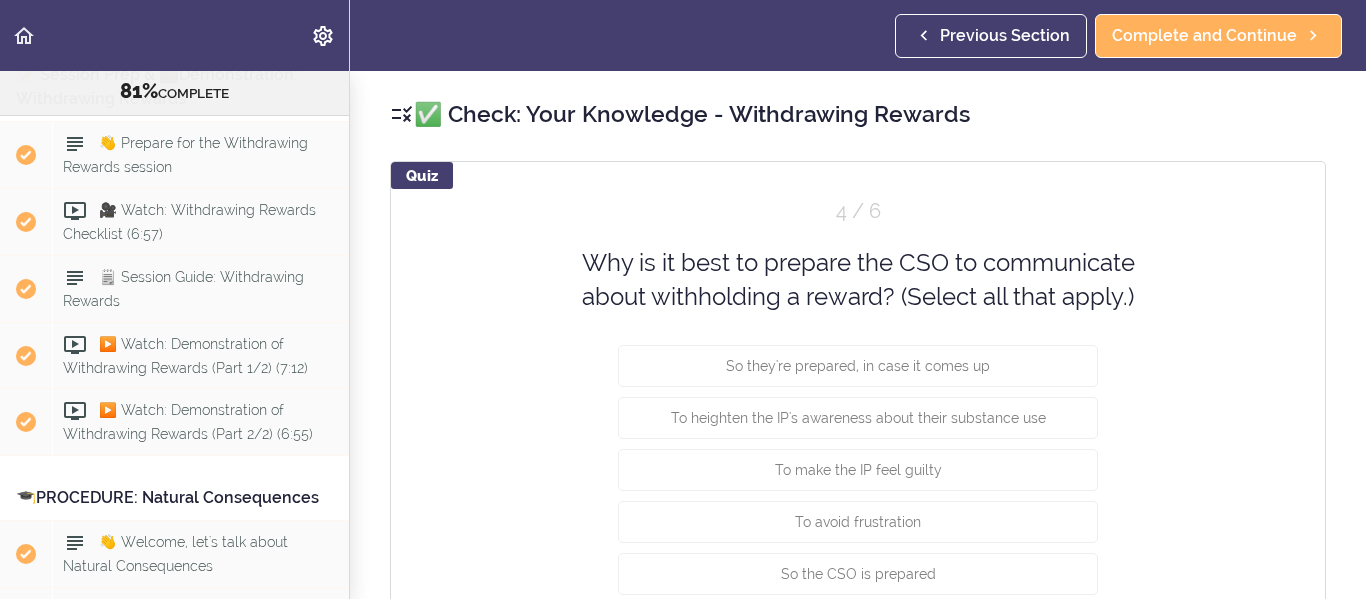 scroll, scrollTop: 100, scrollLeft: 0, axis: vertical 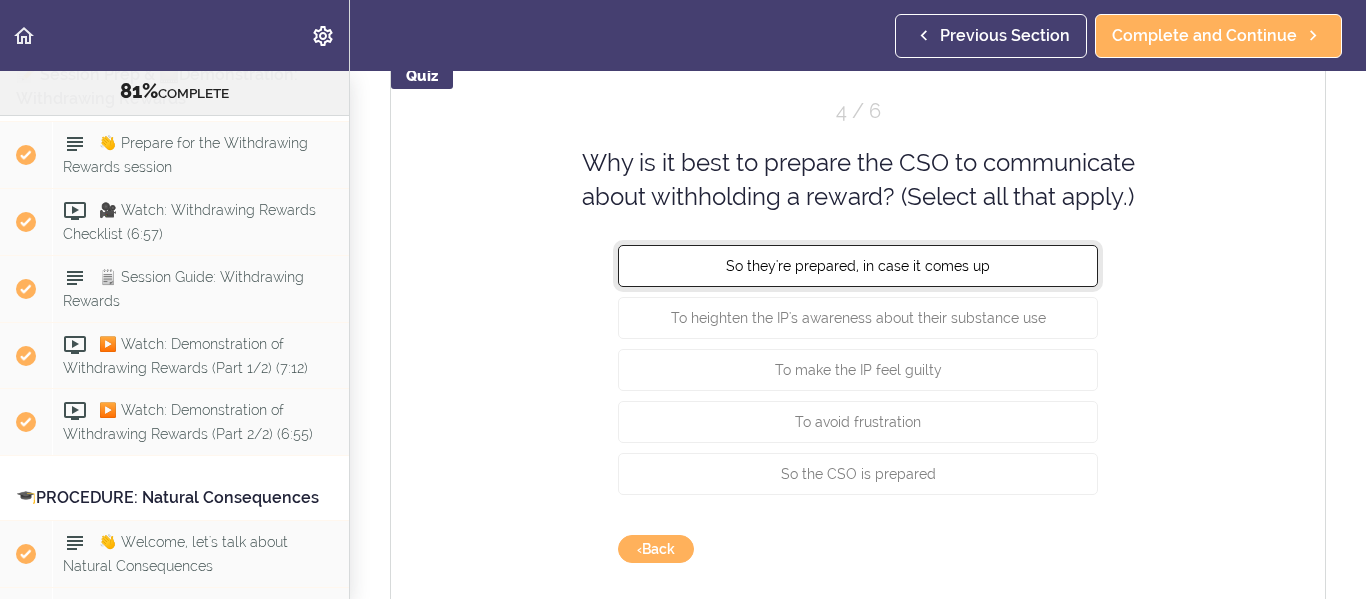 click on "So they're prepared, in case it comes up" at bounding box center (858, 265) 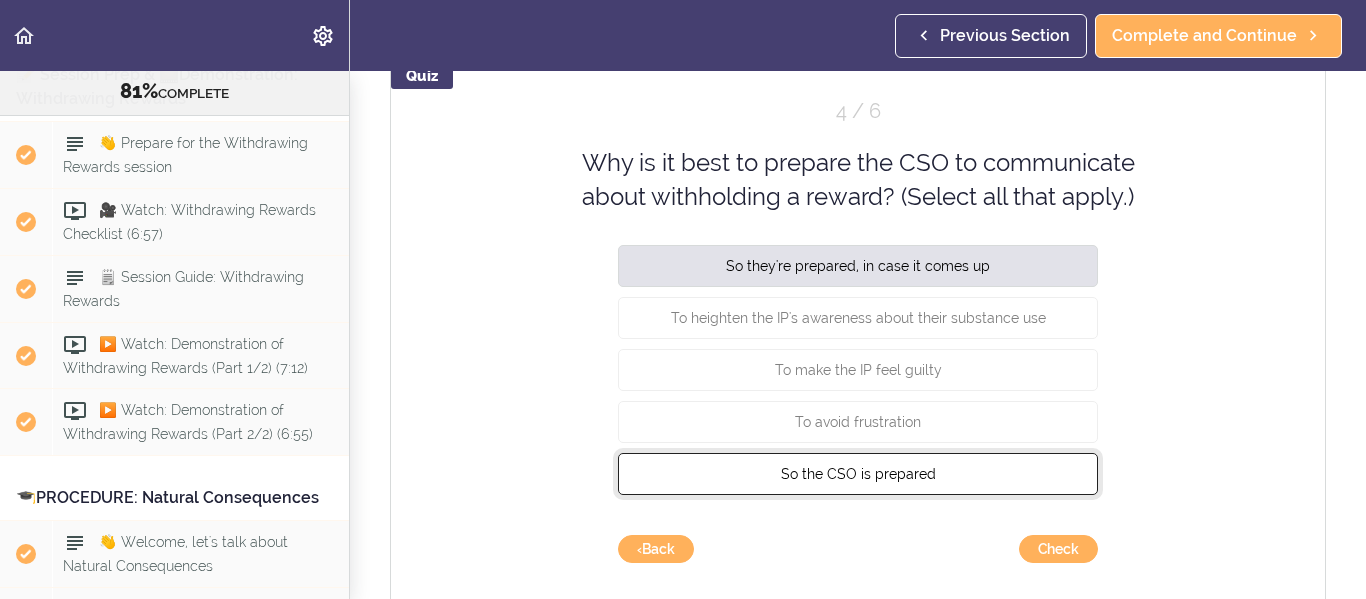 click on "So the CSO is prepared" at bounding box center [858, 473] 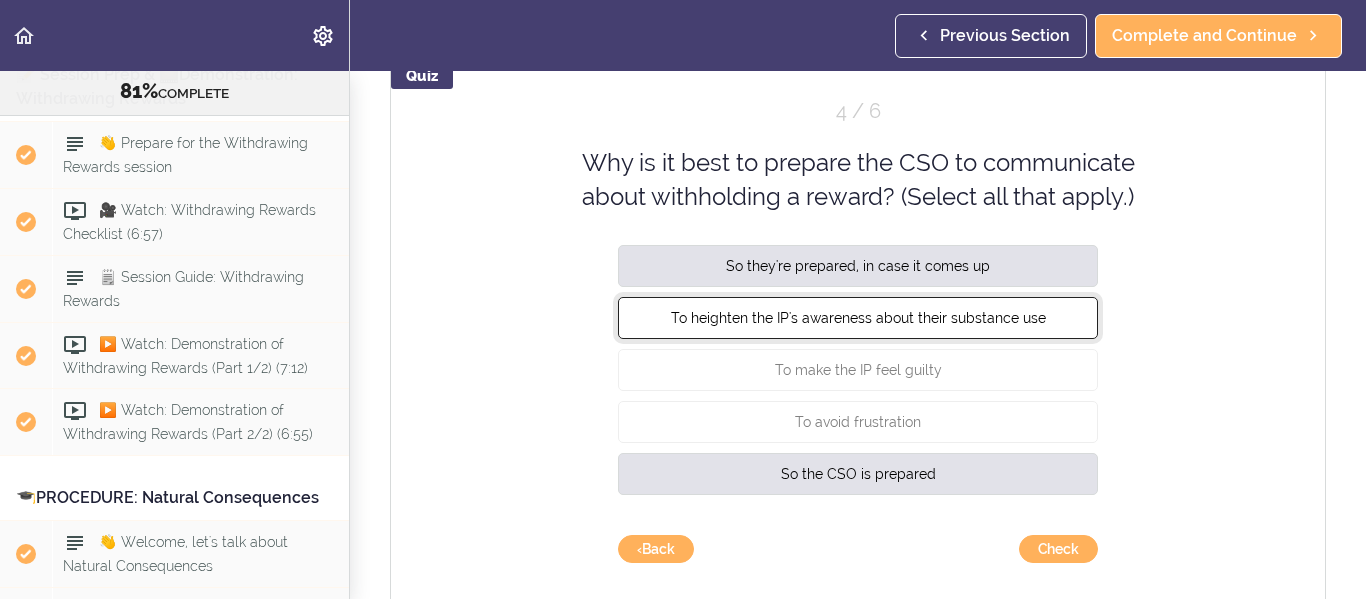 click on "To heighten the IP's awareness about their substance use" at bounding box center (858, 317) 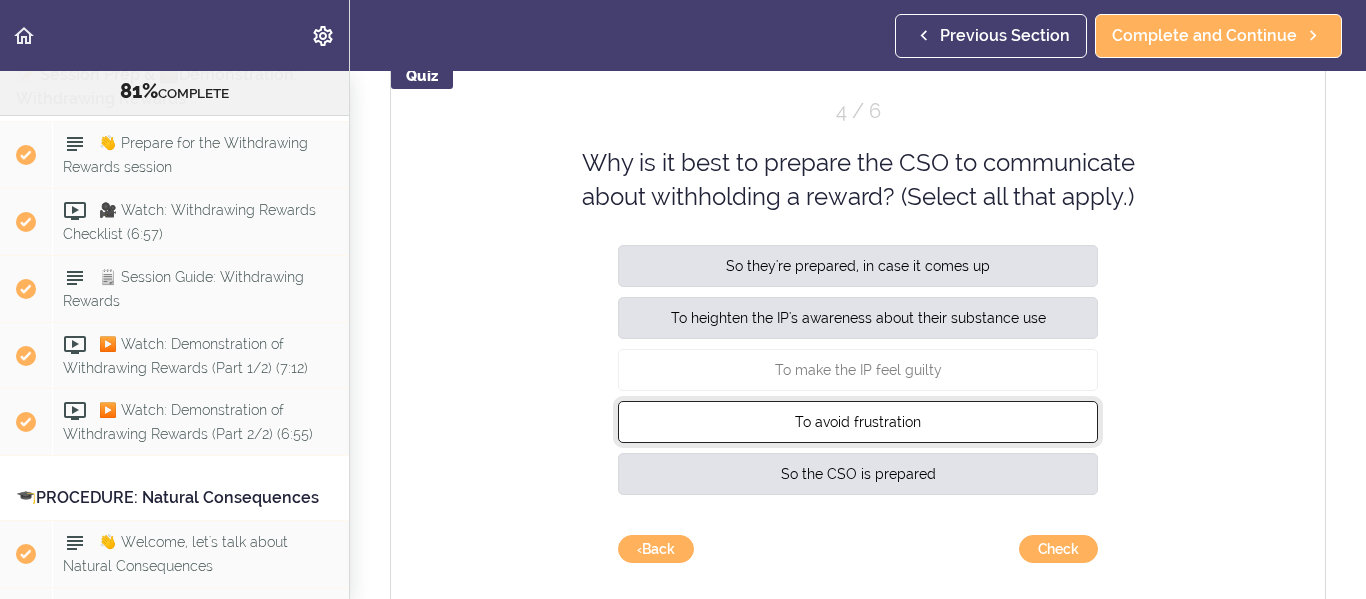 click on "To avoid frustration" at bounding box center [858, 421] 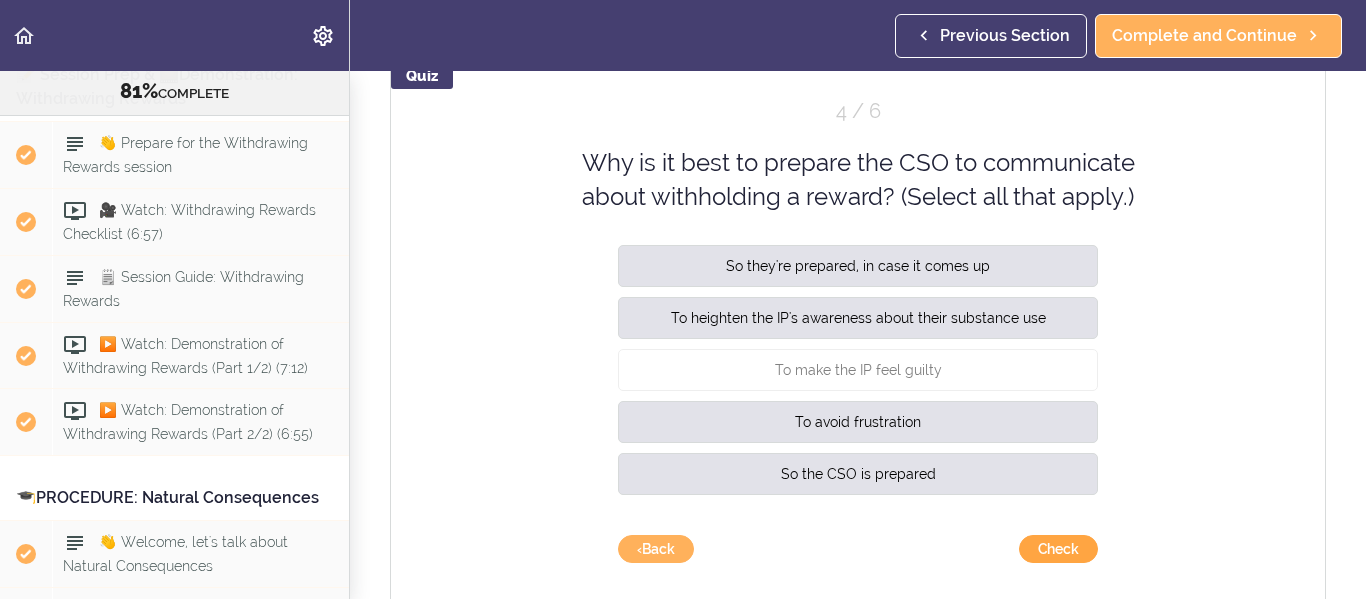 click on "Check" at bounding box center (1058, 549) 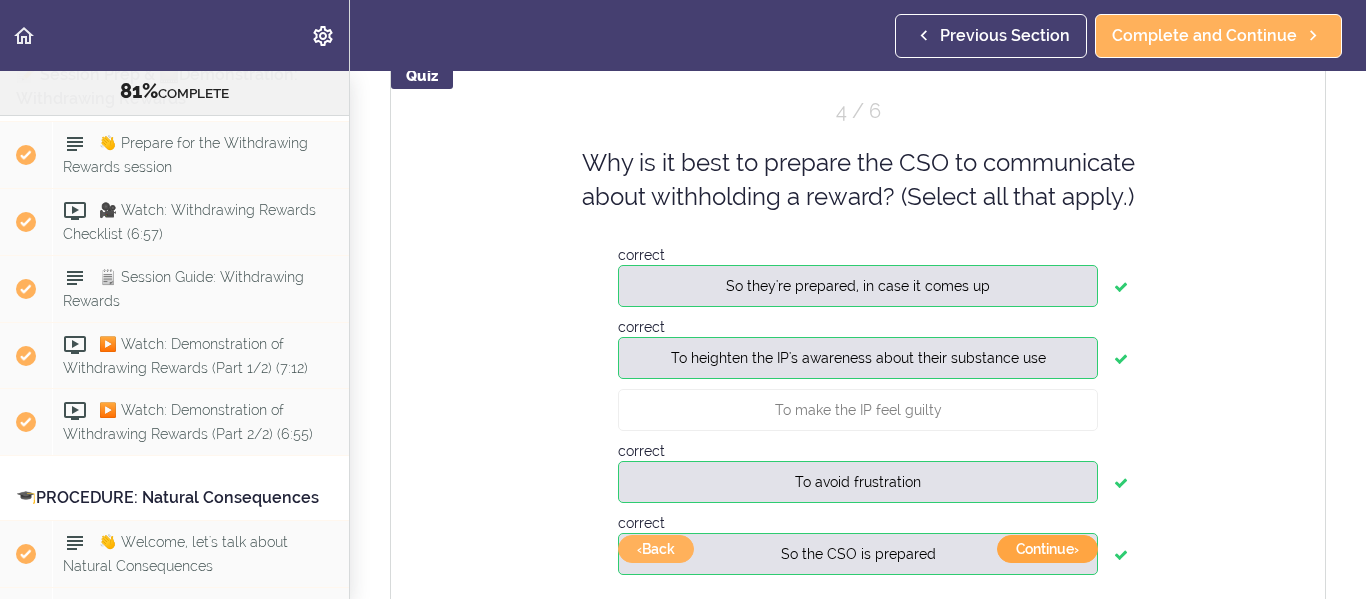 click on "Continue  ›" at bounding box center [1047, 549] 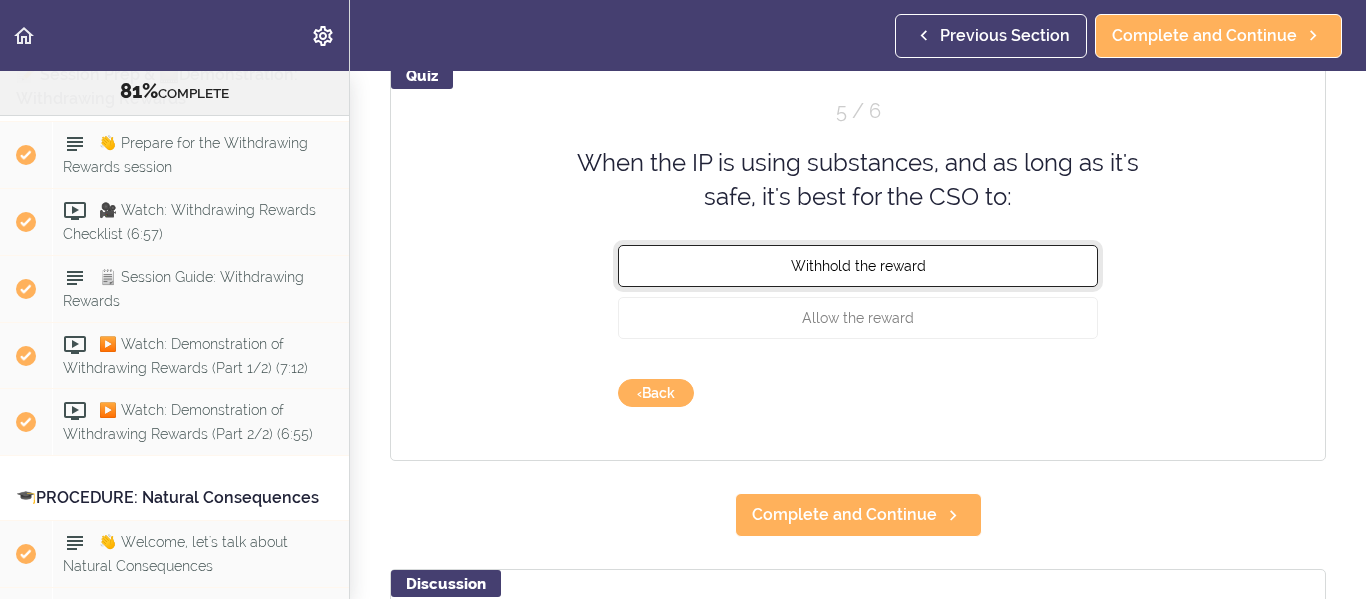 click on "Withhold the reward" at bounding box center (858, 265) 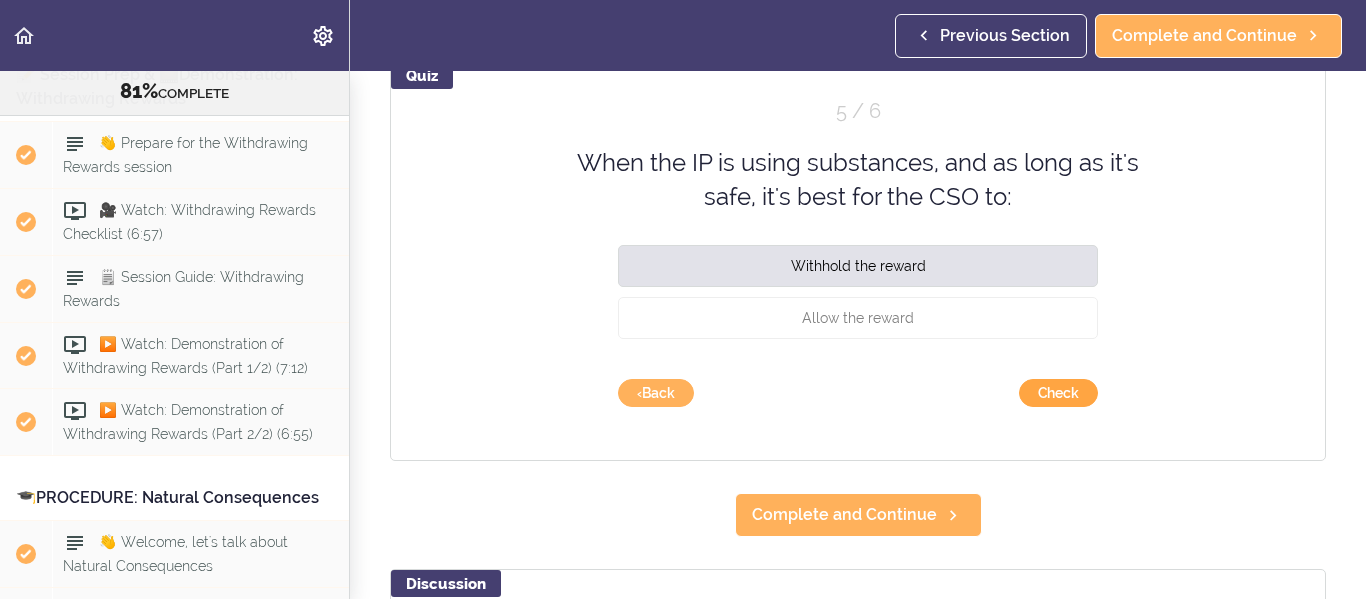 click on "Check" at bounding box center (1058, 393) 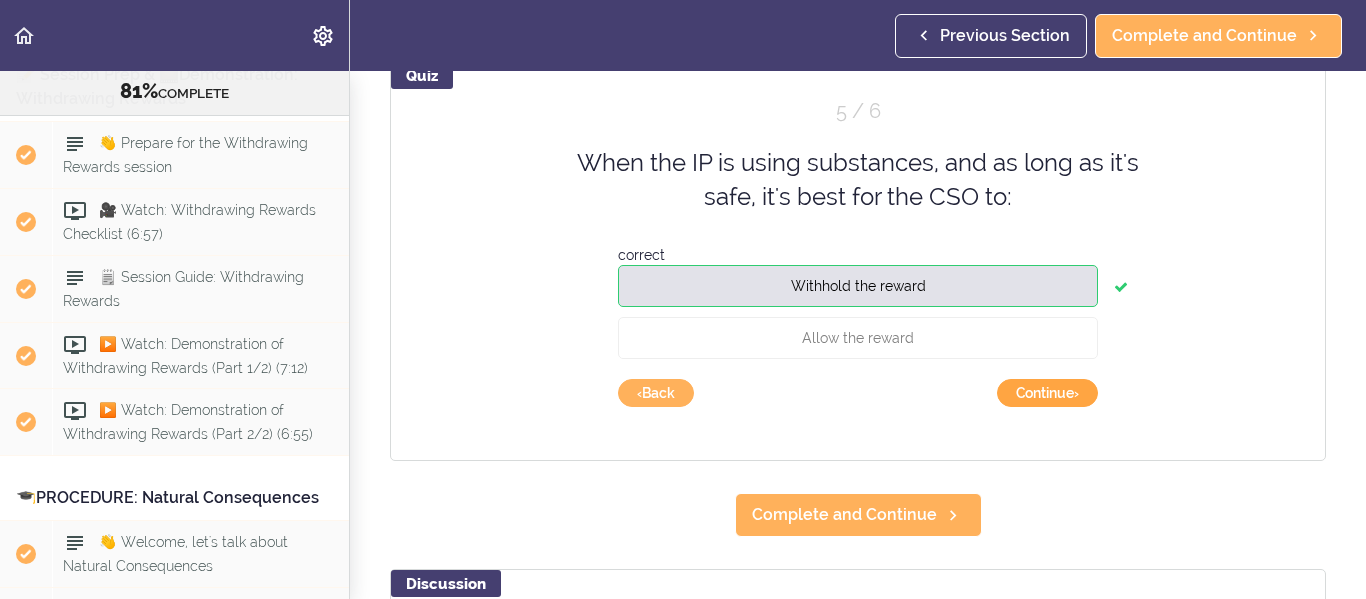 click on "Continue  ›" at bounding box center [1047, 393] 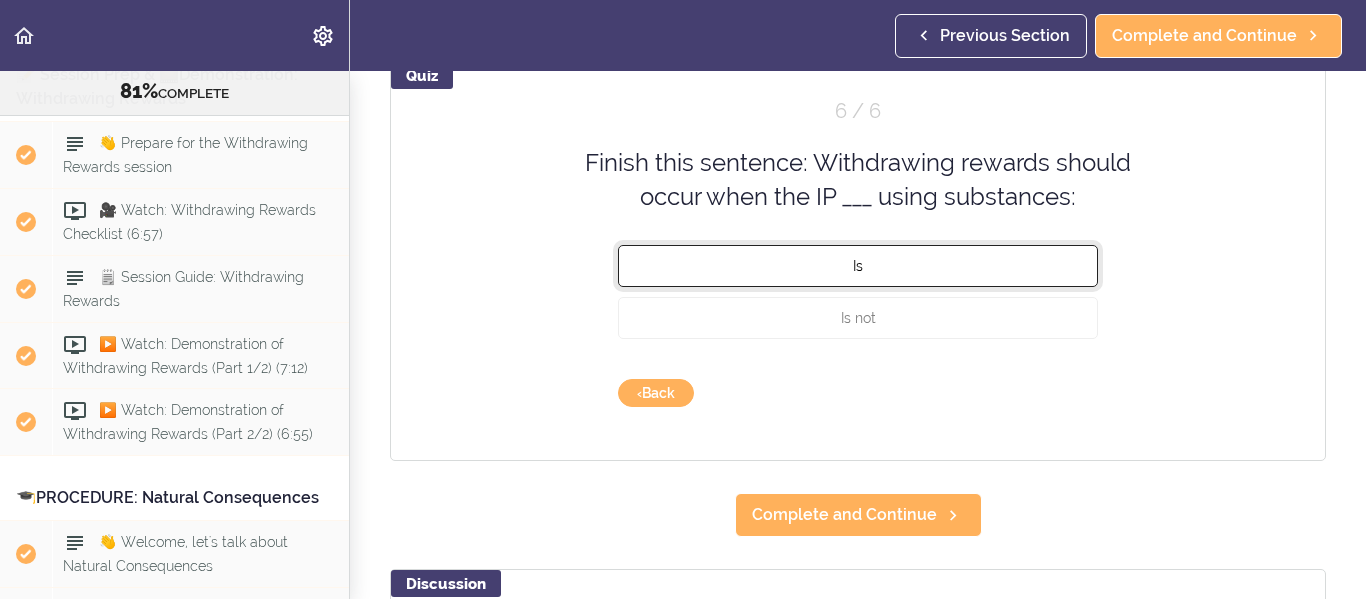 click on "Is" at bounding box center (858, 265) 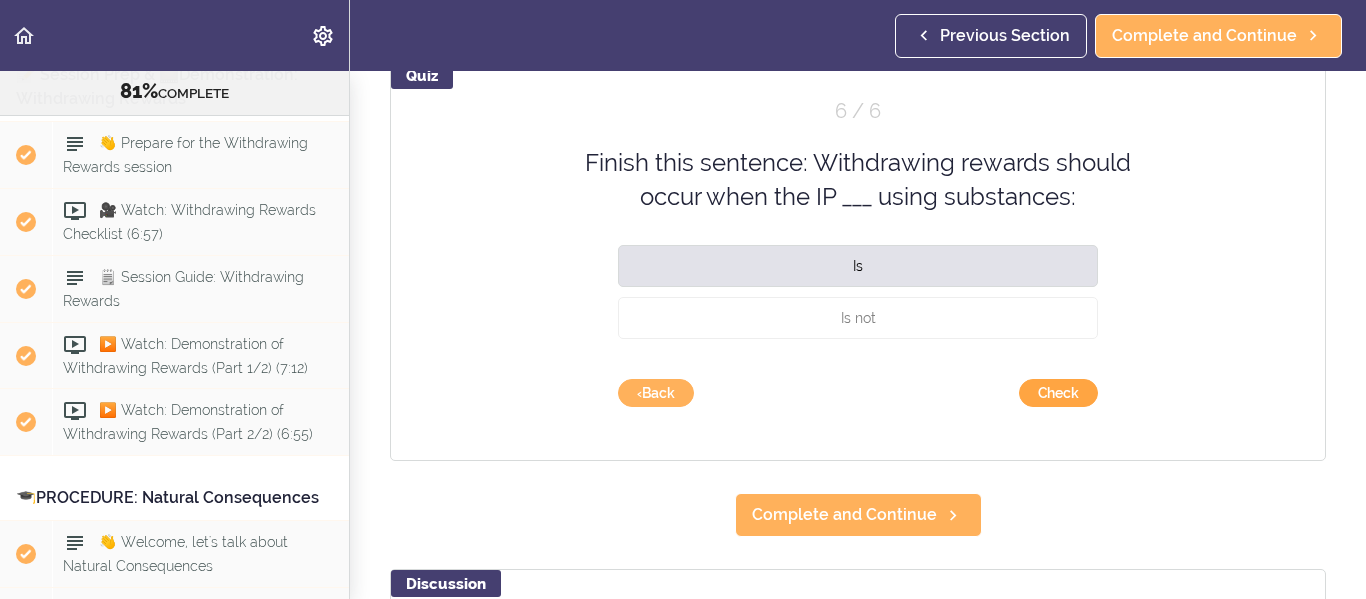 click on "Check" at bounding box center (1058, 393) 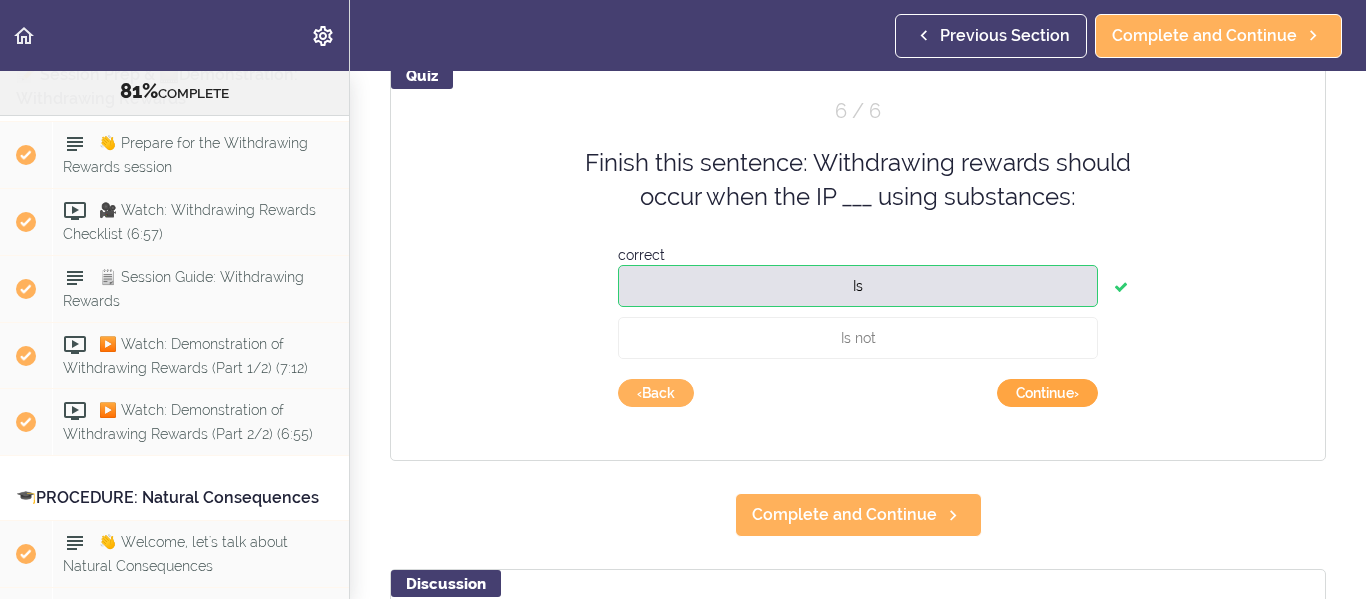 click on "Continue  ›" at bounding box center (1047, 393) 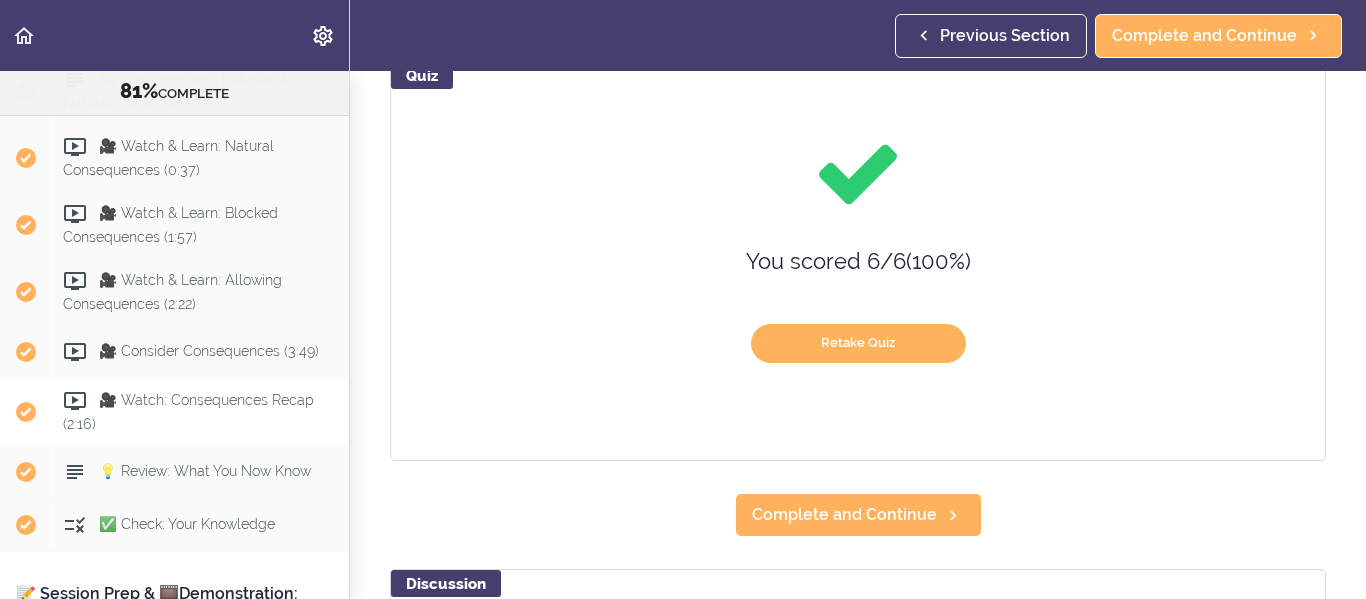 scroll, scrollTop: 10920, scrollLeft: 0, axis: vertical 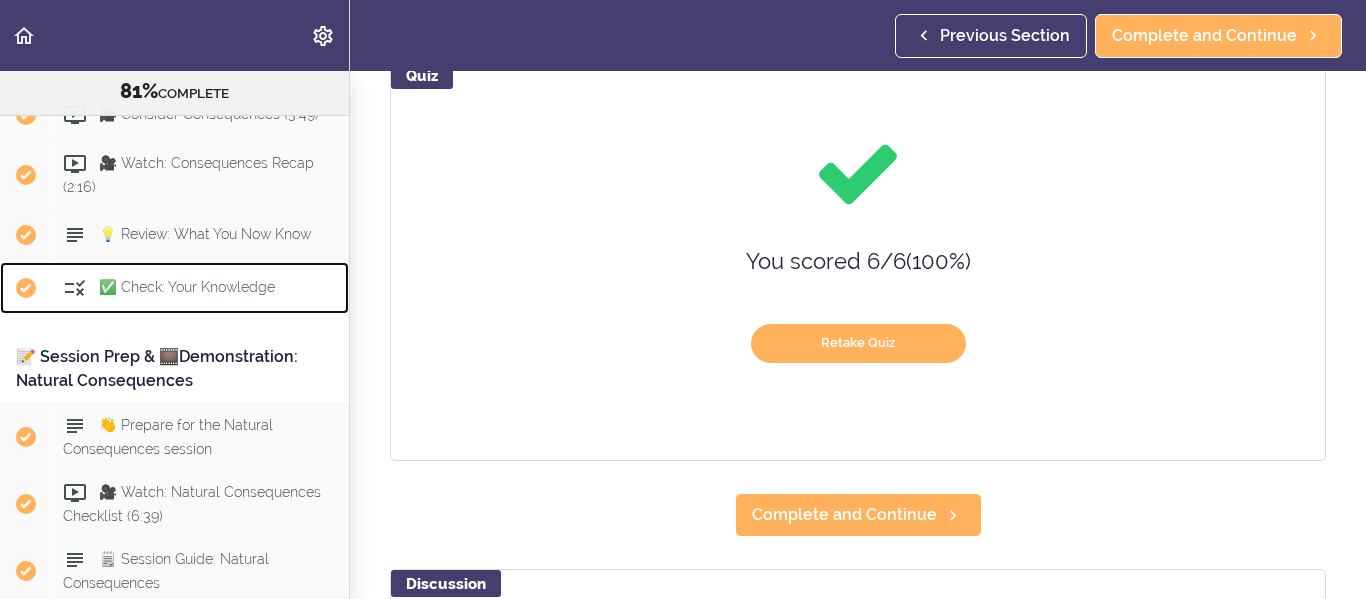 click on "✅ Check: Your Knowledge" at bounding box center (187, 288) 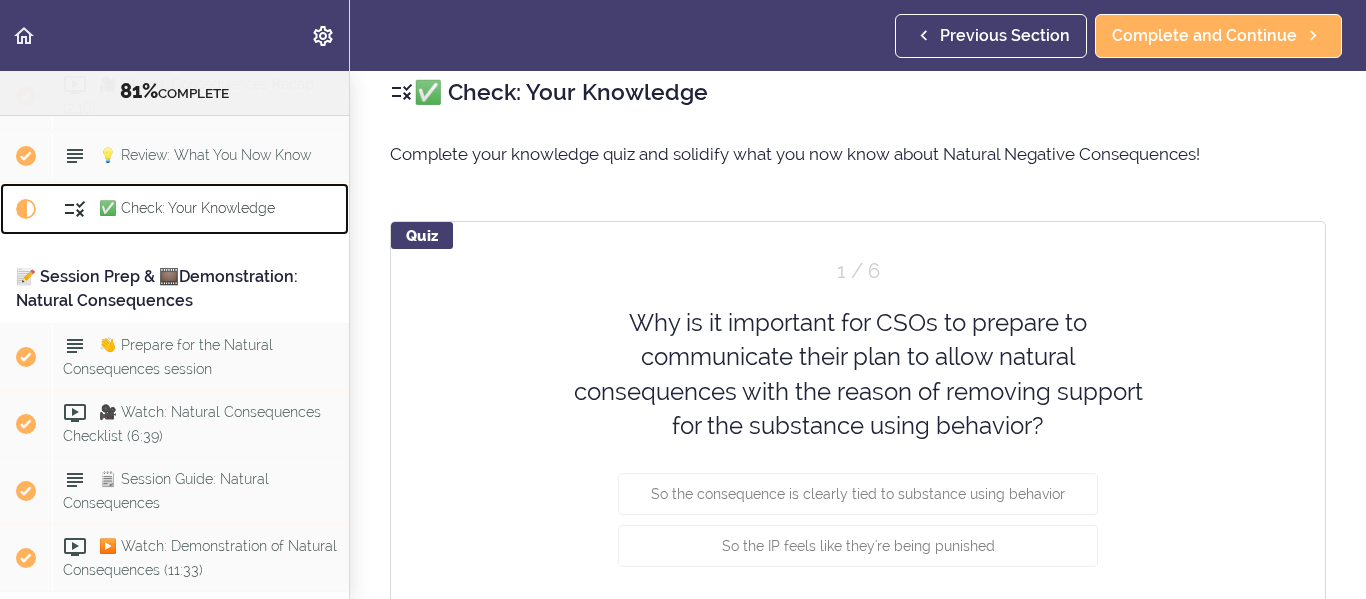 scroll, scrollTop: 0, scrollLeft: 0, axis: both 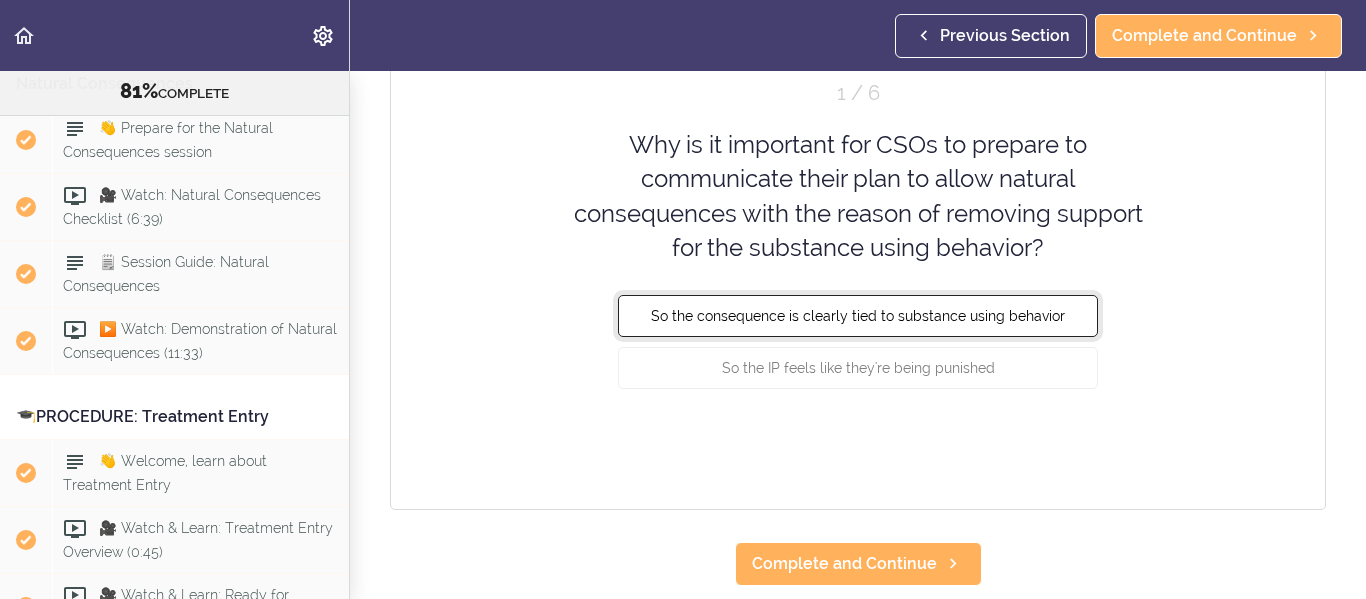click on "So the consequence is clearly tied to substance using behavior" at bounding box center (858, 316) 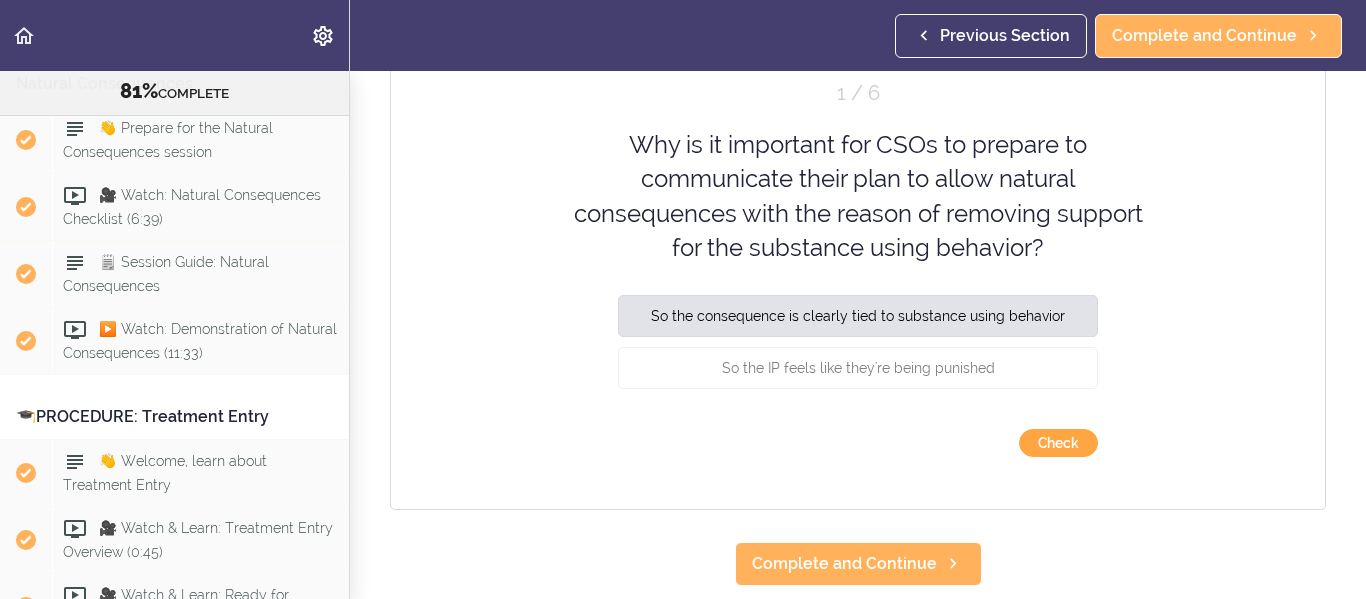 click on "Check" at bounding box center [1058, 443] 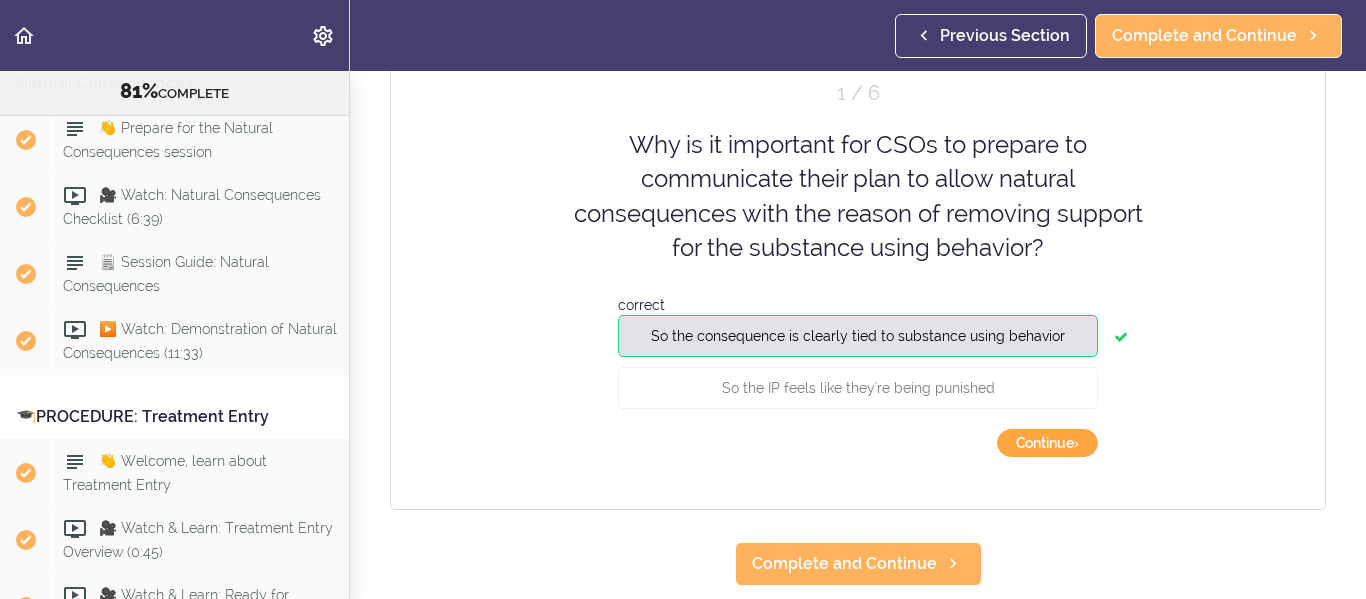 click on "Continue  ›" at bounding box center [1047, 443] 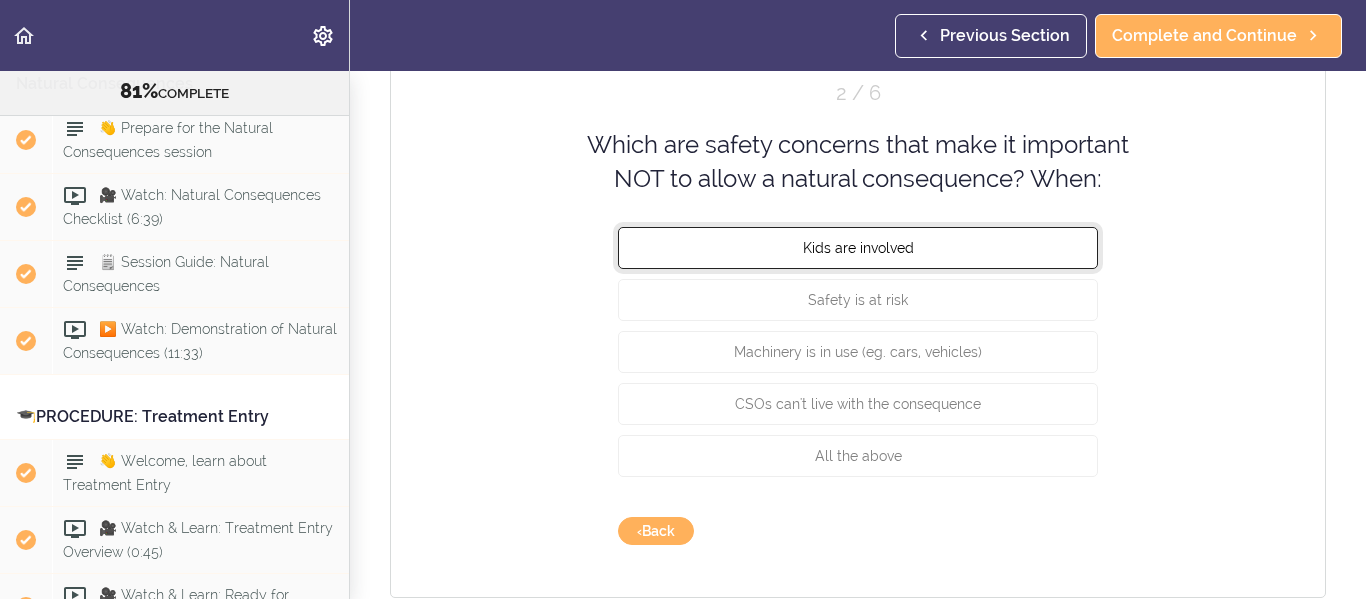 click on "Kids are involved" at bounding box center (858, 247) 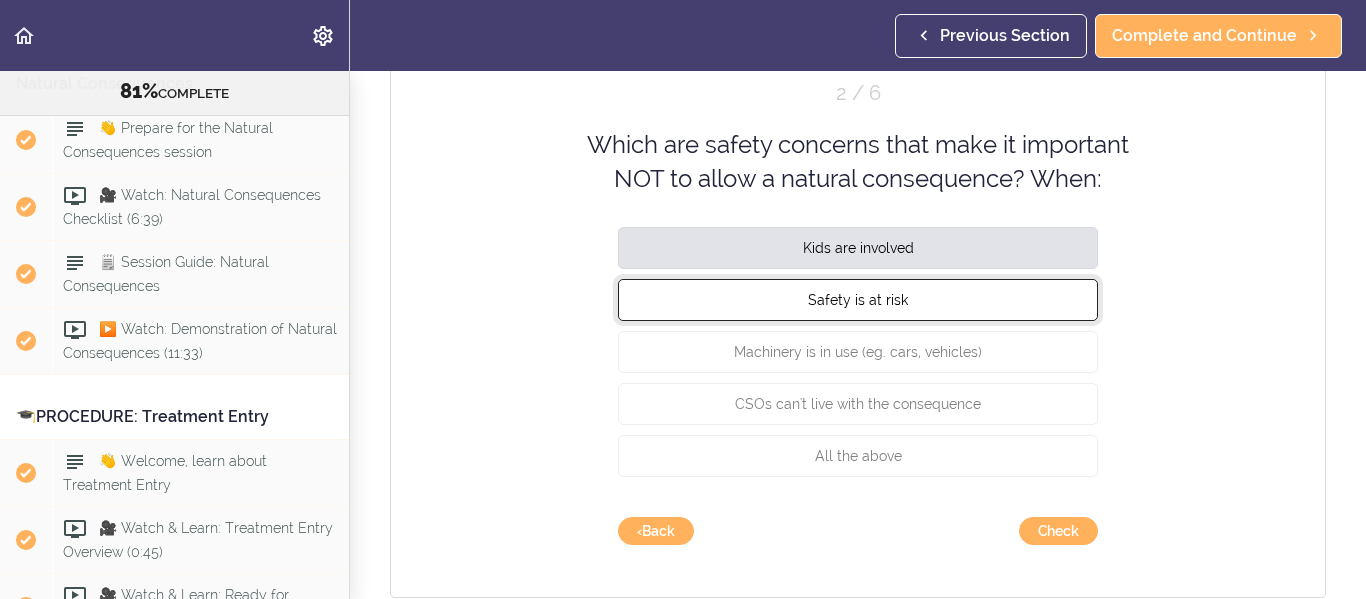 click on "Safety is at risk" at bounding box center [858, 299] 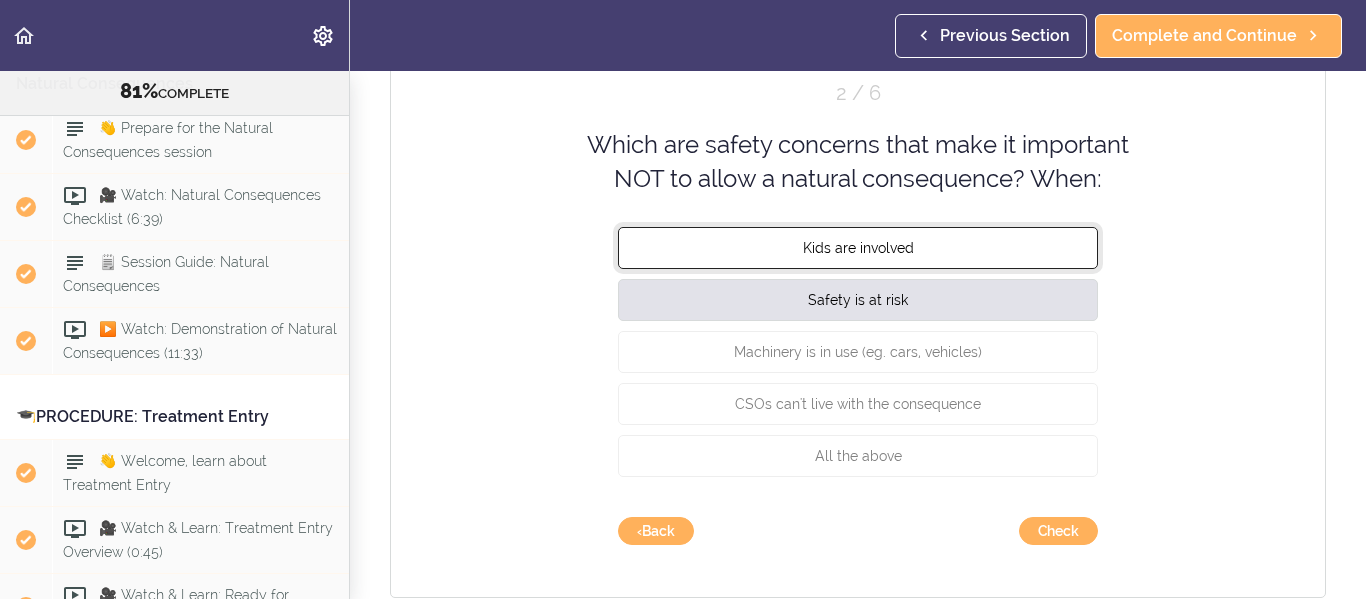 click on "Kids are involved" at bounding box center (858, 247) 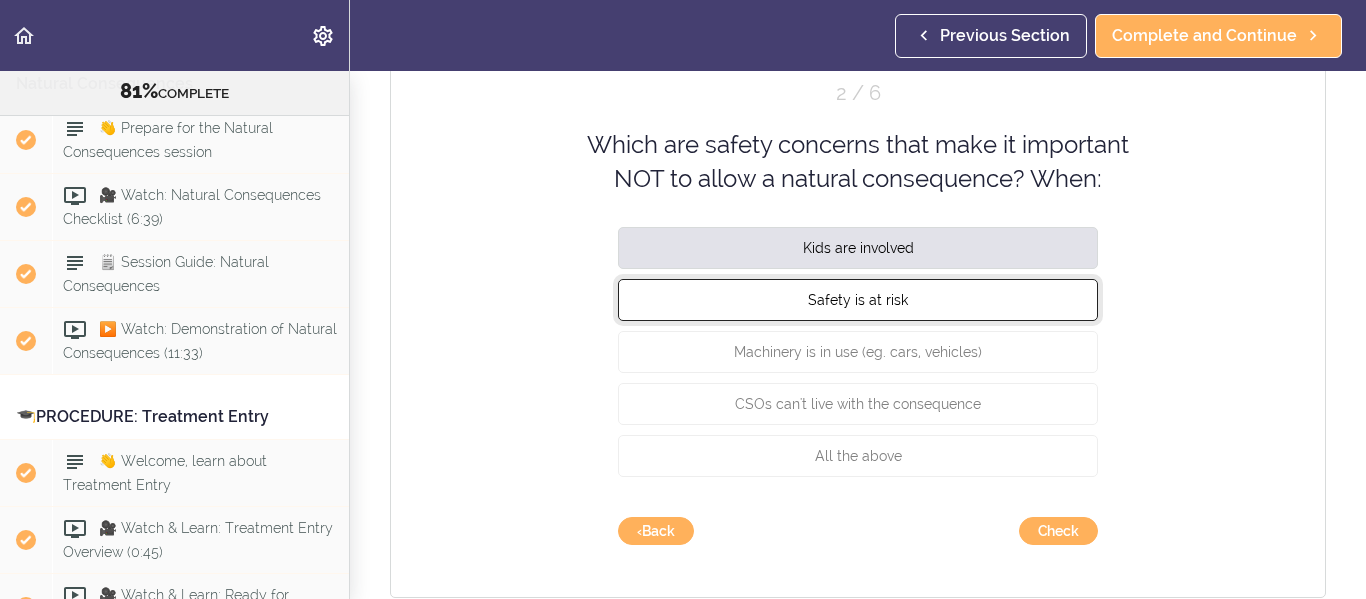 click on "Safety is at risk" at bounding box center [858, 299] 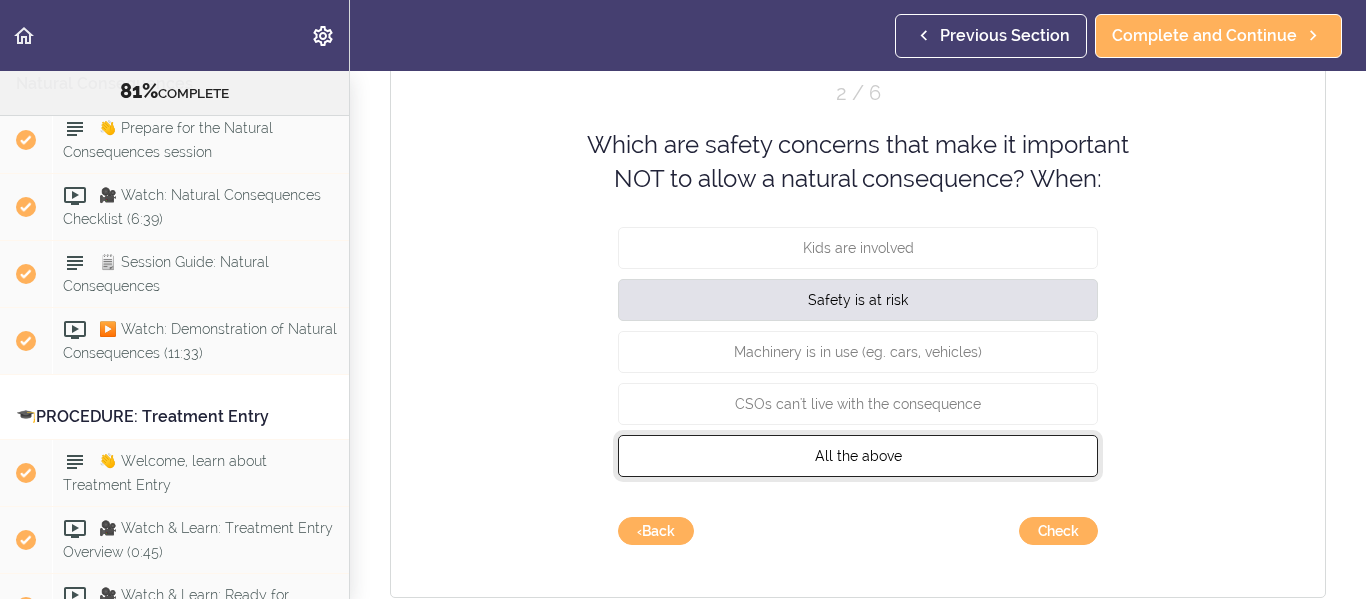 drag, startPoint x: 907, startPoint y: 453, endPoint x: 933, endPoint y: 454, distance: 26.019224 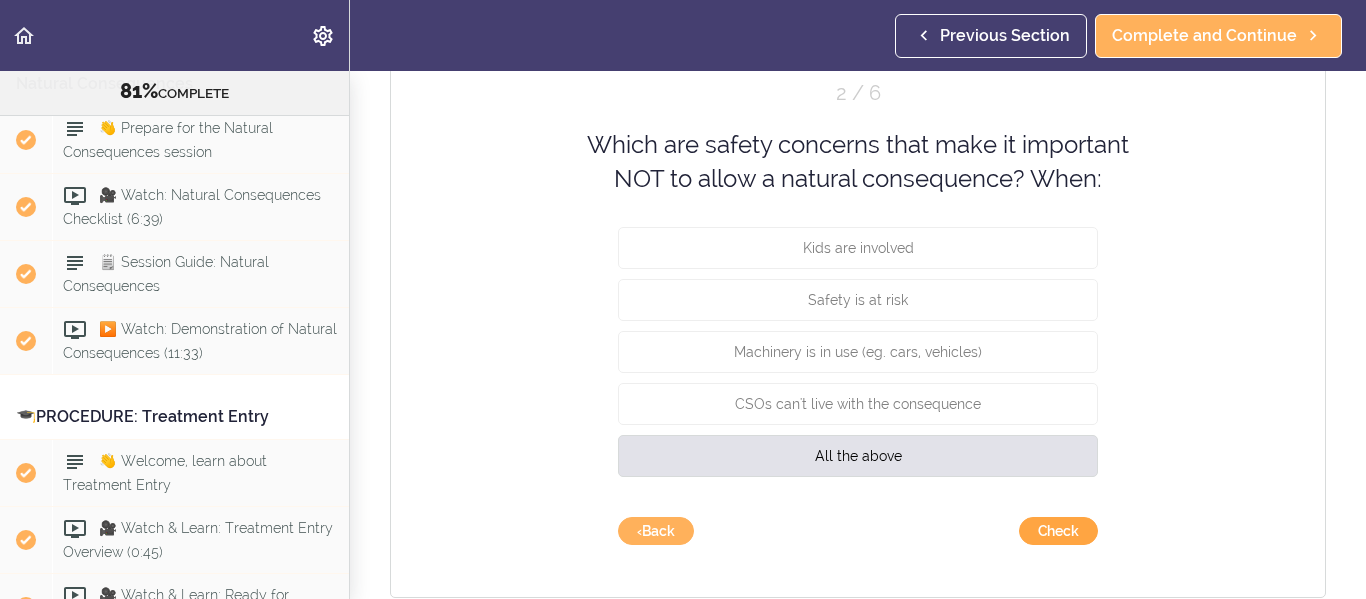 click on "Check" at bounding box center [1058, 531] 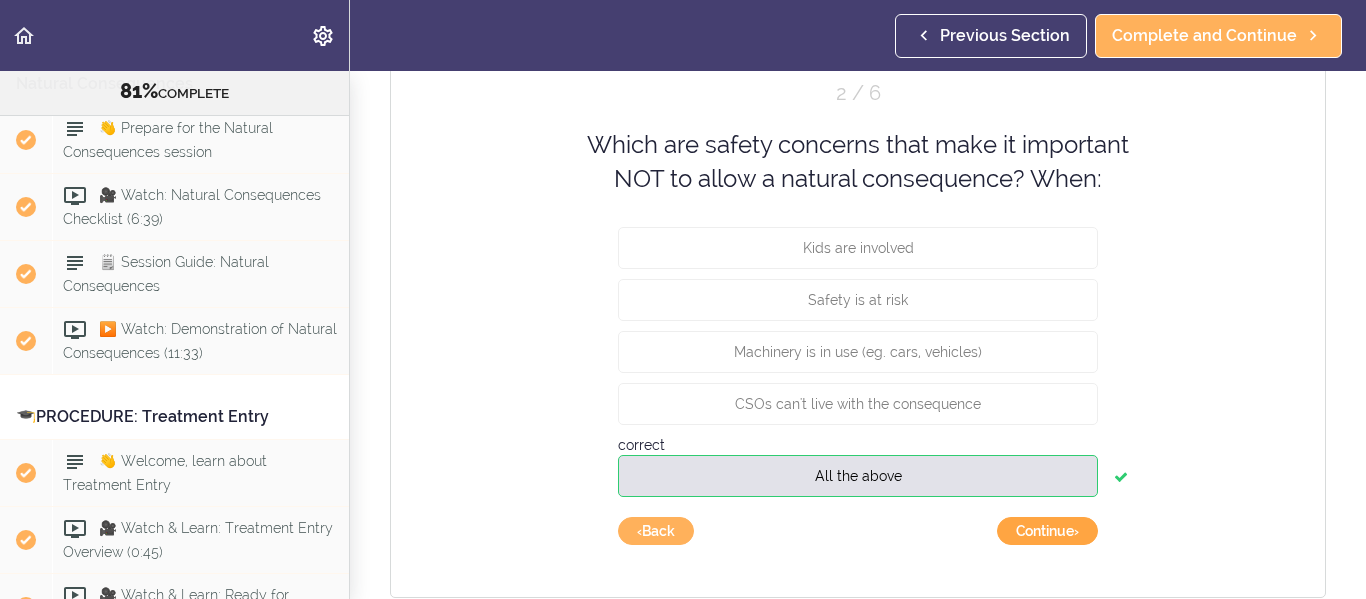 click on "Continue  ›" at bounding box center [1047, 531] 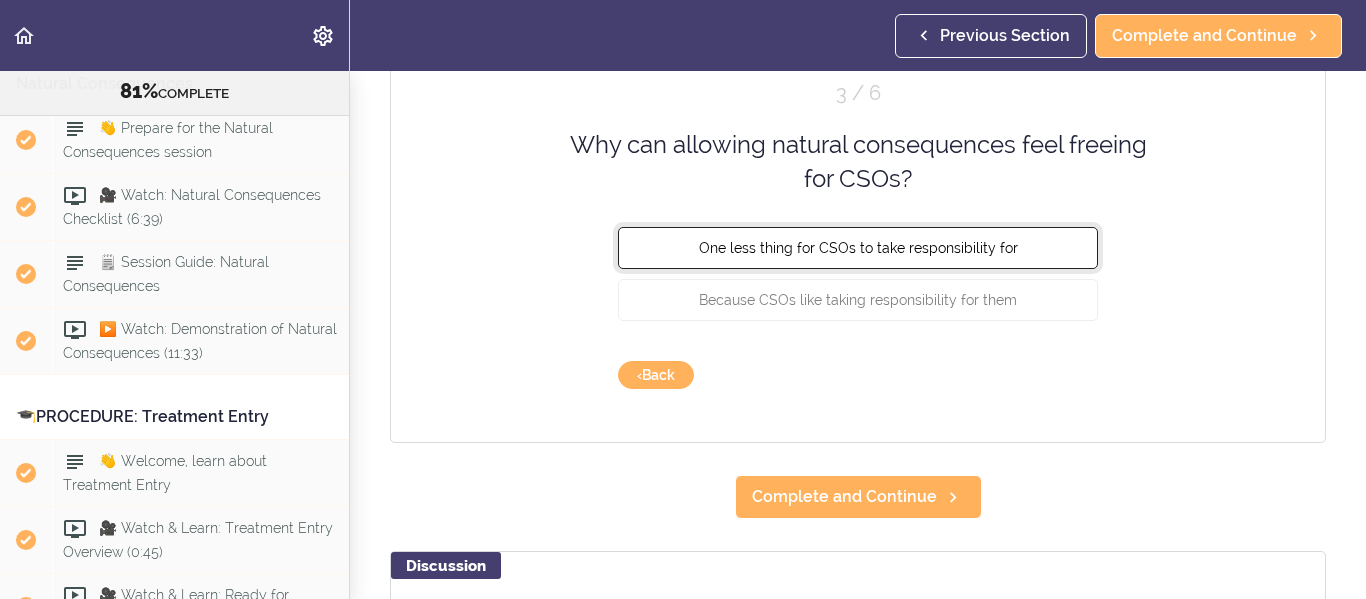 click on "One less thing for CSOs to take responsibility for" at bounding box center [858, 247] 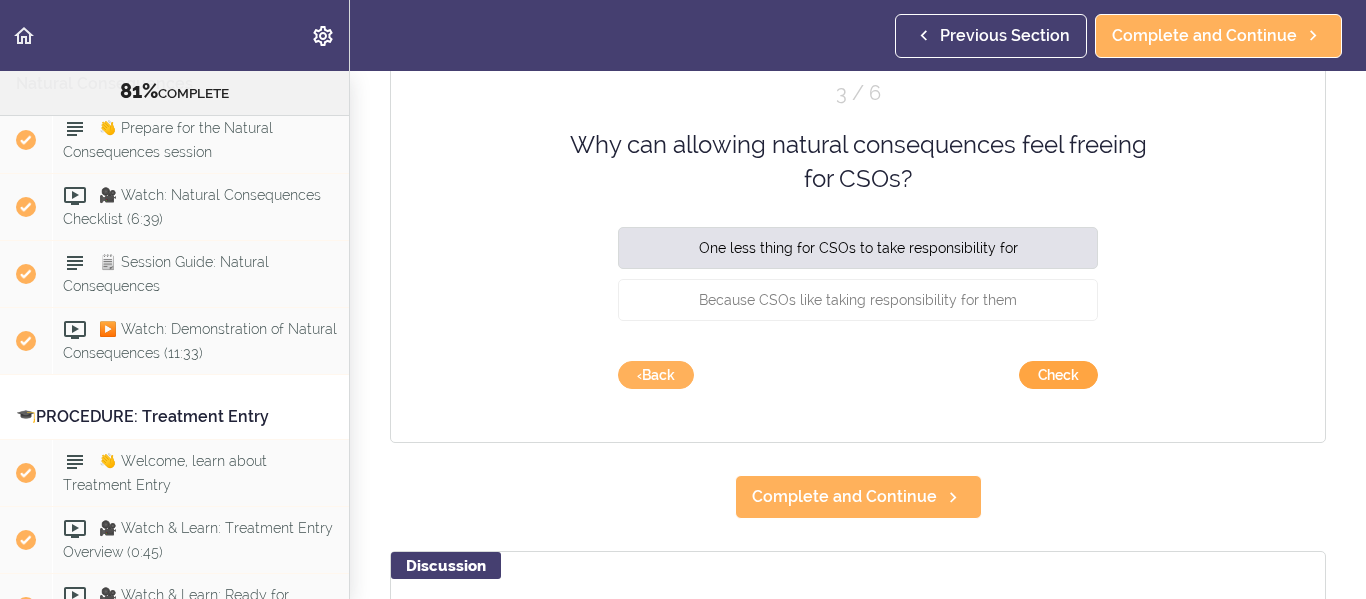 click on "Check" at bounding box center [1058, 375] 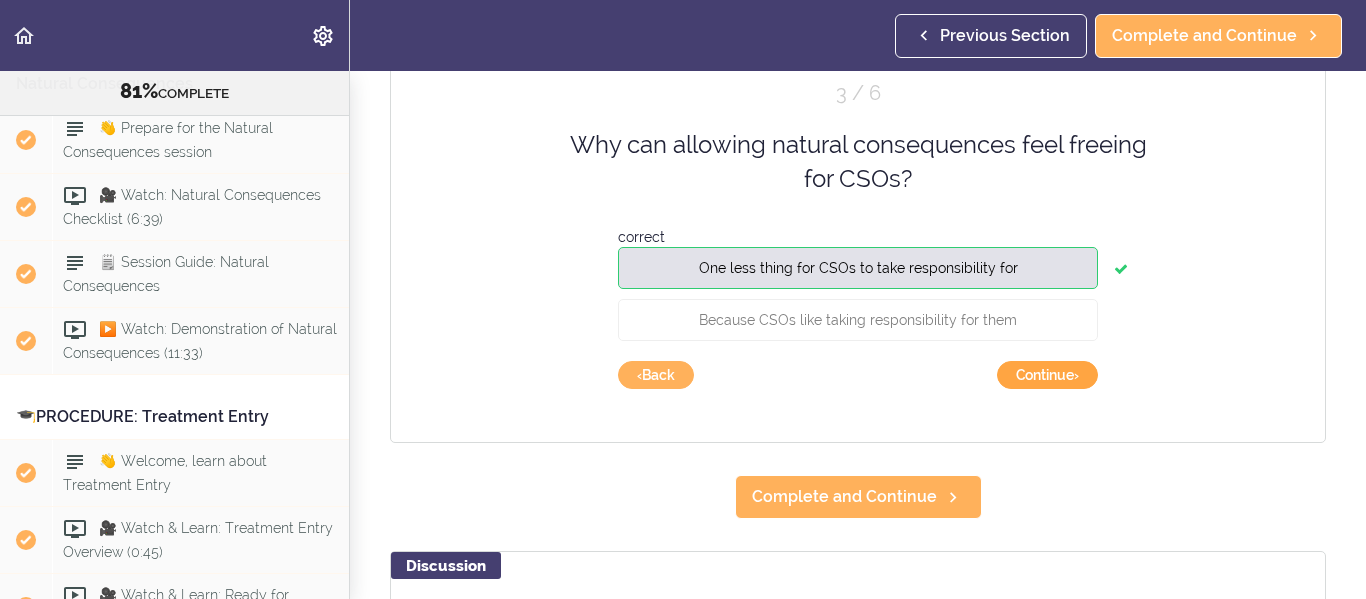 click on "Continue  ›" at bounding box center (1047, 375) 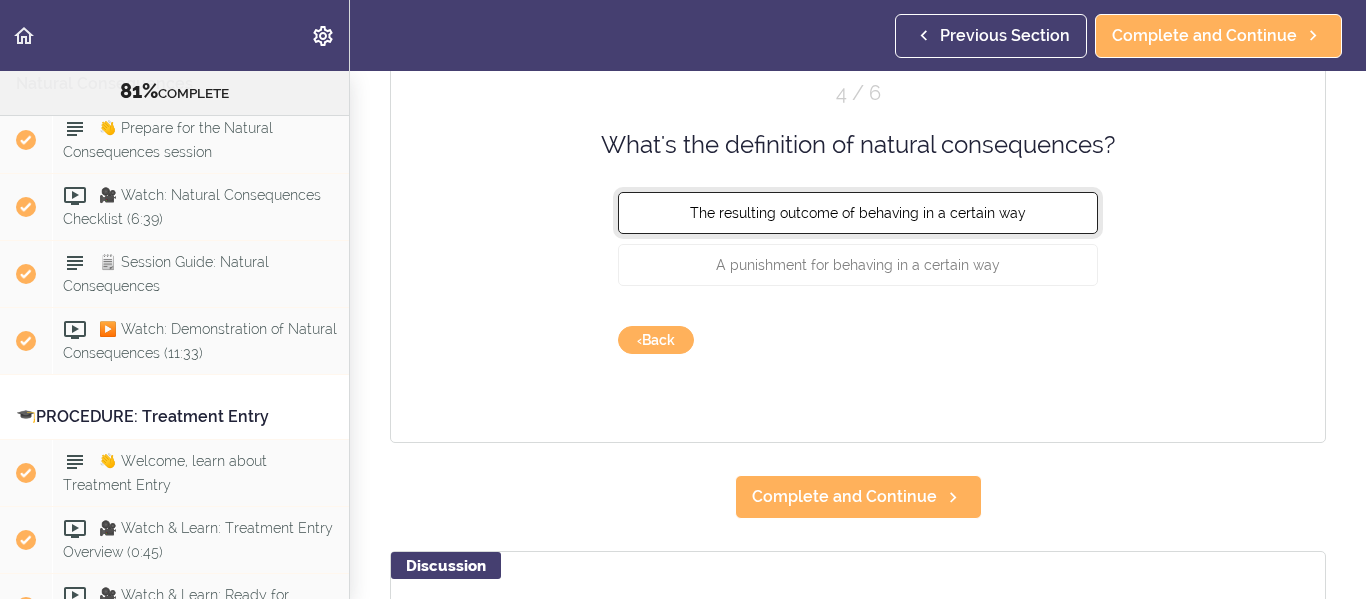 click on "The resulting outcome of behaving in a certain way" at bounding box center (858, 213) 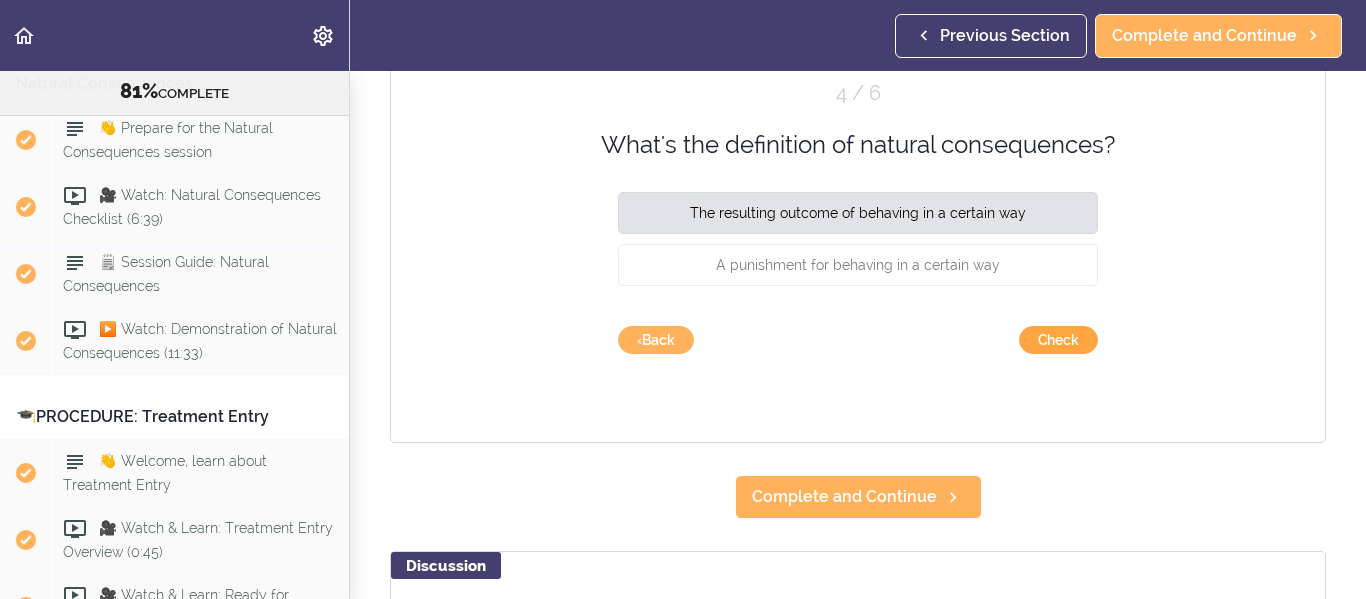 click on "Check" at bounding box center (1058, 340) 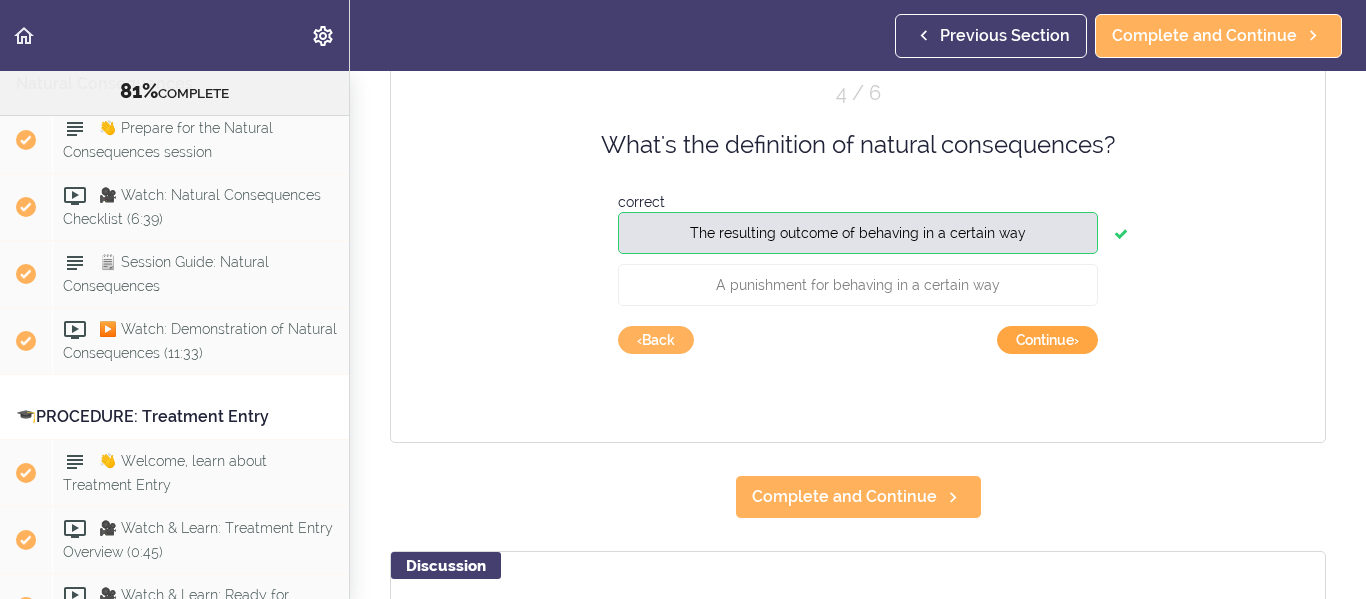 click on "Continue  ›" at bounding box center [1047, 340] 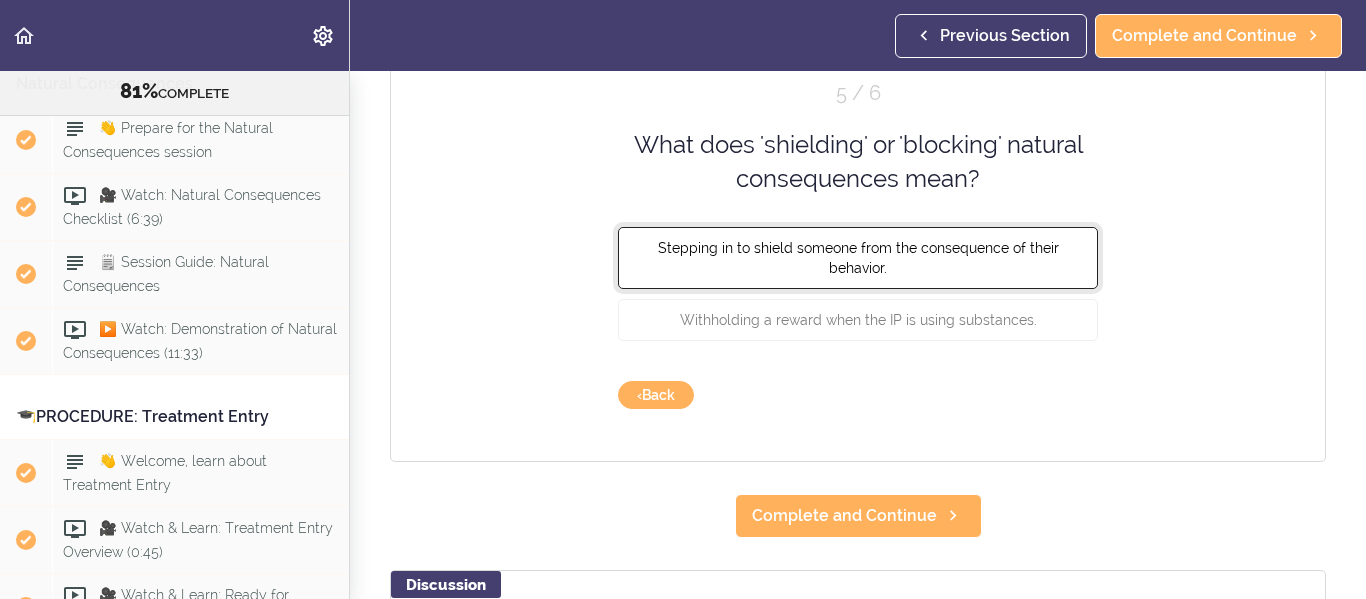 click on "Stepping in to shield someone from the consequence of their behavior." at bounding box center (858, 257) 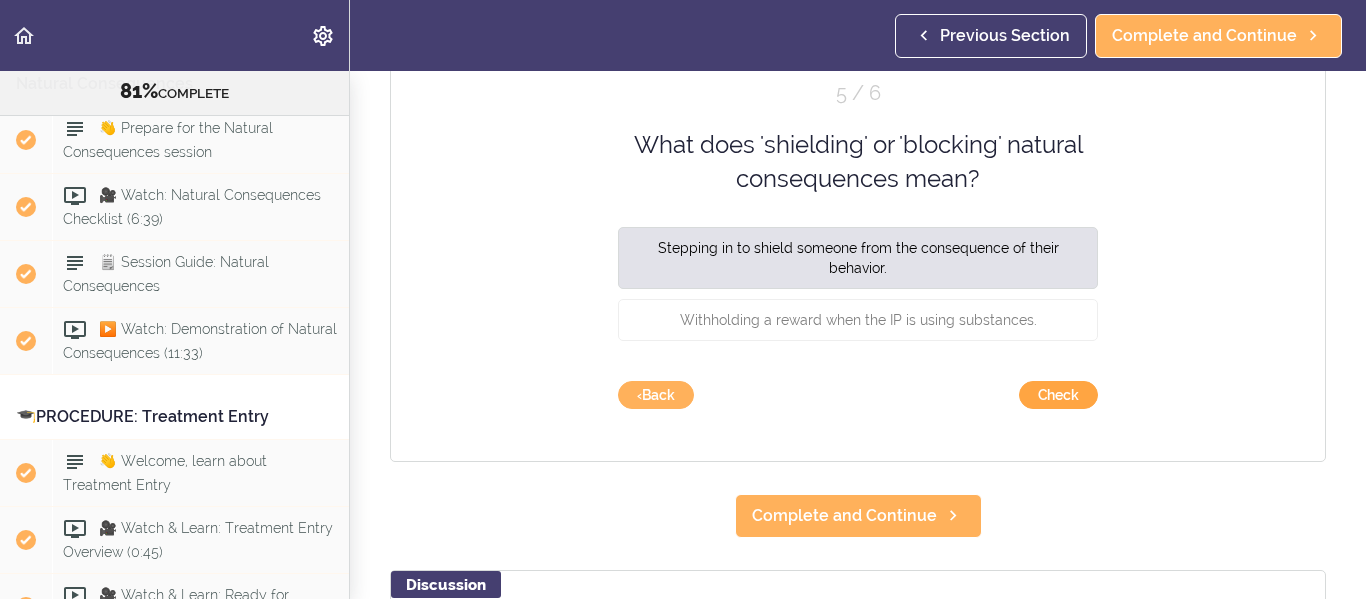 click on "Check" at bounding box center (1058, 395) 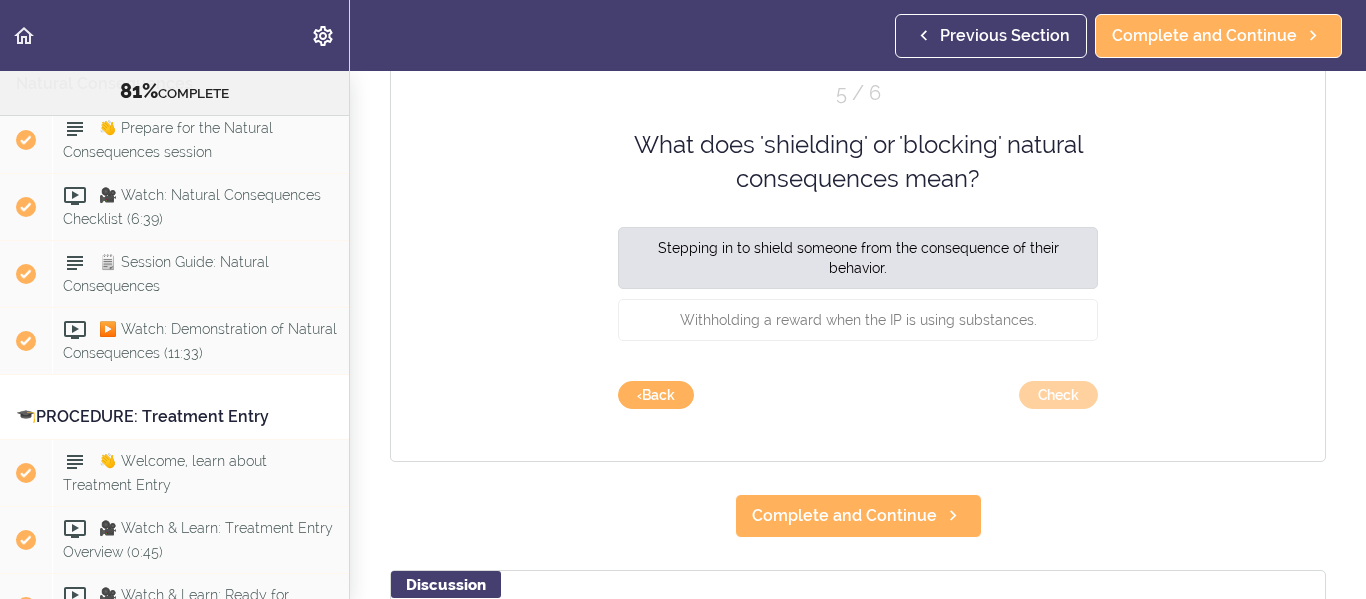 click on "Continue  ›" at bounding box center (1047, 395) 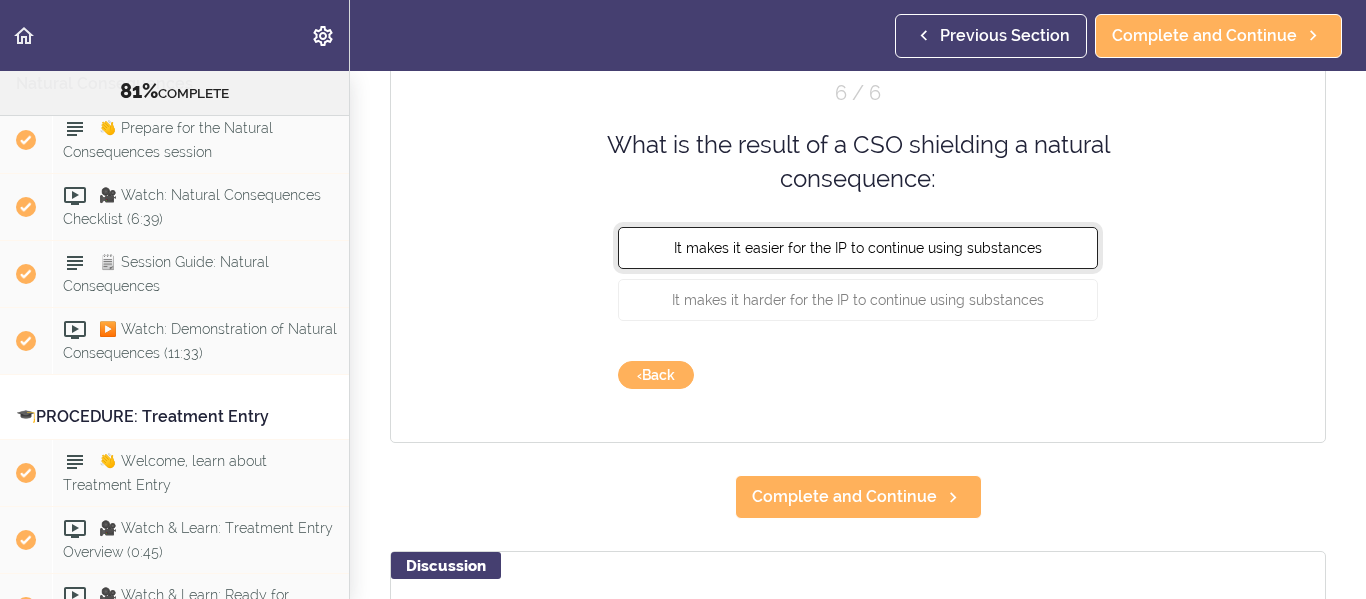 click on "It makes it easier for the IP to continue using substances" at bounding box center [858, 247] 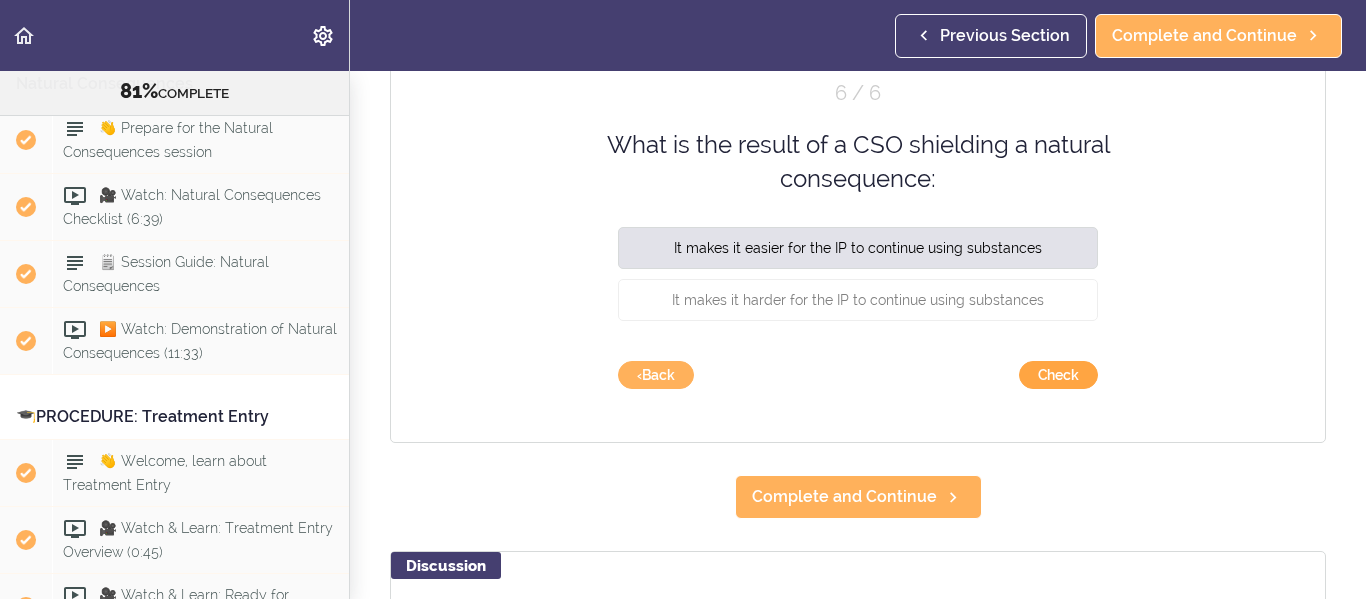 click on "Check" at bounding box center [1058, 375] 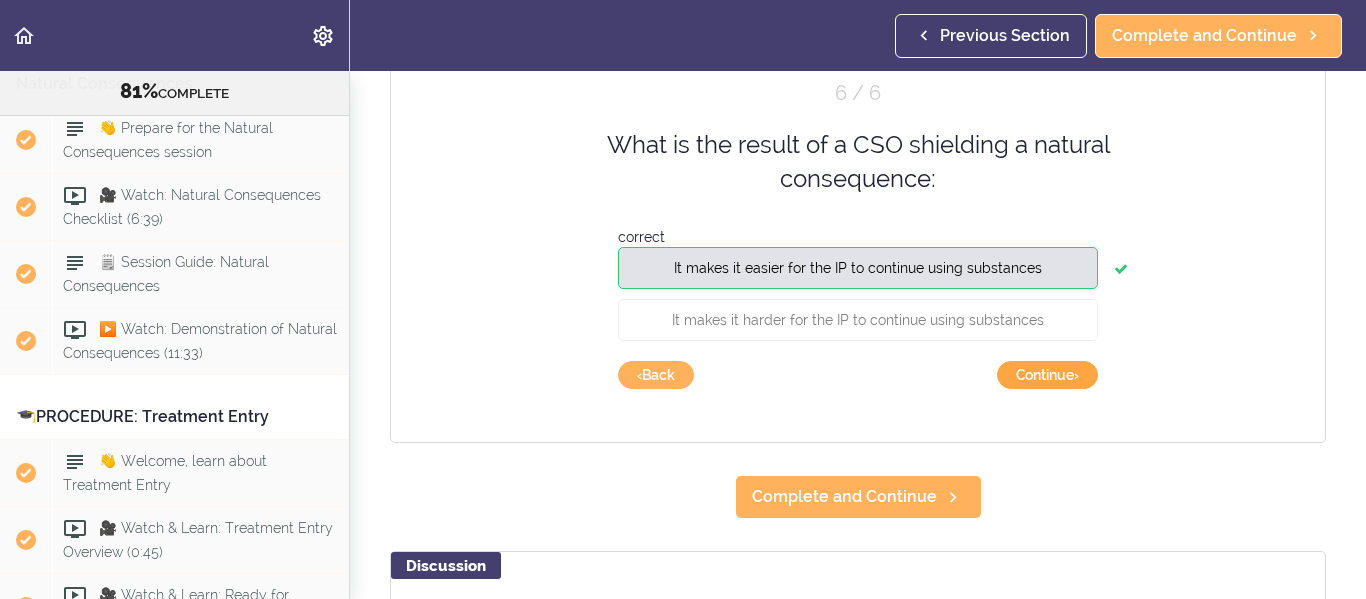 click on "Continue  ›" at bounding box center (1047, 375) 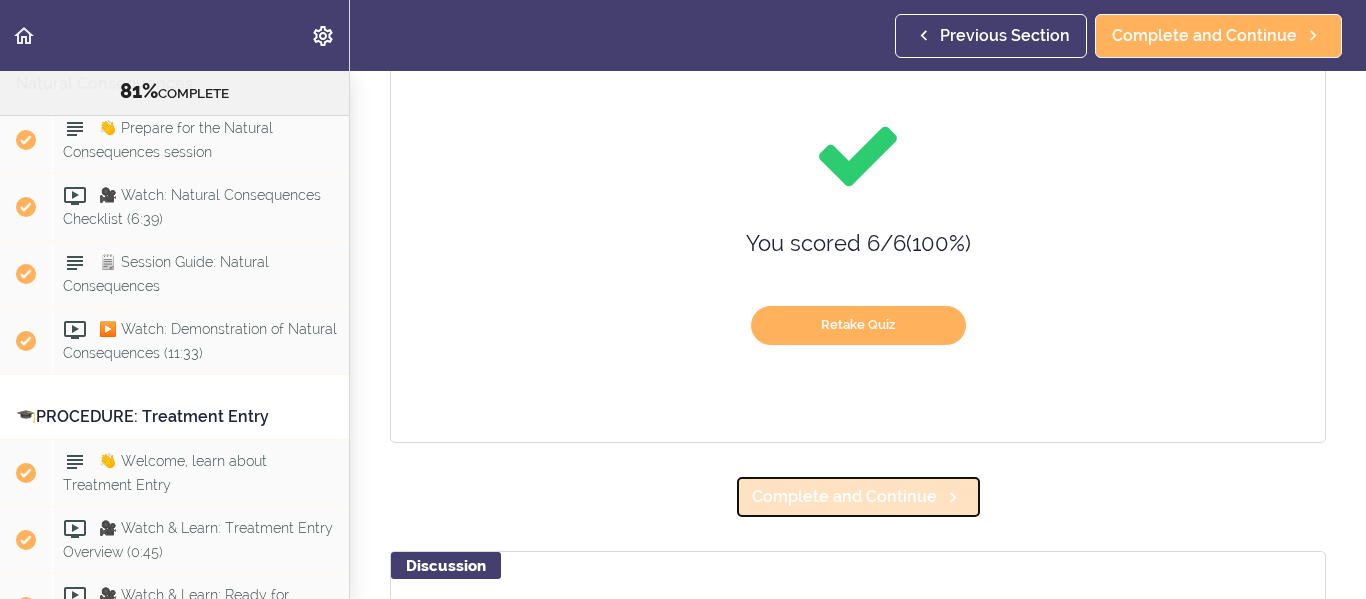 click on "Complete and Continue" at bounding box center (858, 497) 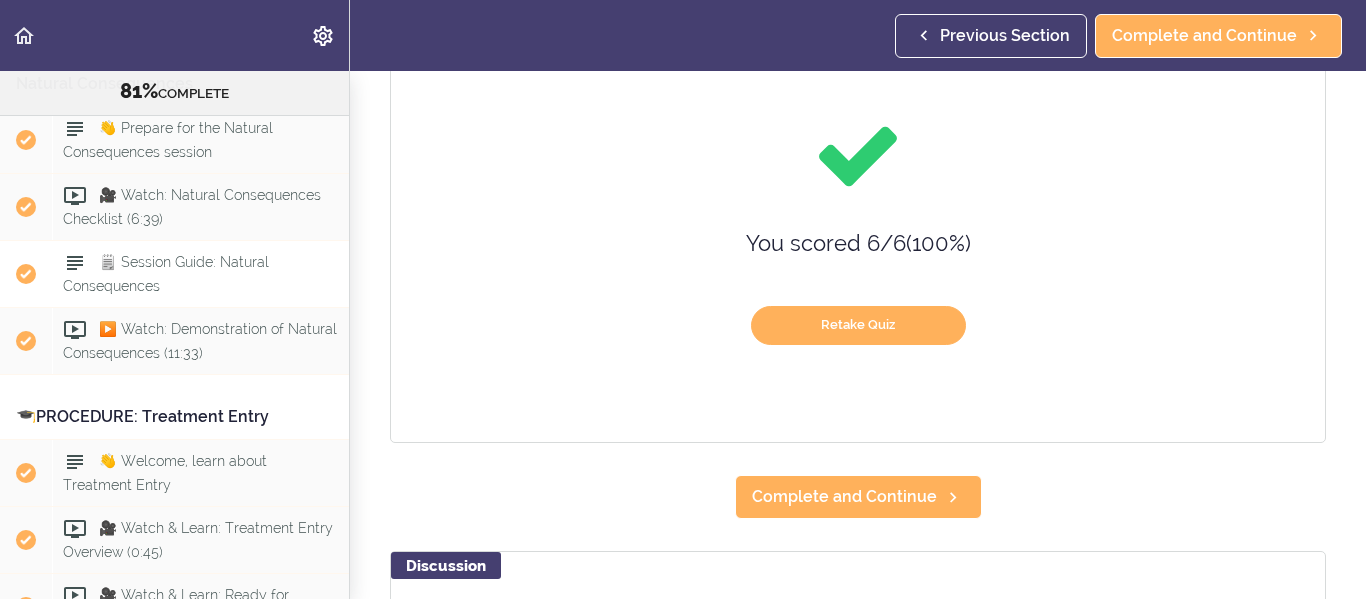 scroll, scrollTop: 44, scrollLeft: 0, axis: vertical 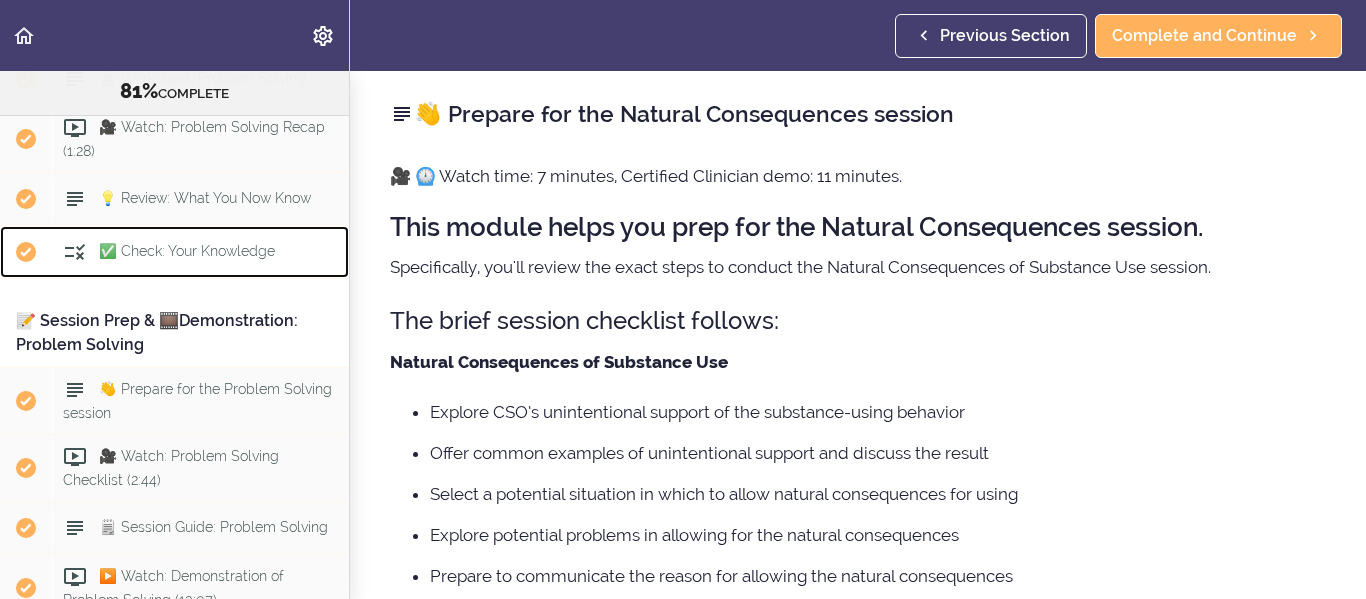 click on "✅ Check: Your Knowledge" at bounding box center (187, 251) 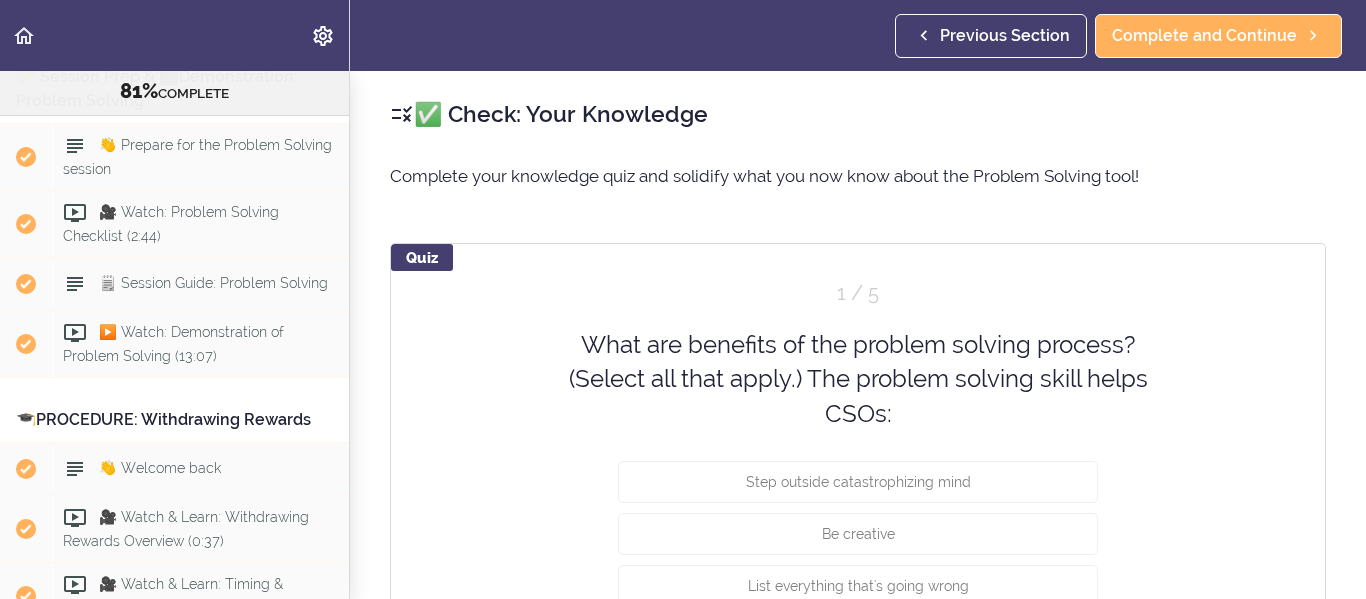 scroll, scrollTop: 9305, scrollLeft: 0, axis: vertical 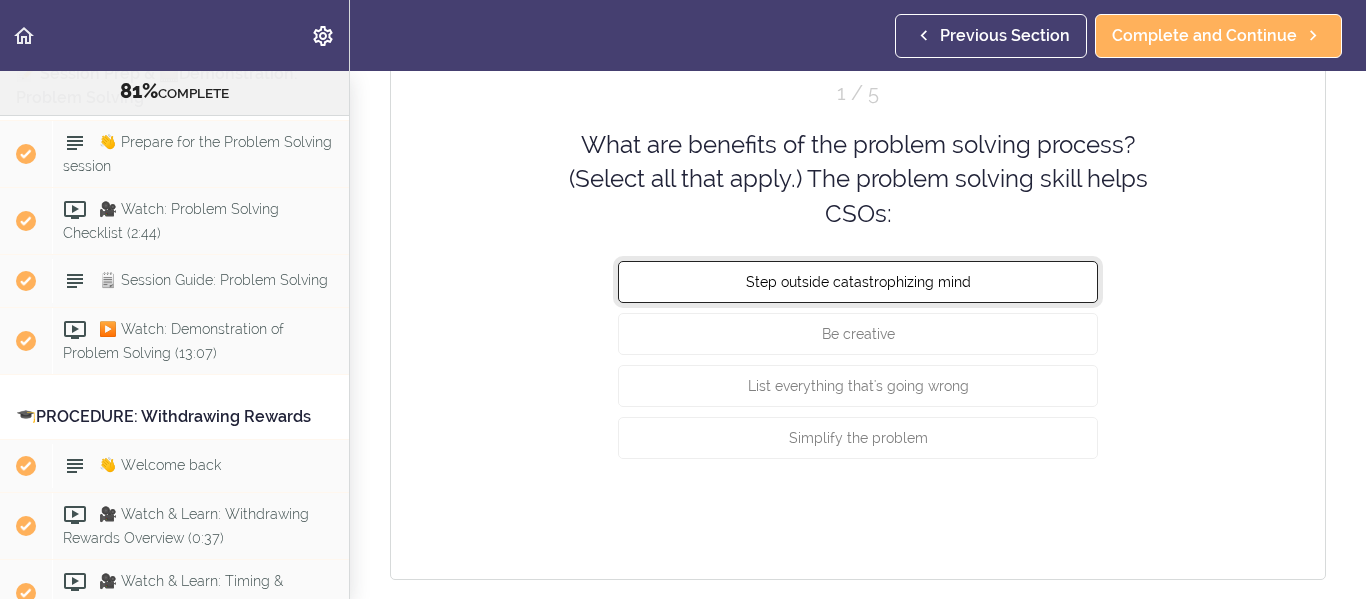 click on "Step outside catastrophizing mind" at bounding box center [858, 282] 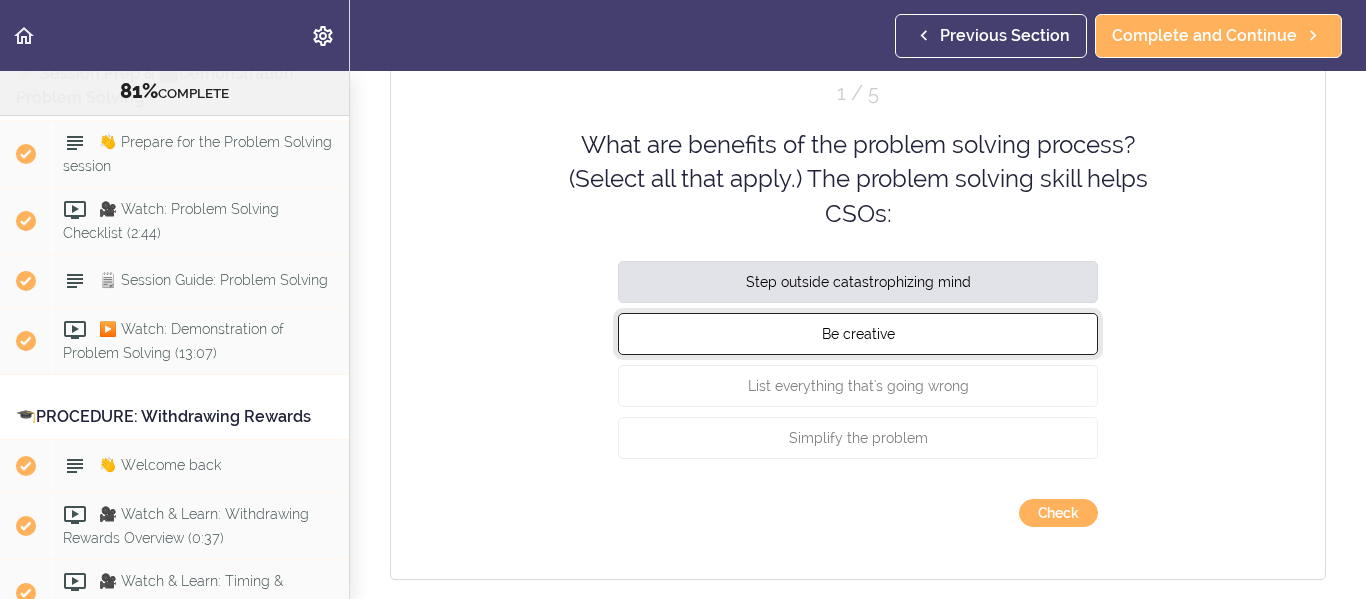 click on "Be creative" at bounding box center (858, 334) 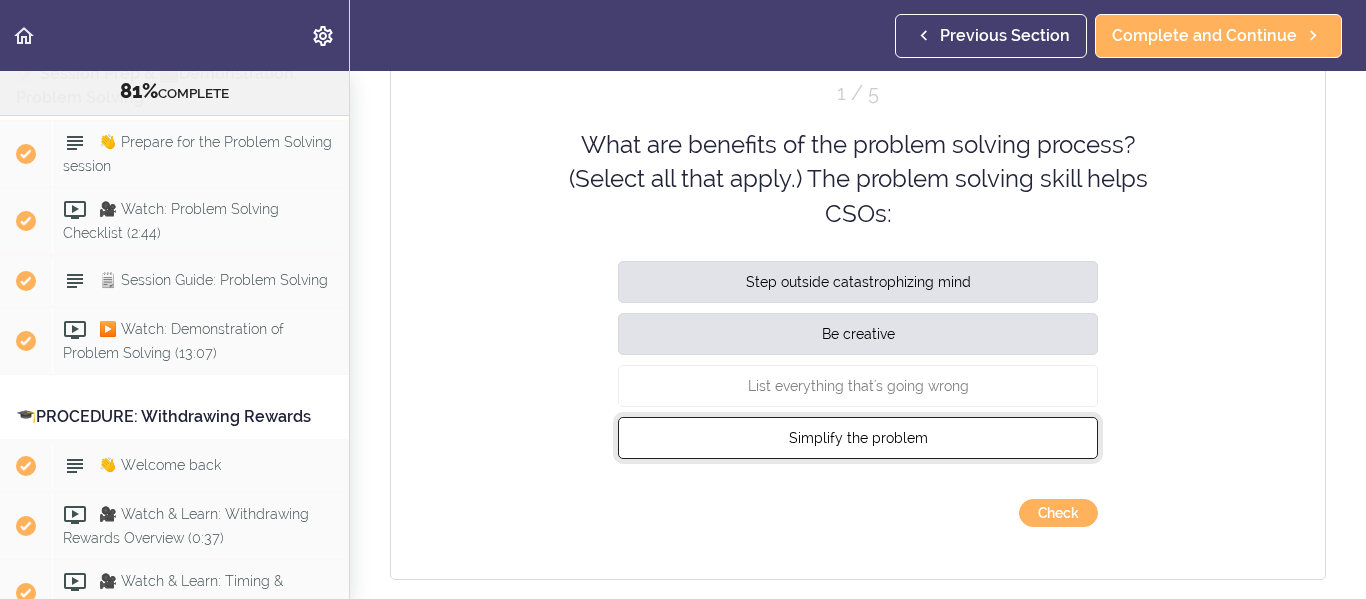 click on "Simplify the problem" at bounding box center [858, 438] 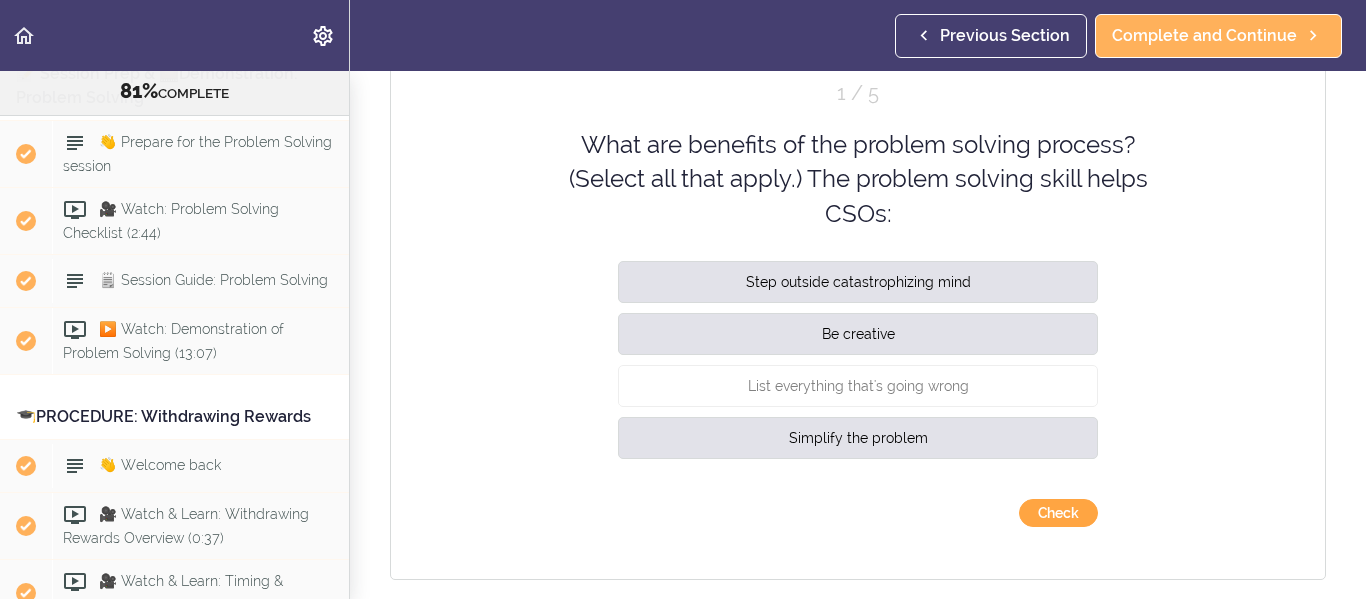 click on "Check" at bounding box center [1058, 513] 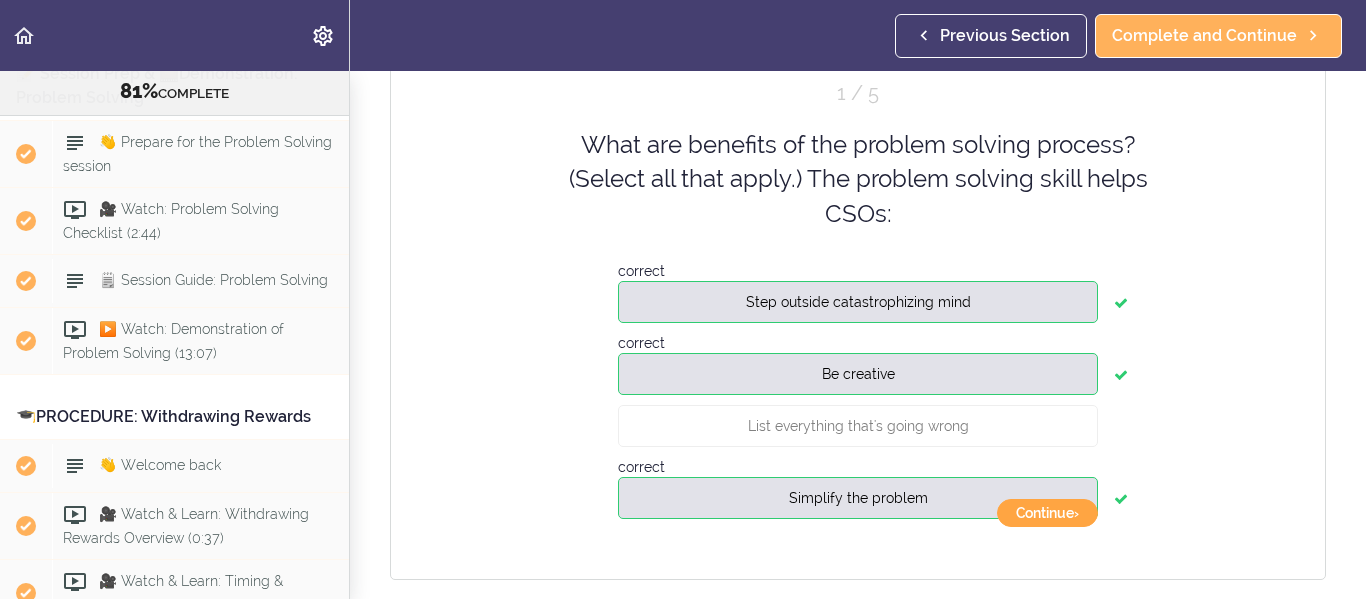 click on "Continue  ›" at bounding box center (1047, 513) 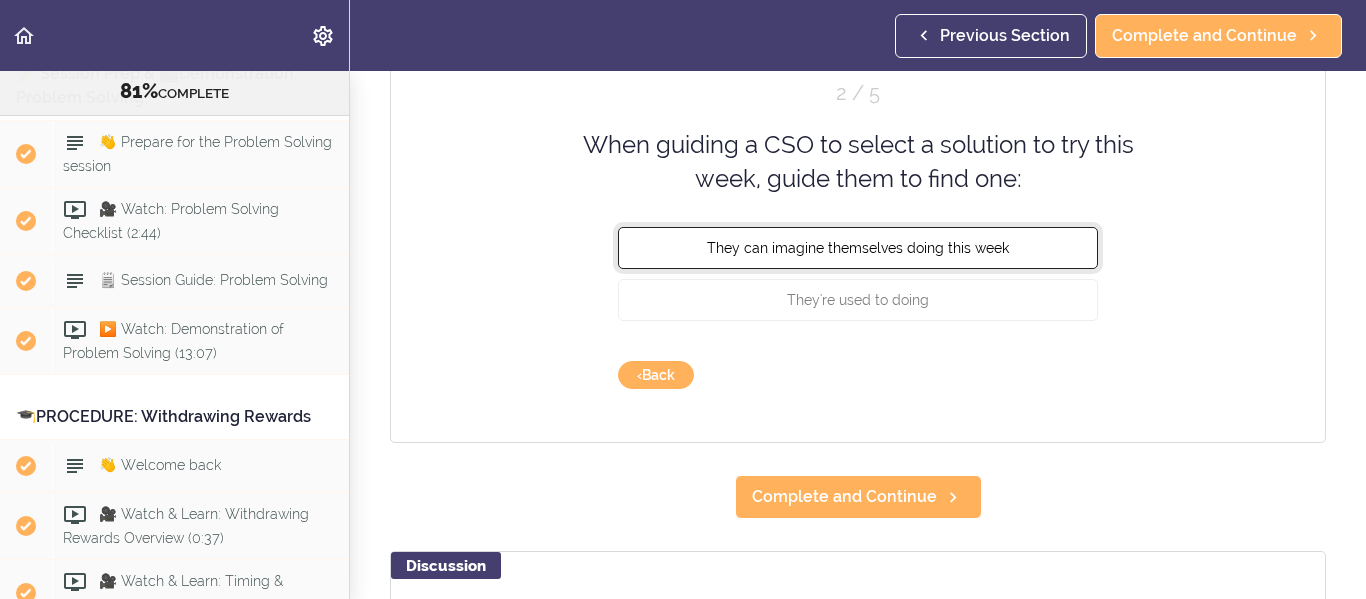 click on "They can imagine themselves doing this week" at bounding box center [858, 247] 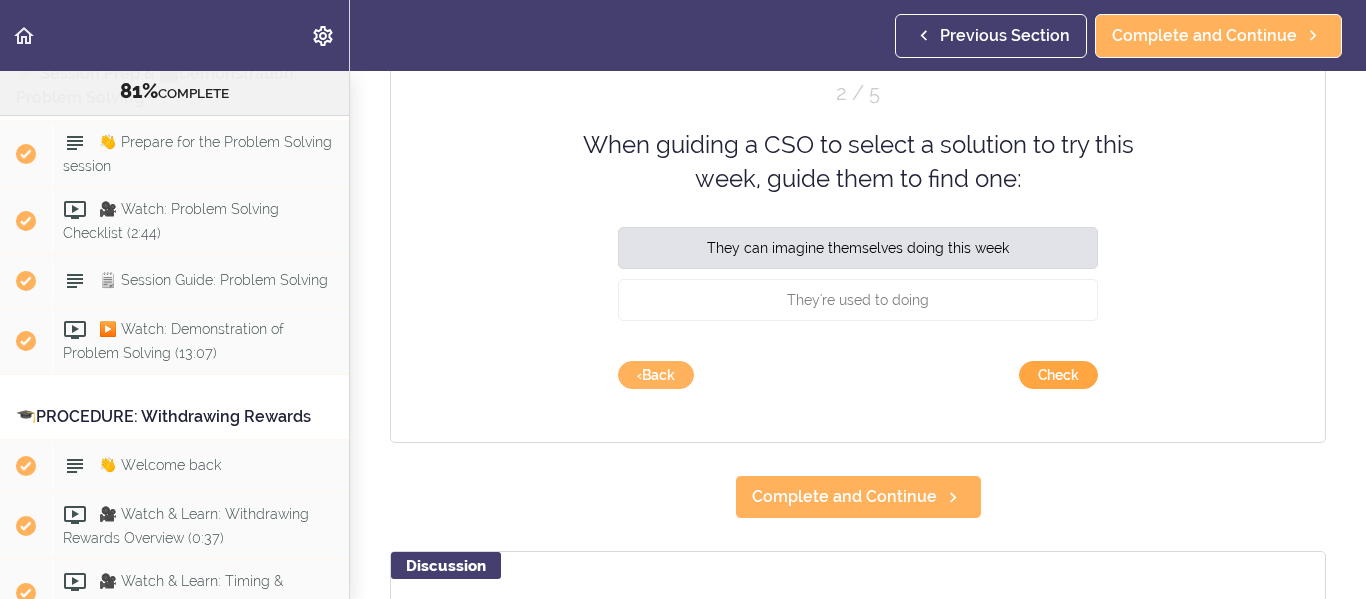click on "Check" at bounding box center [1058, 375] 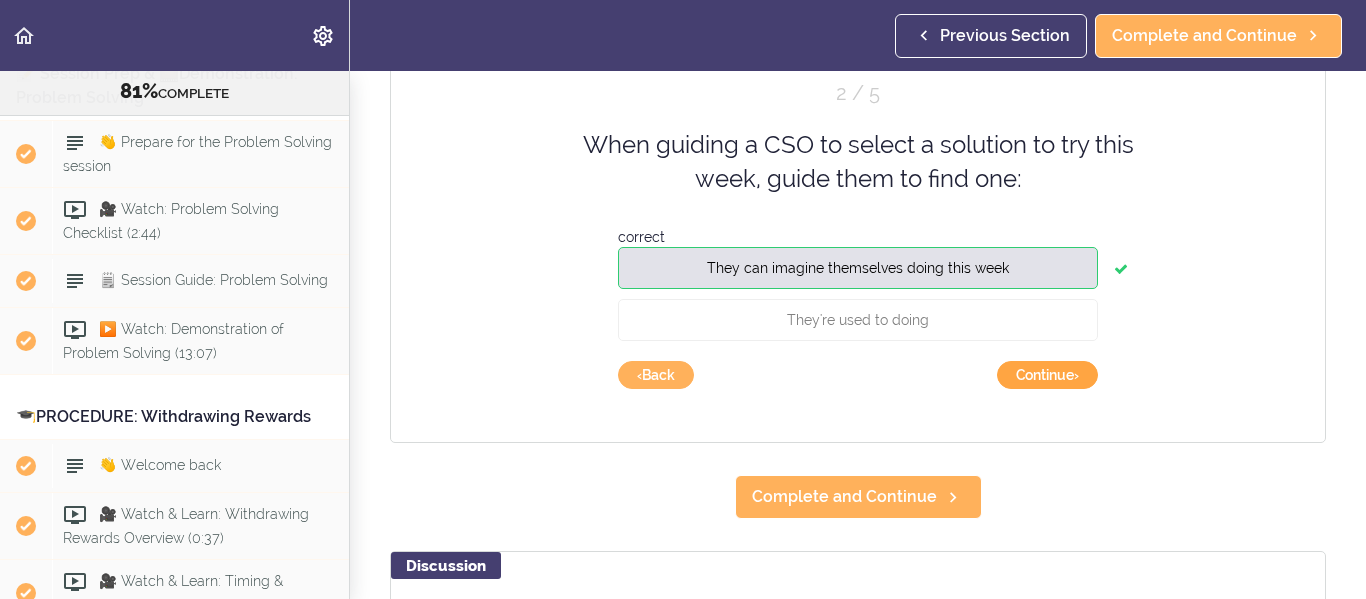 click on "Continue  ›" at bounding box center (1047, 375) 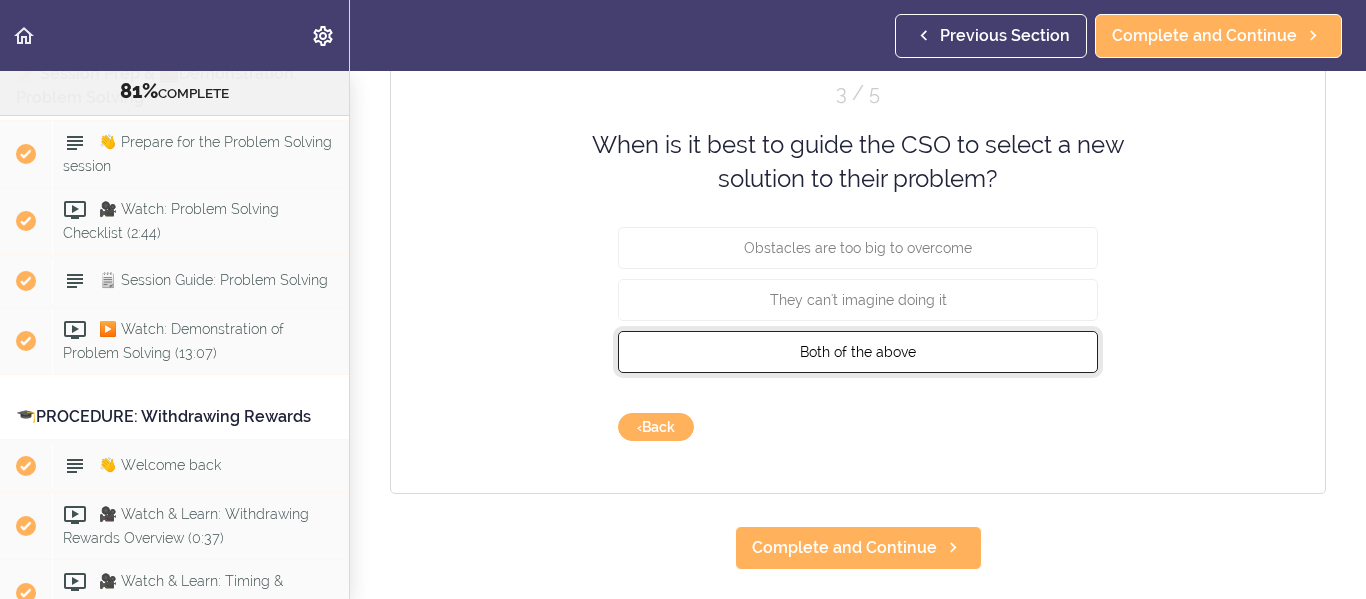 click on "Both of the above" at bounding box center [858, 351] 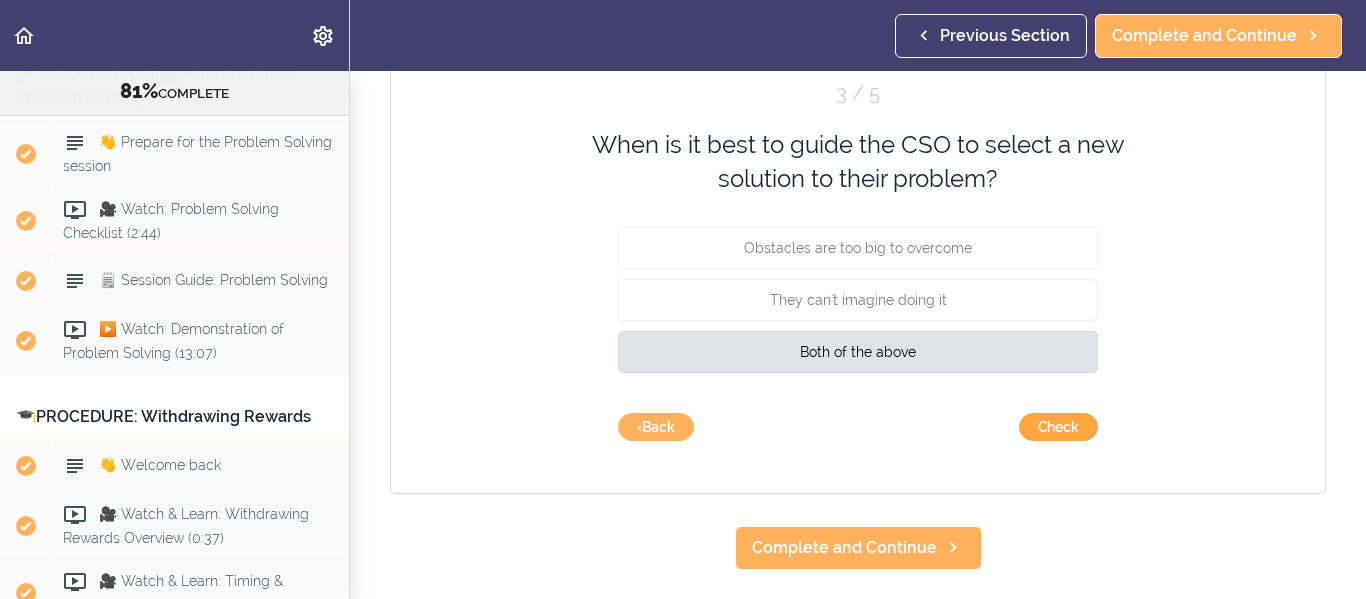 click on "Check" at bounding box center [1058, 427] 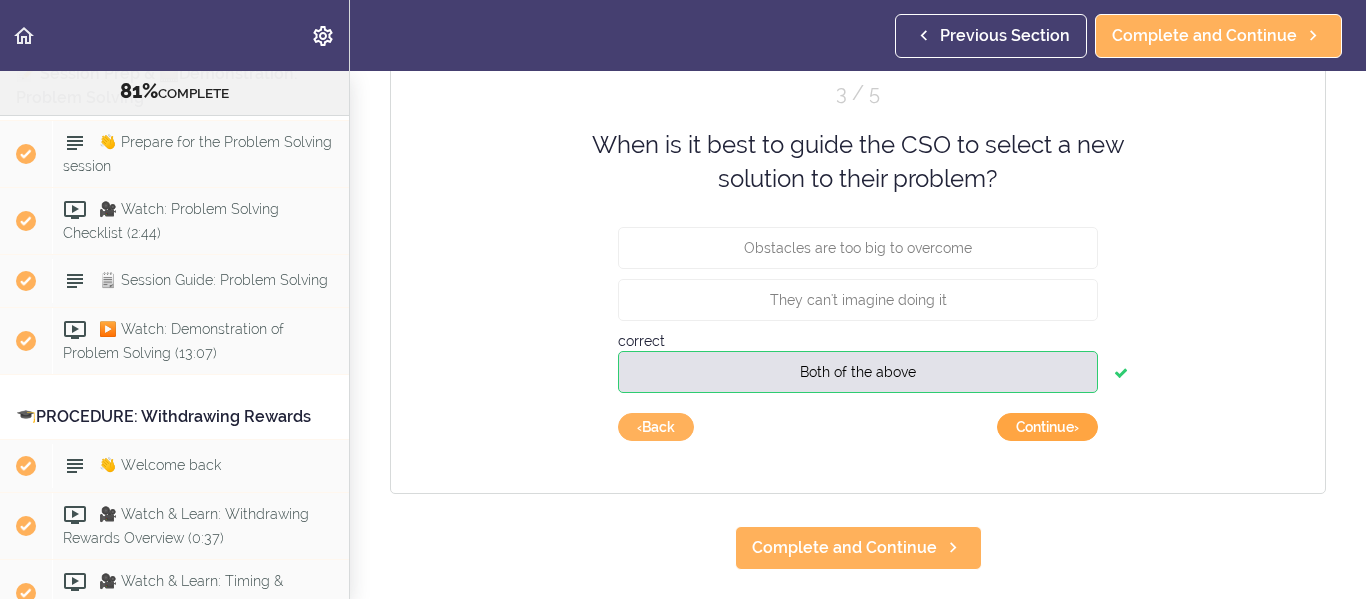 click on "Continue  ›" at bounding box center [1047, 427] 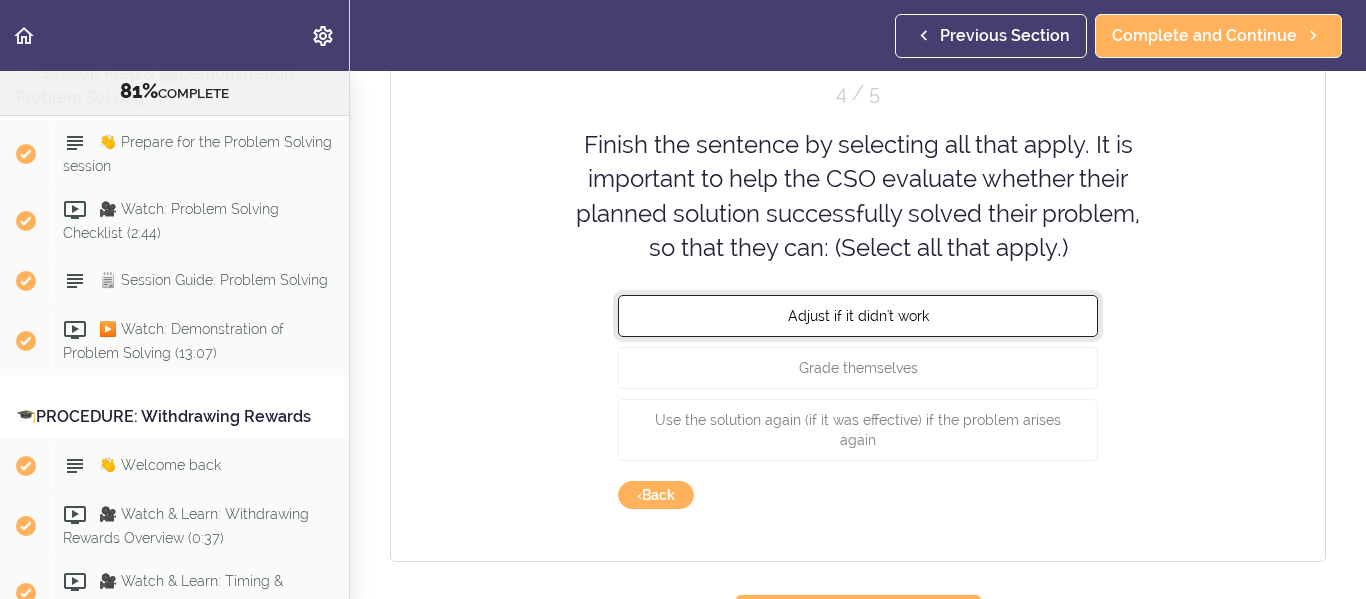 click on "Adjust if it didn't work" at bounding box center [858, 316] 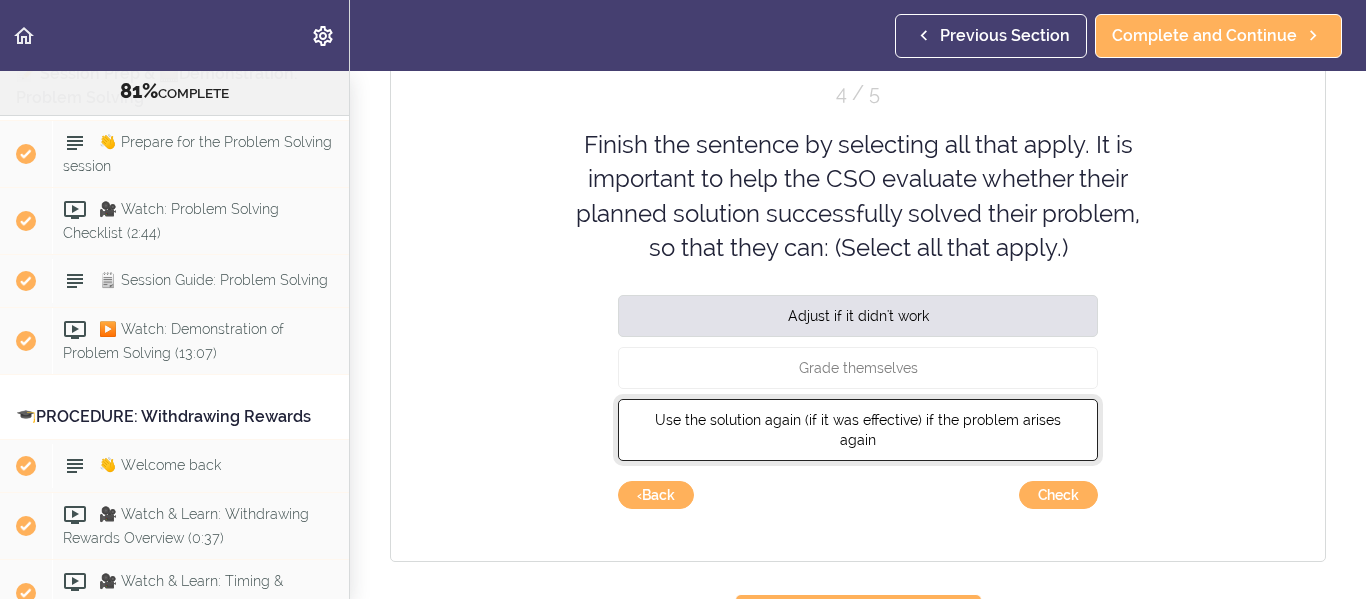 click on "Use the solution again (if it was effective) if the problem arises again" at bounding box center [858, 430] 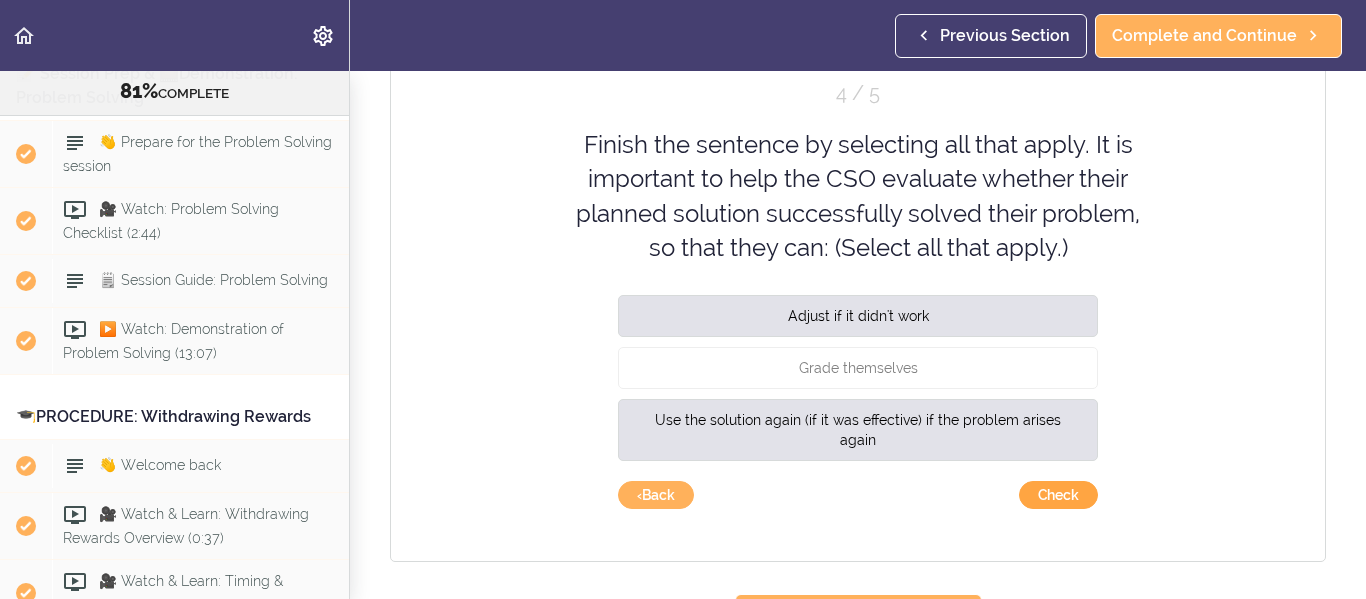 click on "Check" at bounding box center (1058, 495) 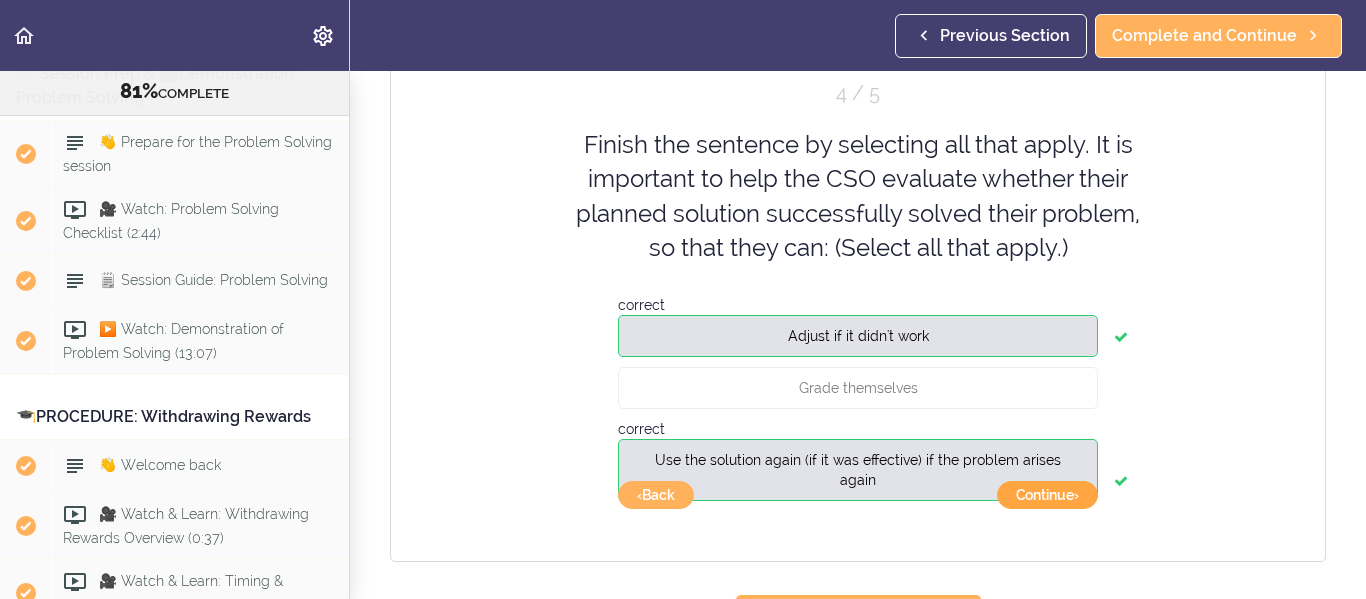 click on "Continue  ›" at bounding box center [1047, 495] 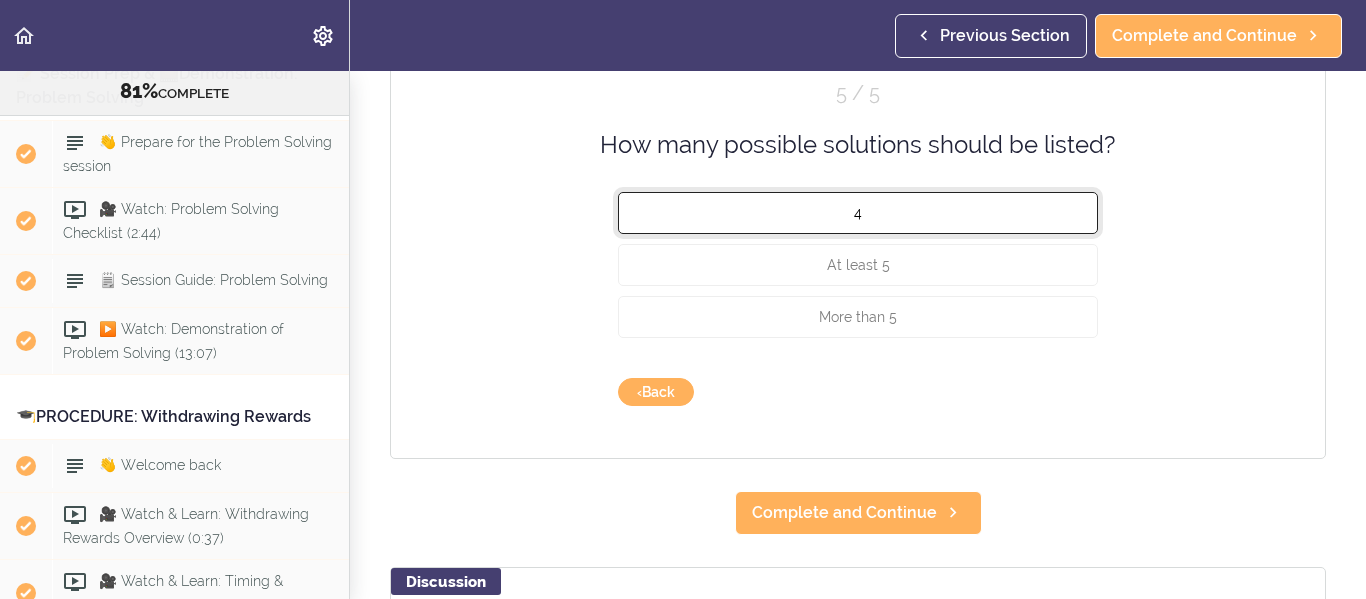 click on "4" at bounding box center (858, 213) 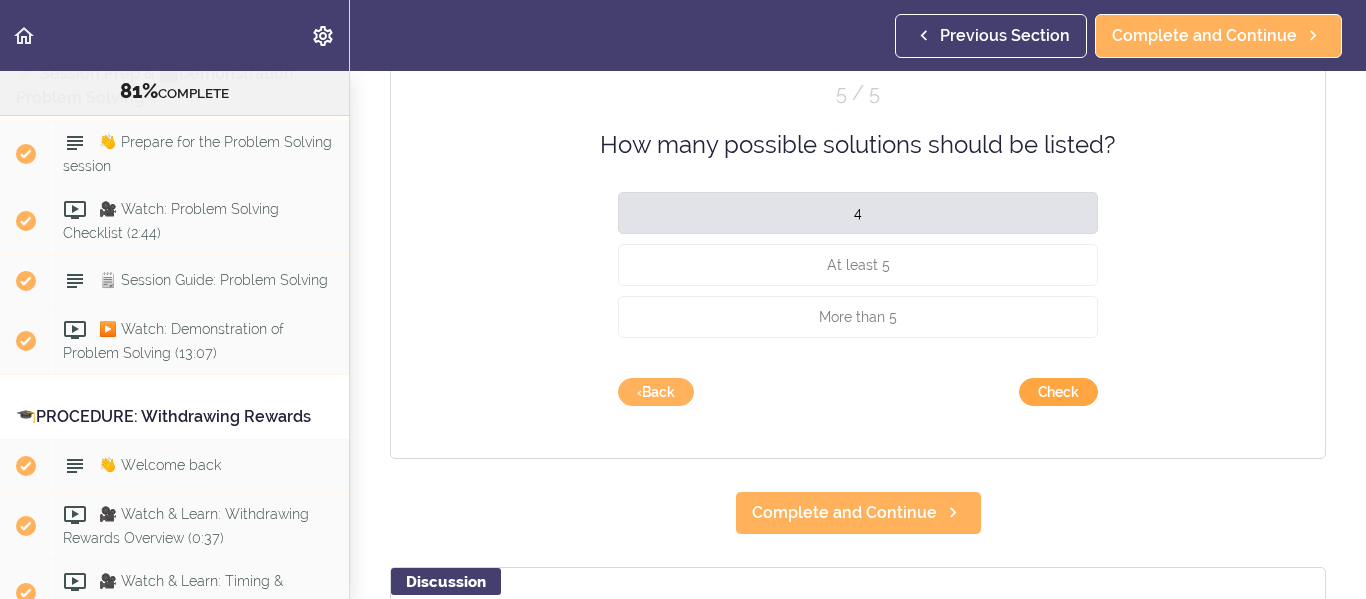 click on "Check" at bounding box center (1058, 392) 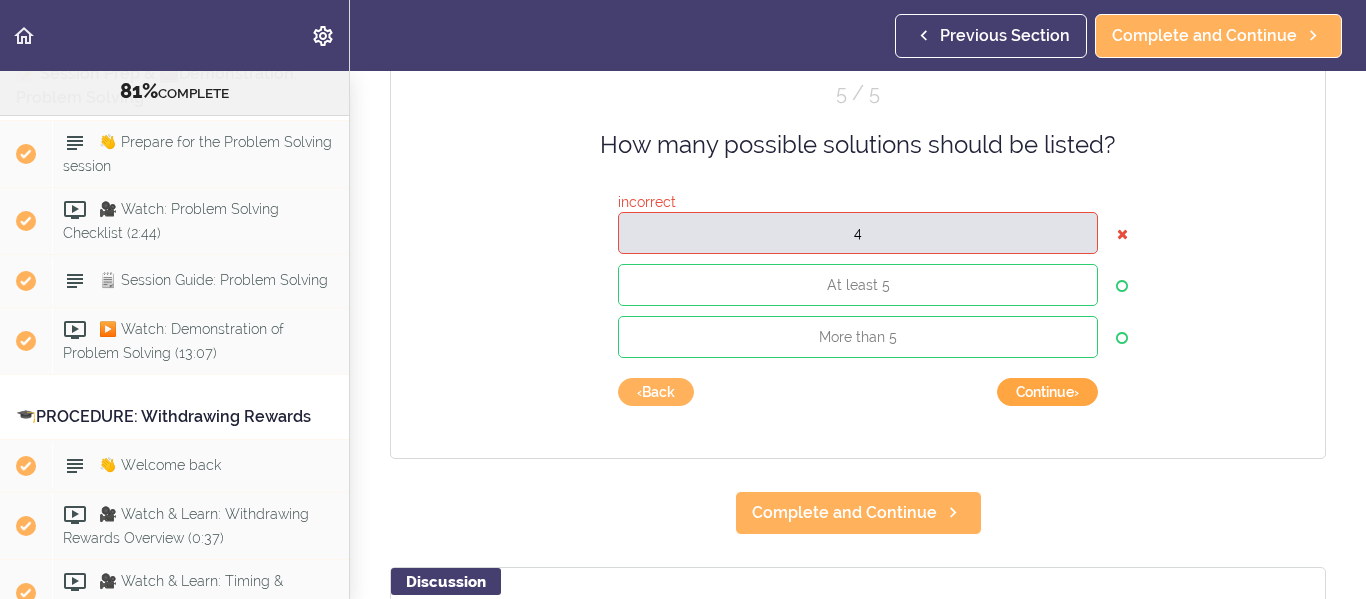 click on "Continue  ›" at bounding box center [1047, 392] 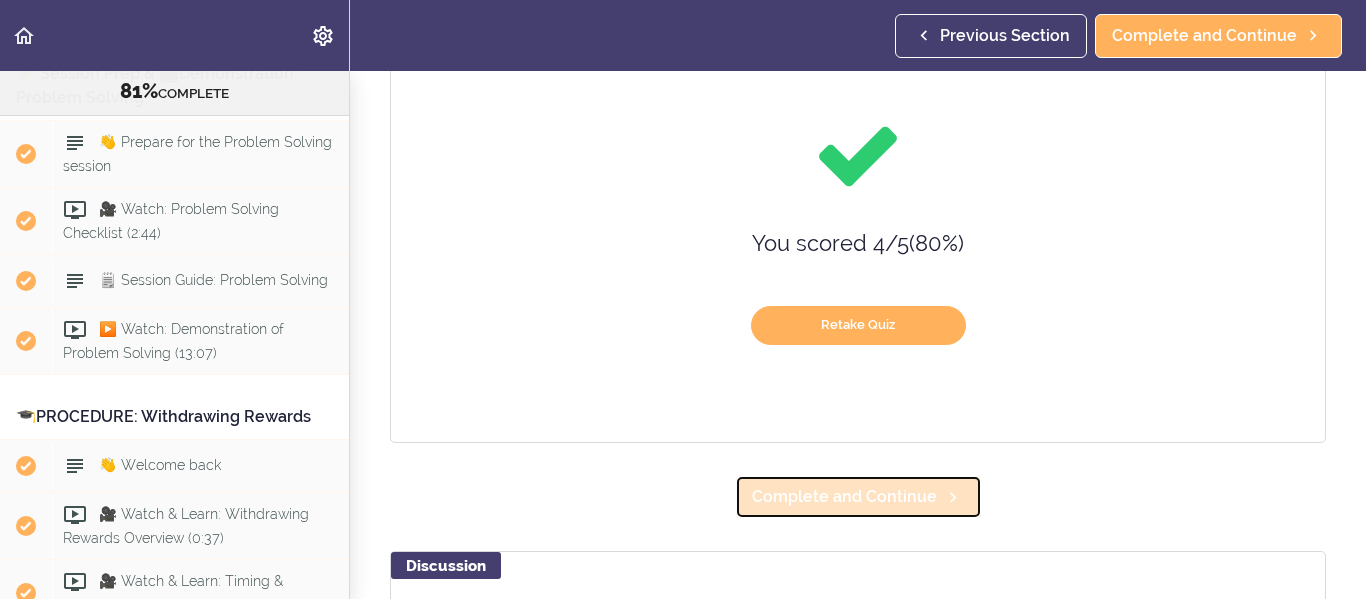click on "Complete and Continue" at bounding box center (844, 497) 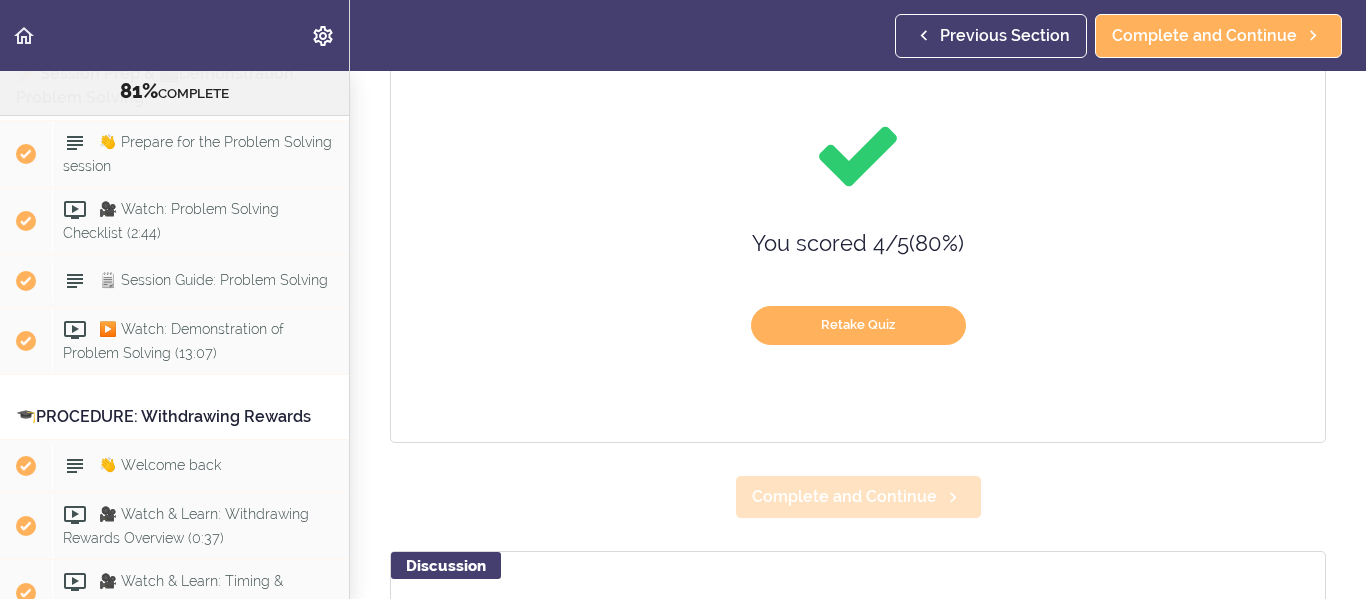 scroll, scrollTop: 39, scrollLeft: 0, axis: vertical 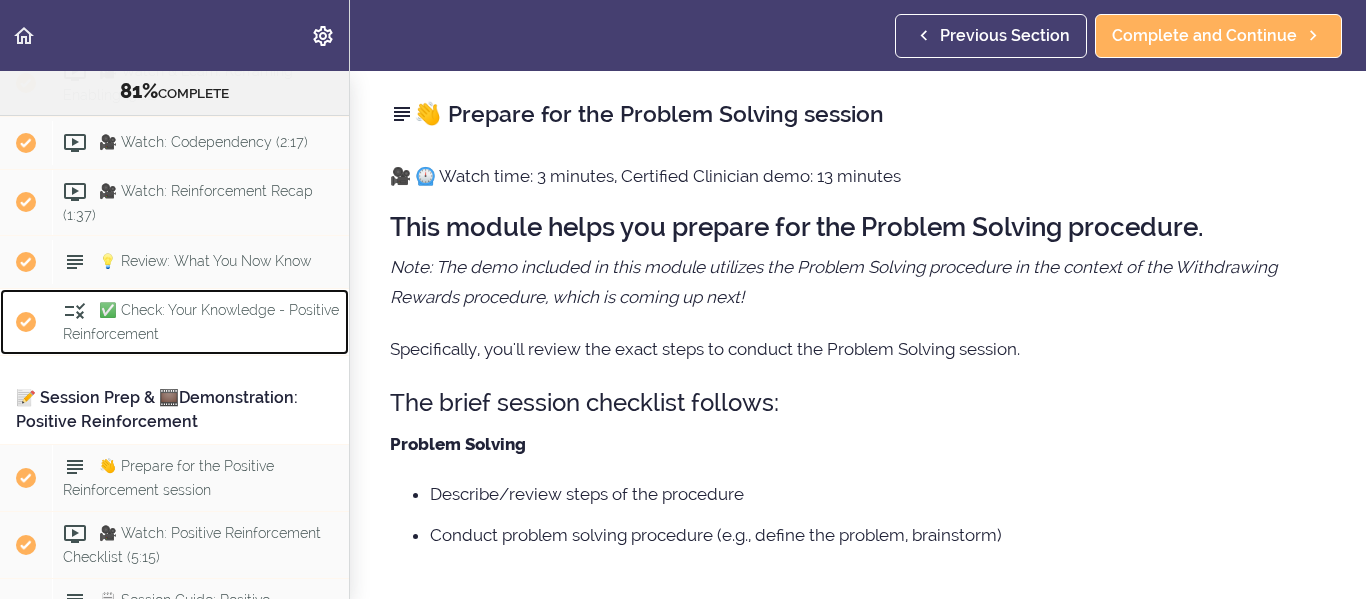 click on "✅ Check: Your Knowledge - Positive Reinforcement" at bounding box center (200, 322) 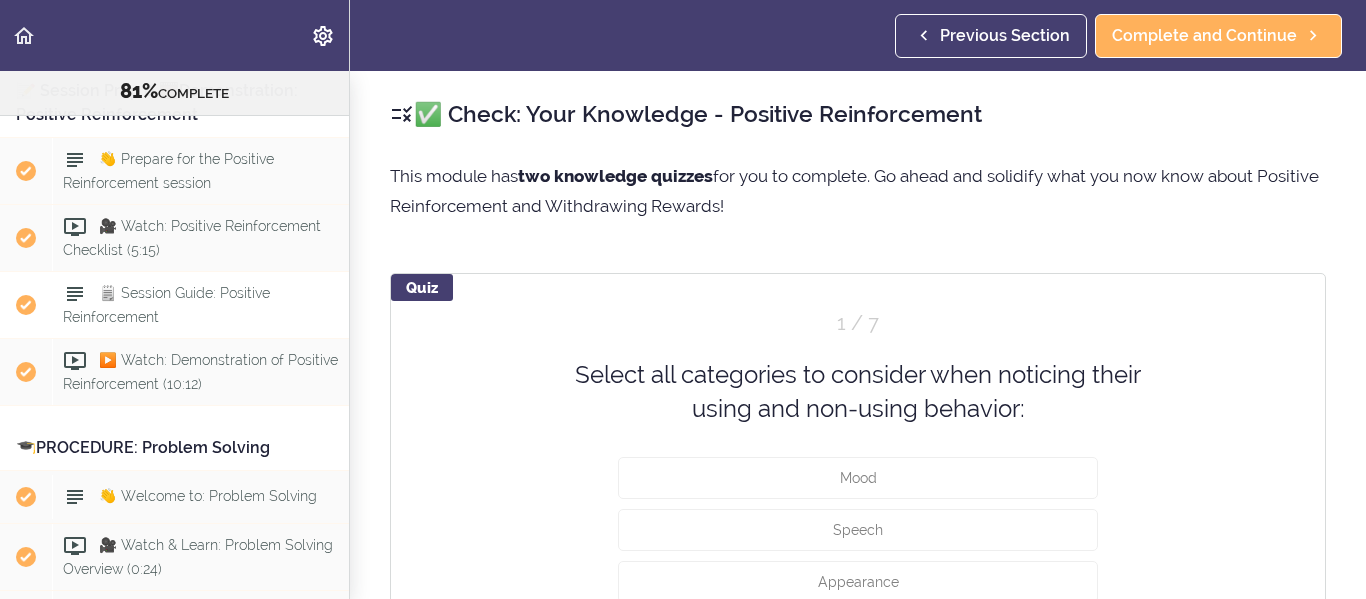 scroll, scrollTop: 8456, scrollLeft: 0, axis: vertical 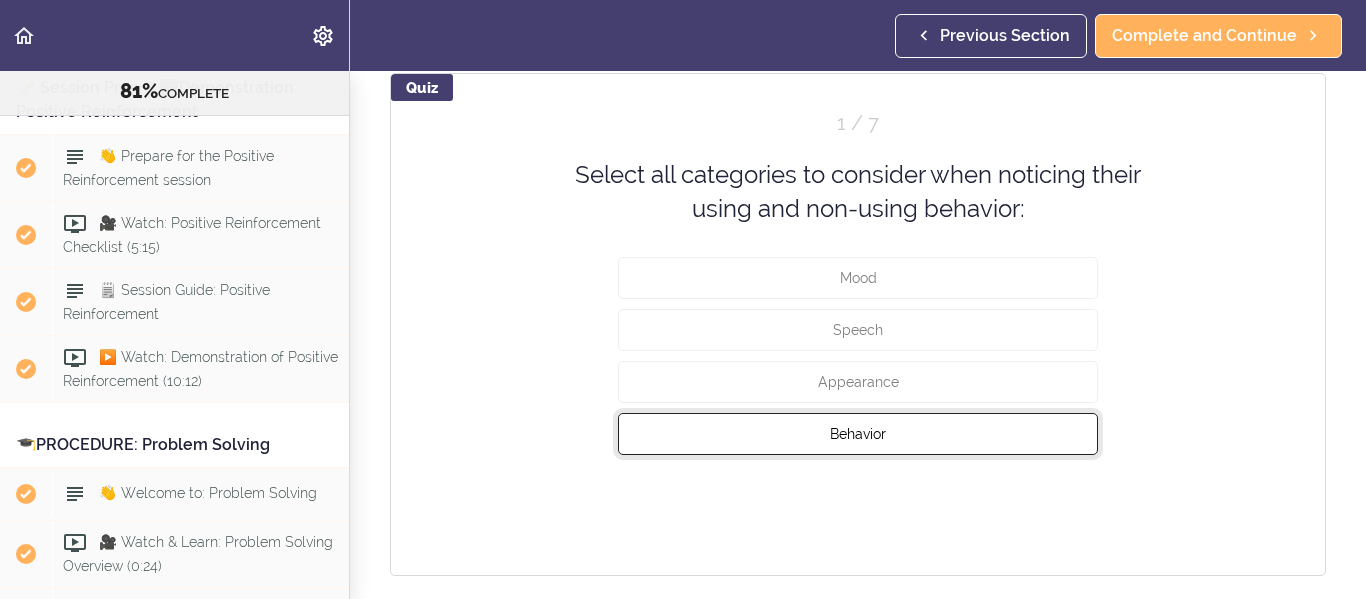 click on "Behavior" at bounding box center (858, 433) 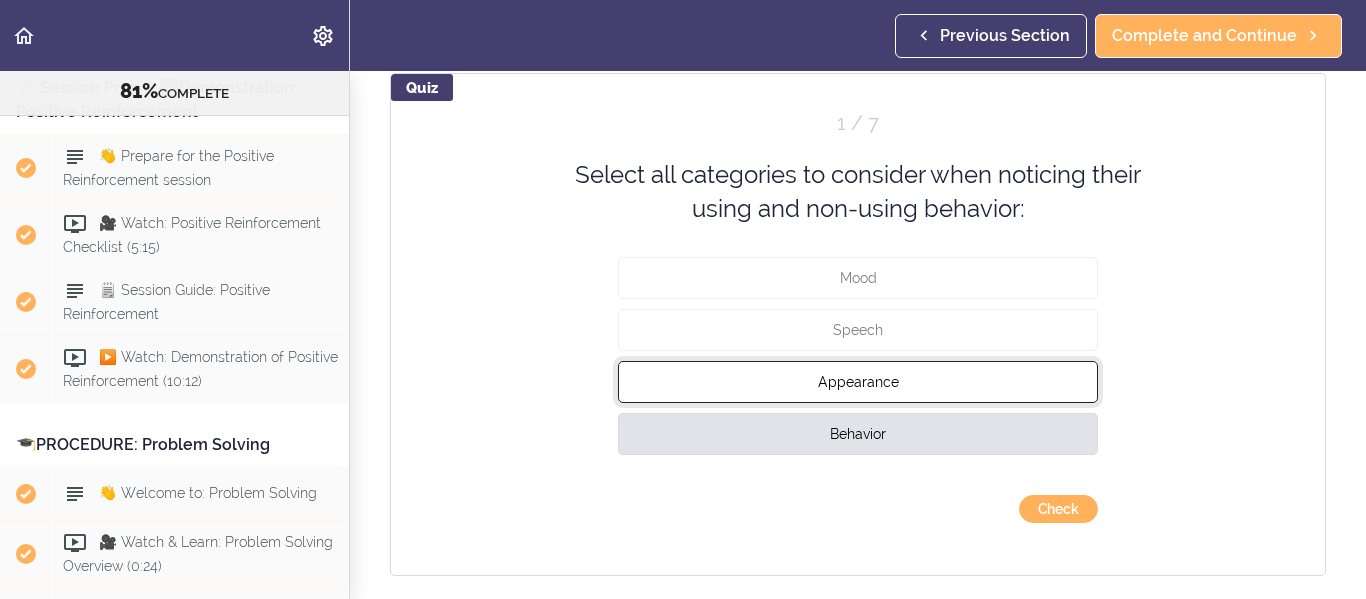 drag, startPoint x: 906, startPoint y: 395, endPoint x: 909, endPoint y: 354, distance: 41.109608 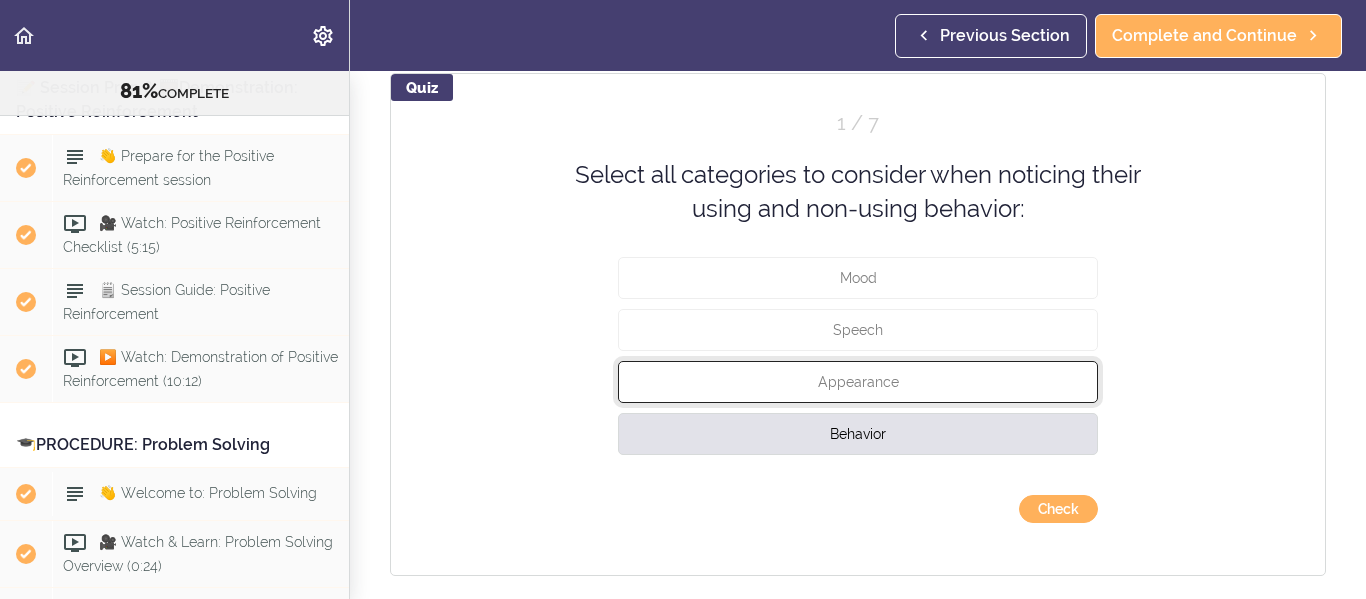 click on "Appearance" at bounding box center (858, 381) 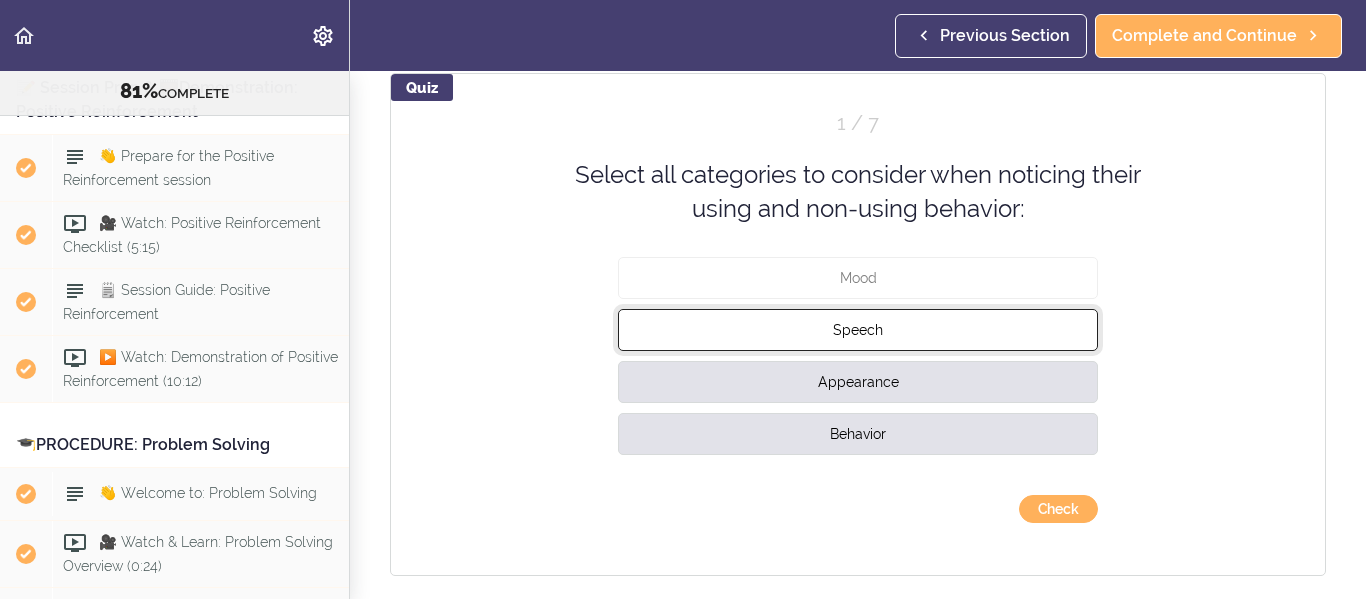 click on "Speech" at bounding box center [858, 329] 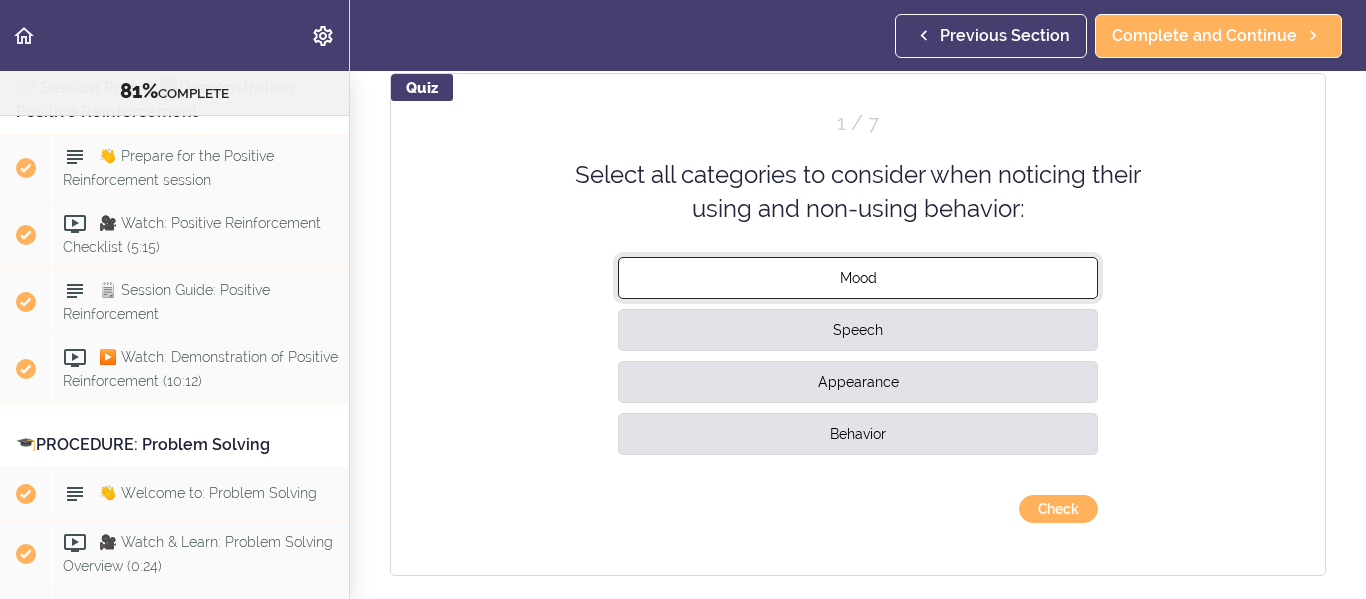 click on "Mood" at bounding box center [858, 277] 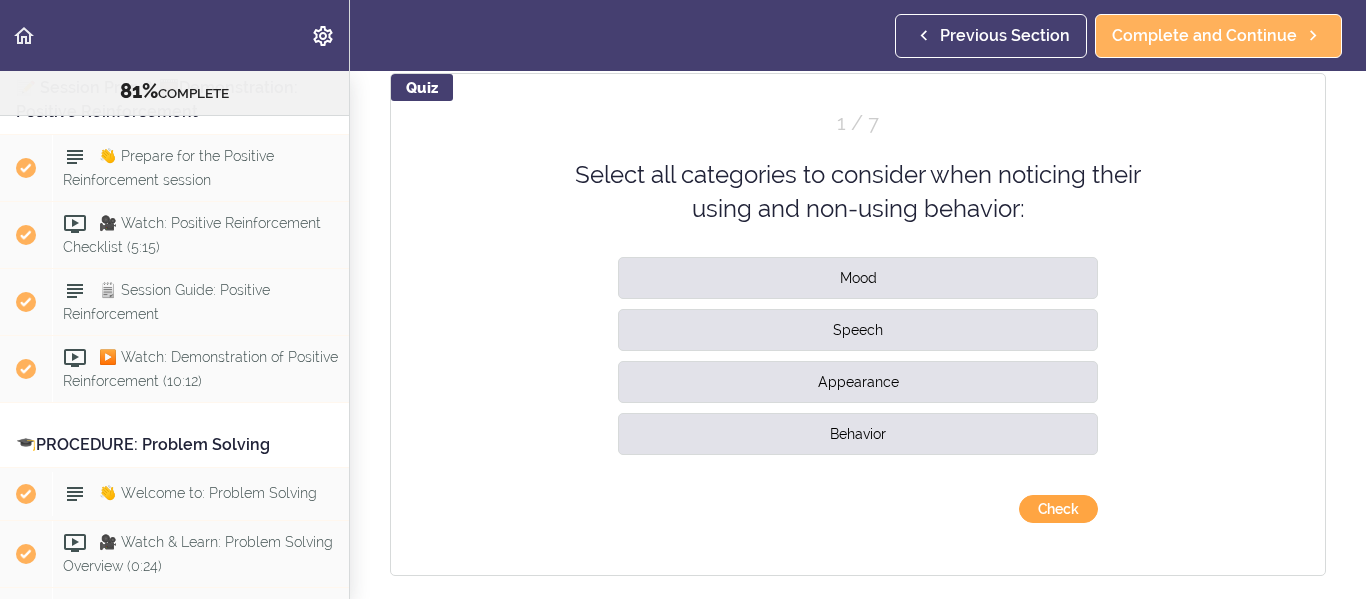 click on "Check" at bounding box center (1058, 509) 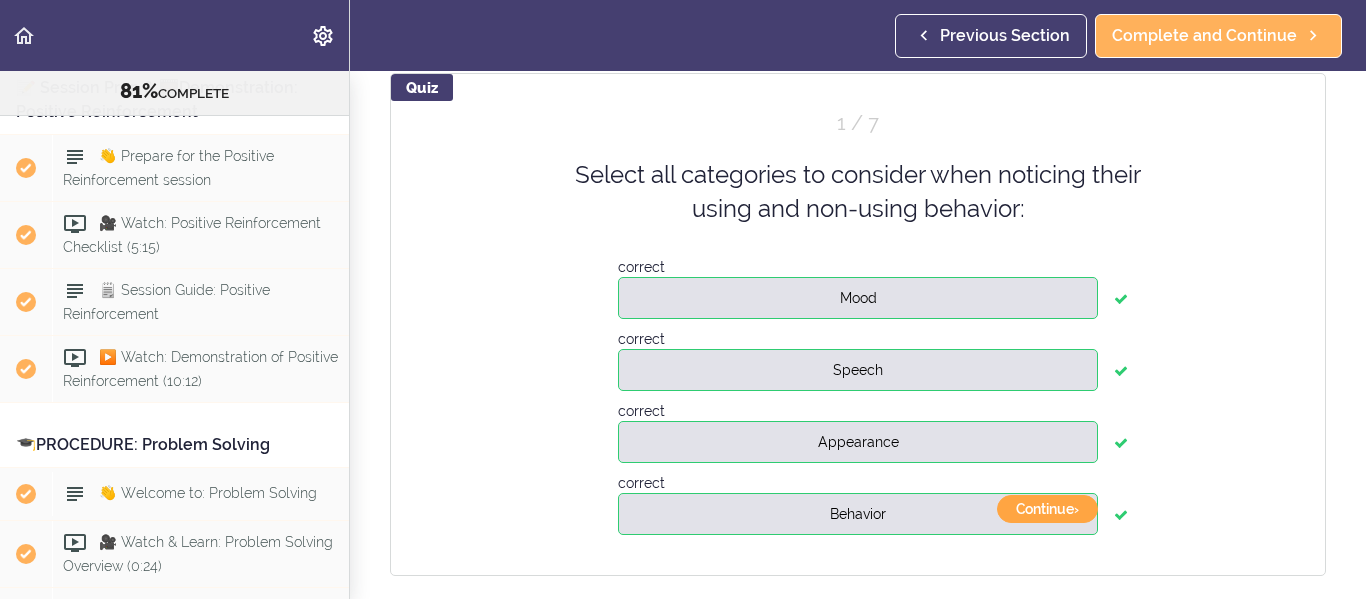 click on "Continue  ›" at bounding box center (1047, 509) 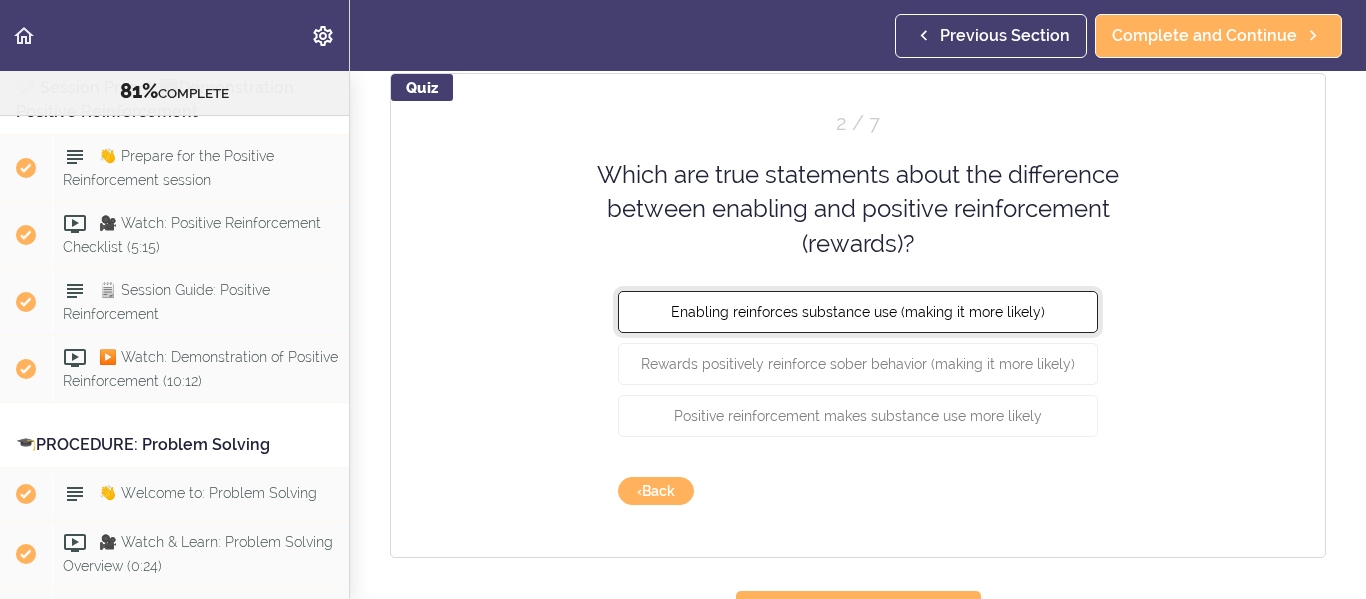 click on "Enabling reinforces substance use (making it more likely)" at bounding box center [858, 312] 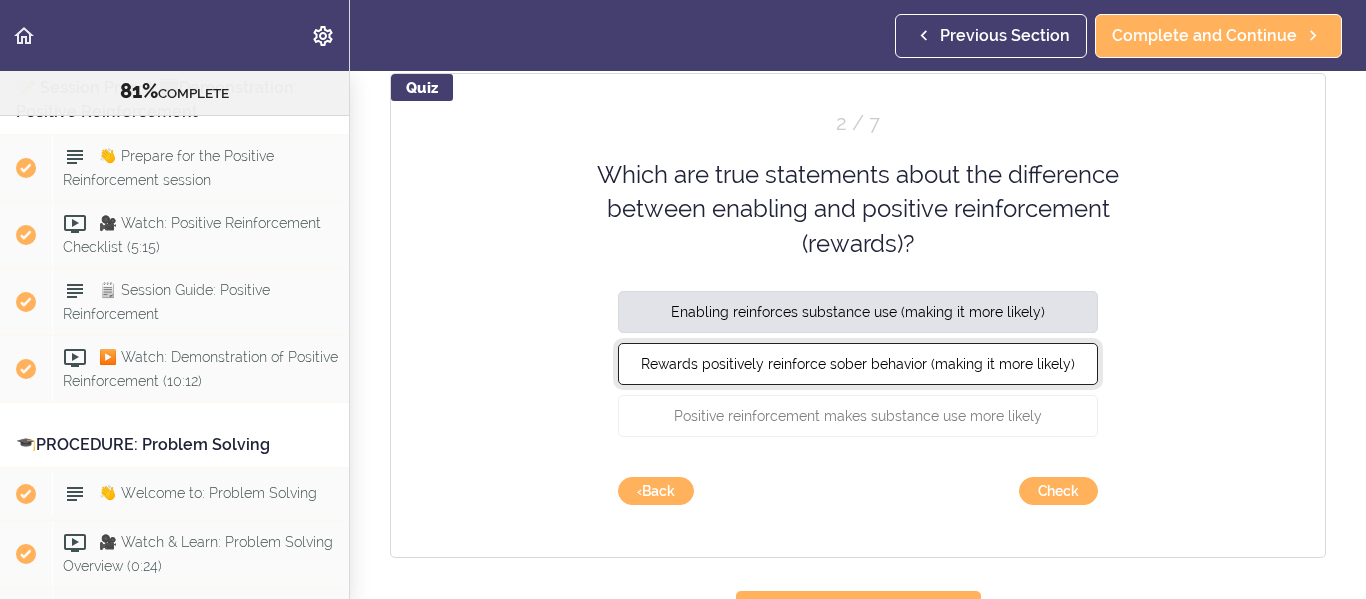 click on "Rewards positively reinforce sober behavior (making it more likely)" at bounding box center (858, 364) 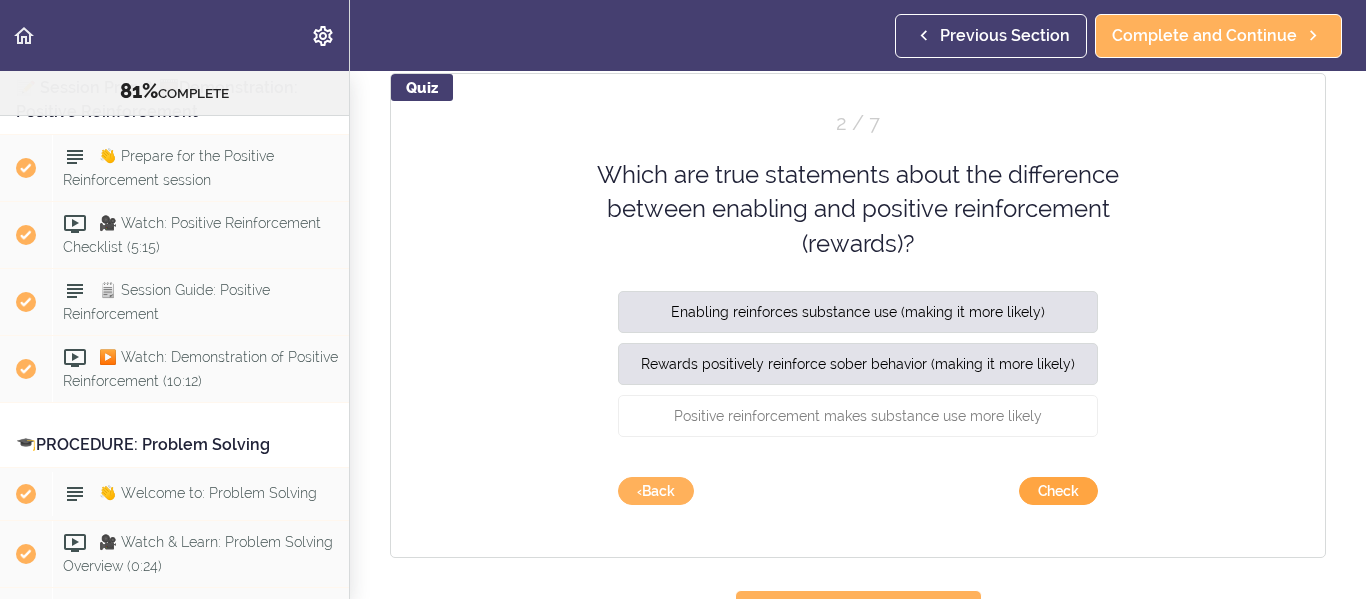 click on "Check" at bounding box center (1058, 491) 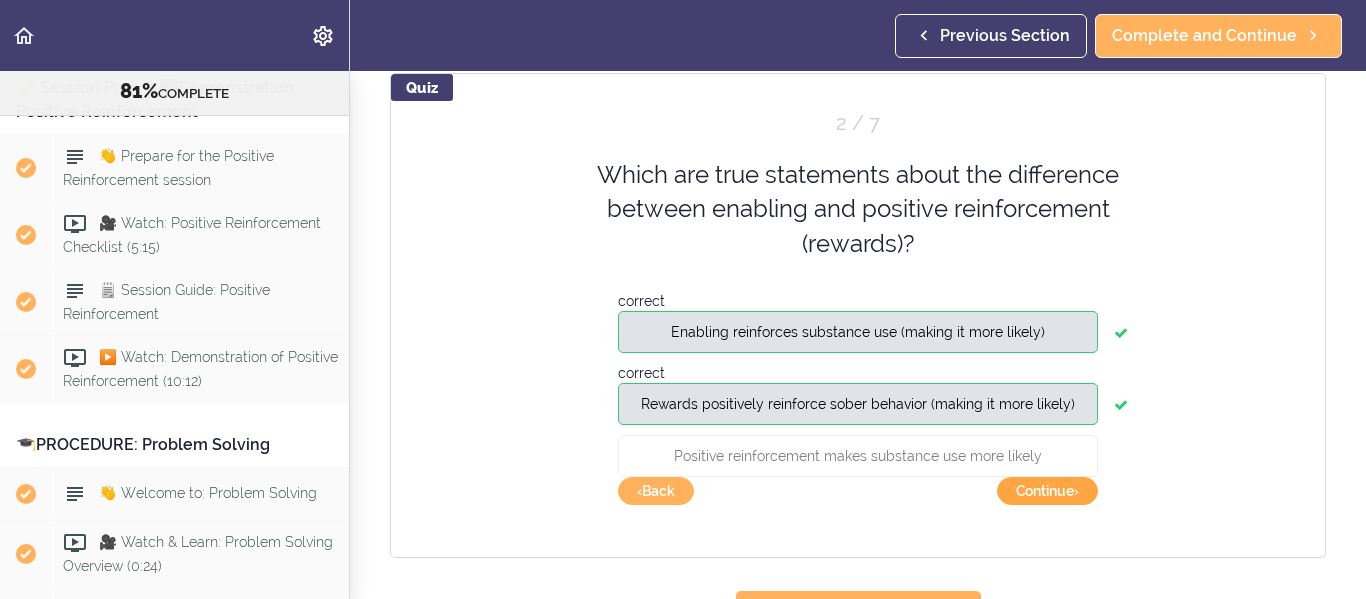 click on "Continue  ›" at bounding box center [1047, 491] 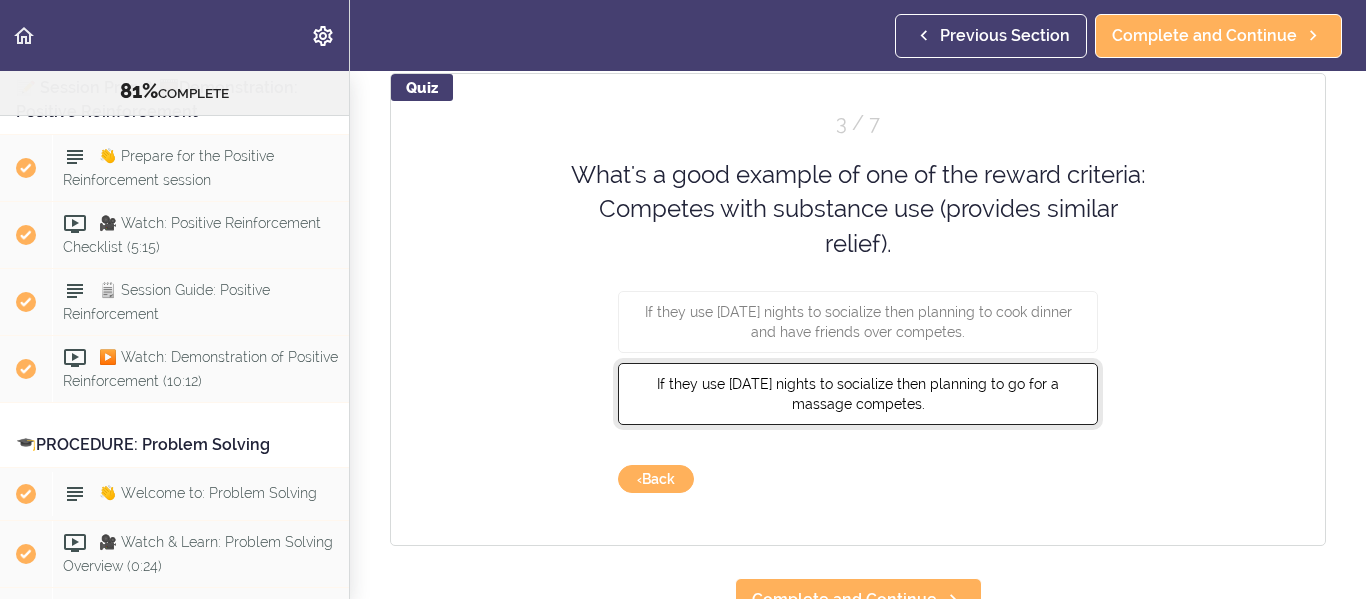 click on "If they use [DATE] nights to socialize then planning to go for a massage competes." at bounding box center (858, 394) 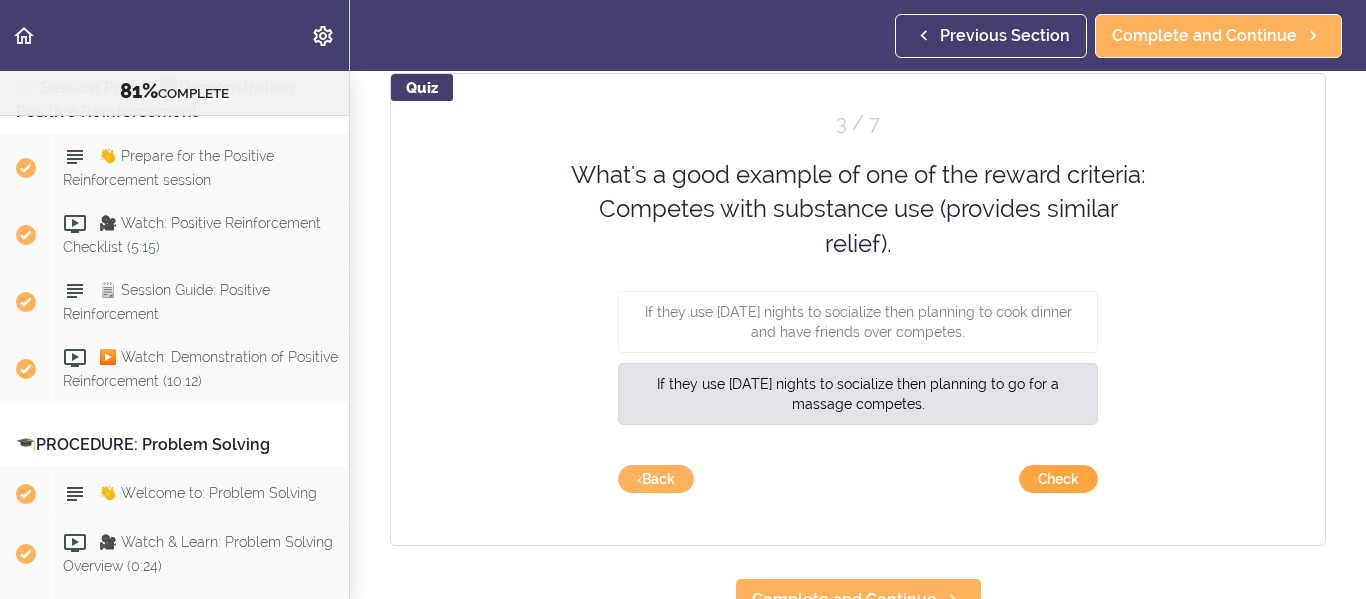 click on "Check" at bounding box center (1058, 479) 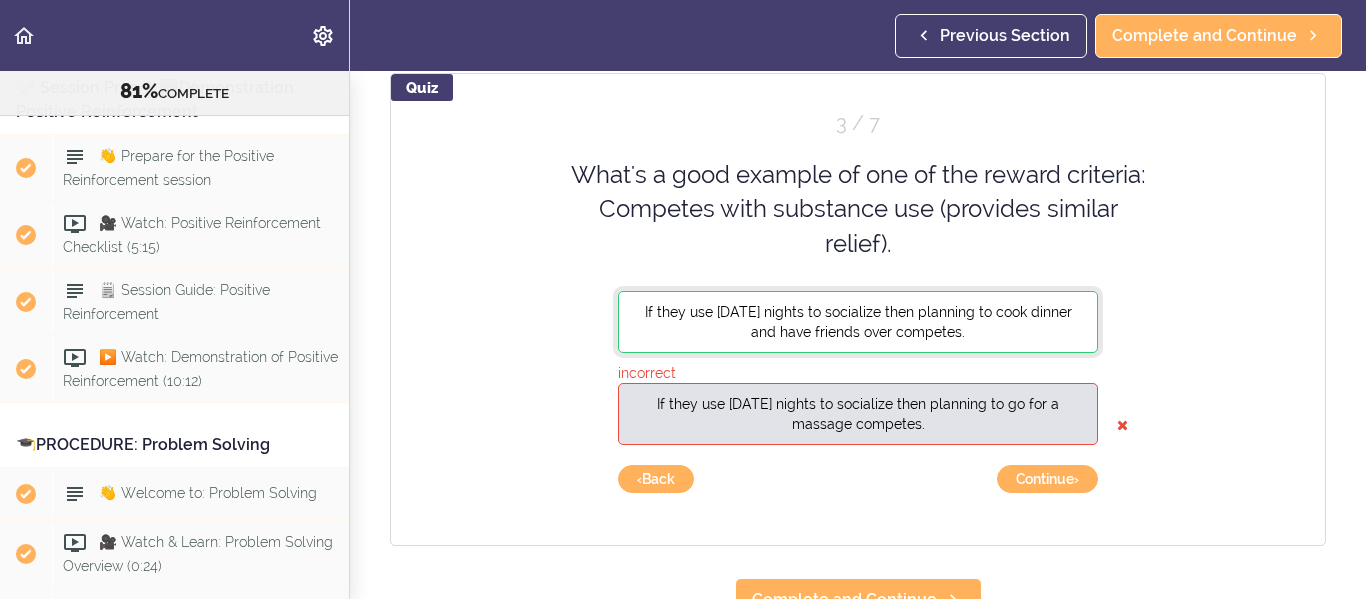 click on "If they use [DATE] nights to socialize then planning to cook dinner and have friends over competes." at bounding box center [858, 322] 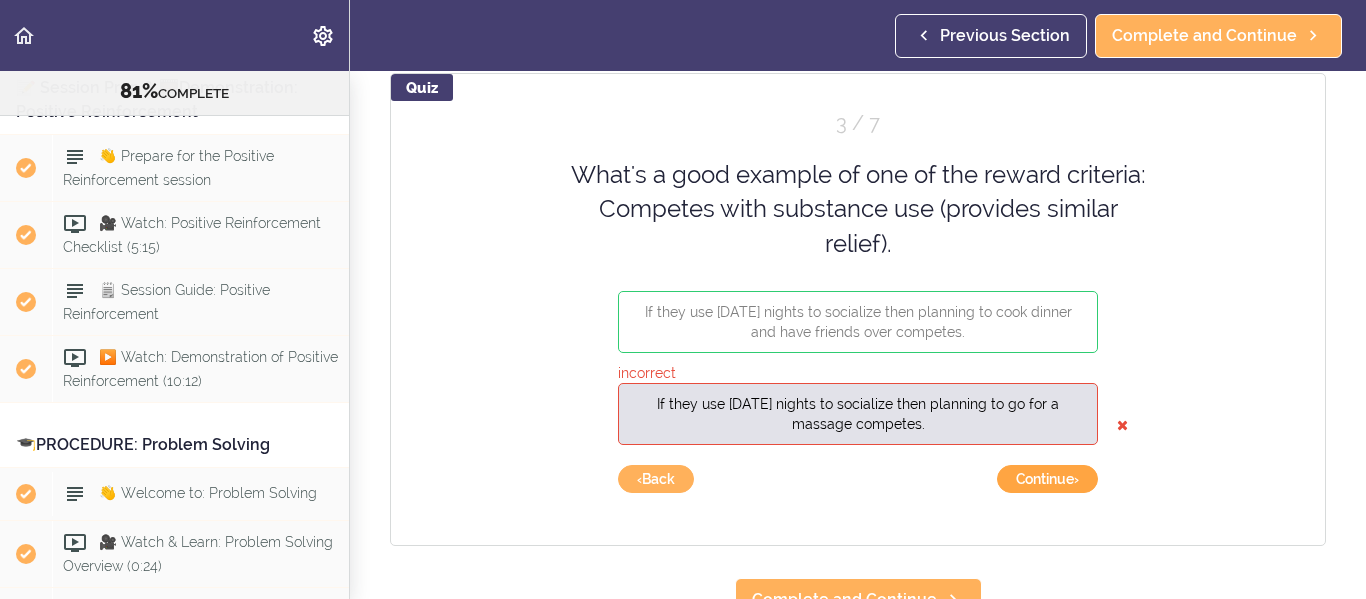 click on "Continue  ›" at bounding box center [1047, 479] 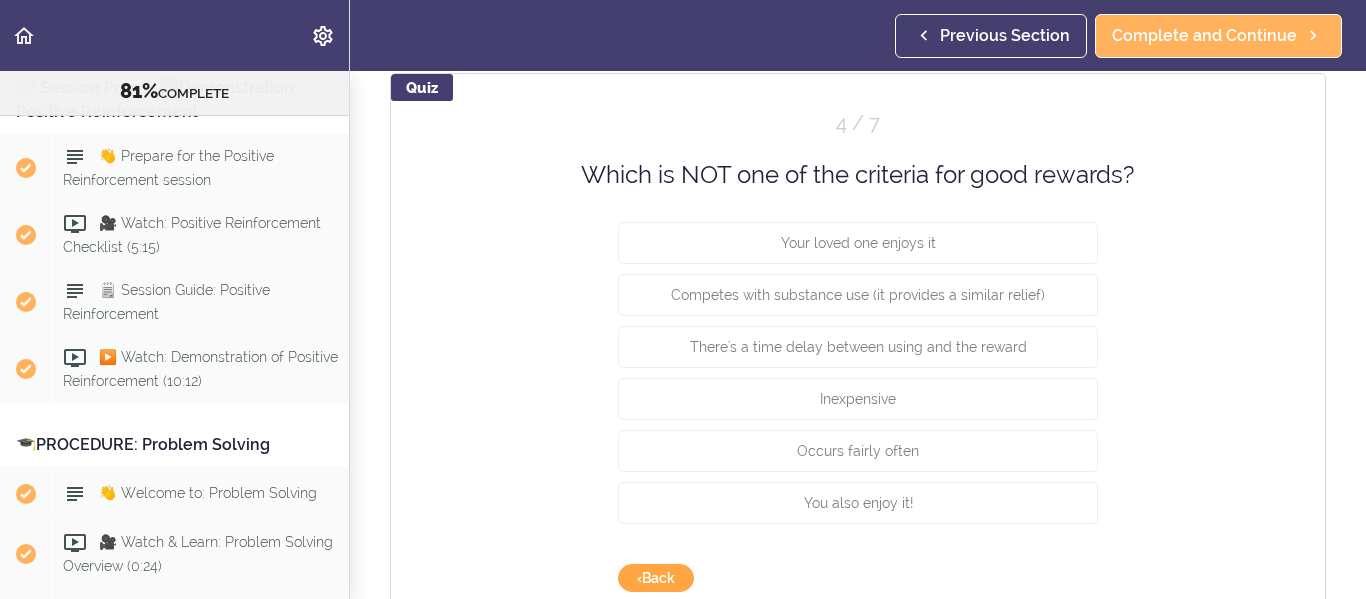 click on "‹  Back" at bounding box center (656, 578) 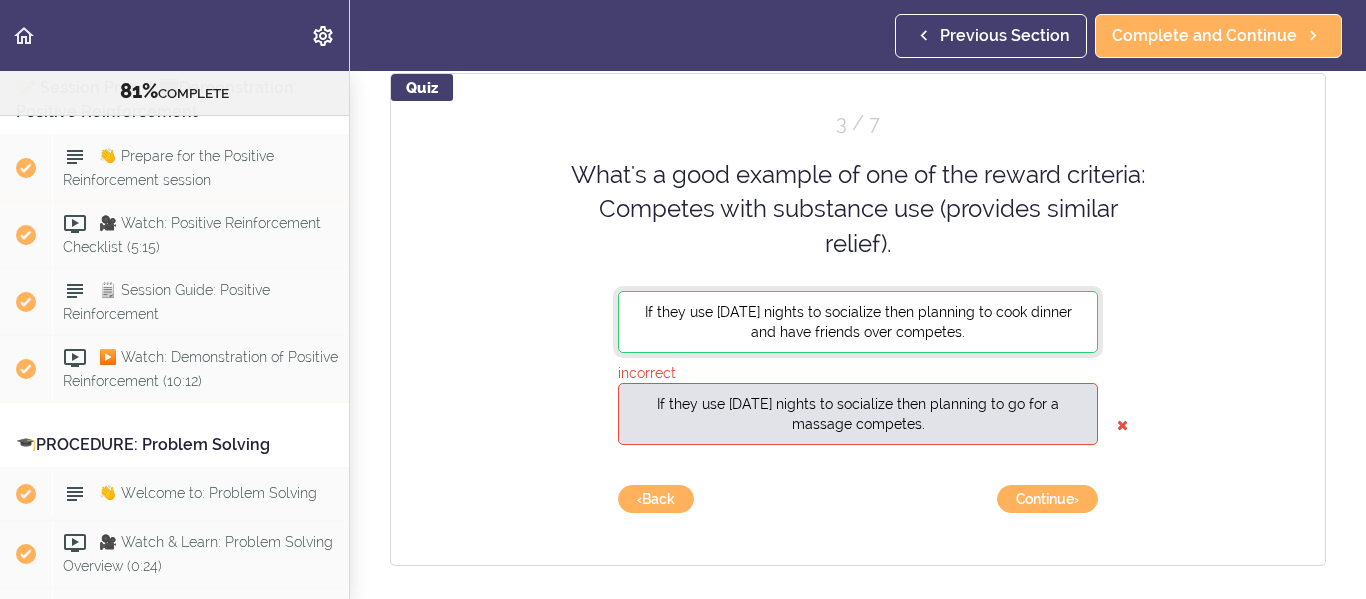 click on "If they use [DATE] nights to socialize then planning to cook dinner and have friends over competes." at bounding box center [858, 322] 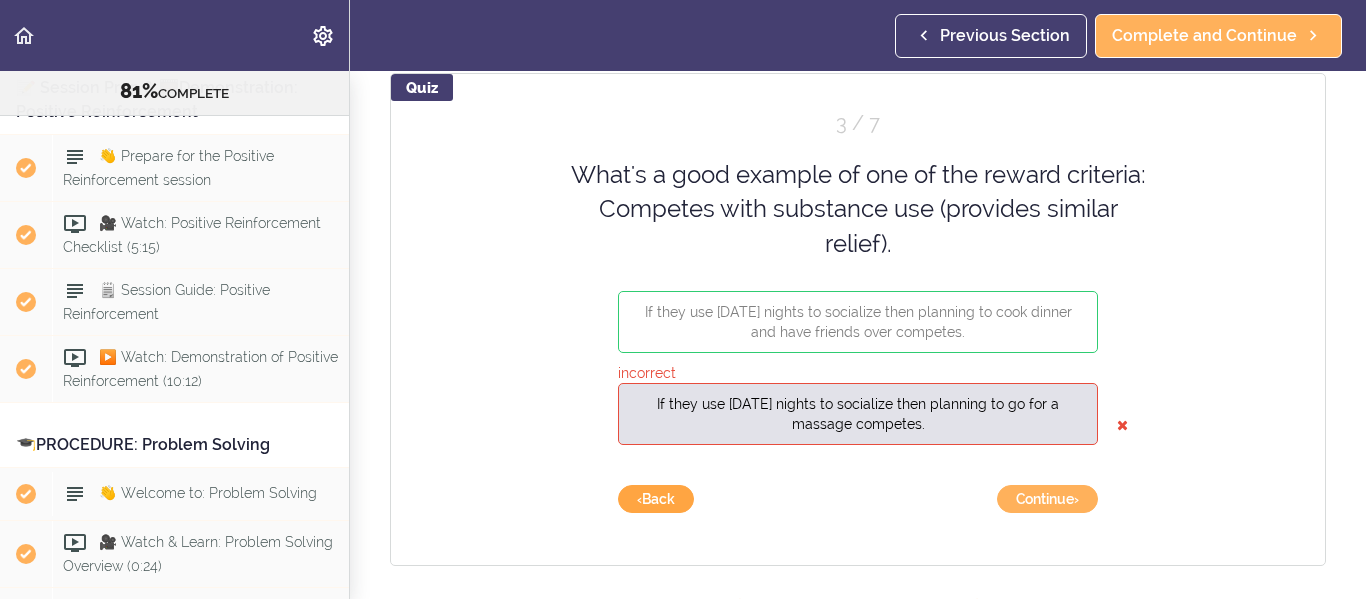 click on "‹  Back" at bounding box center (656, 499) 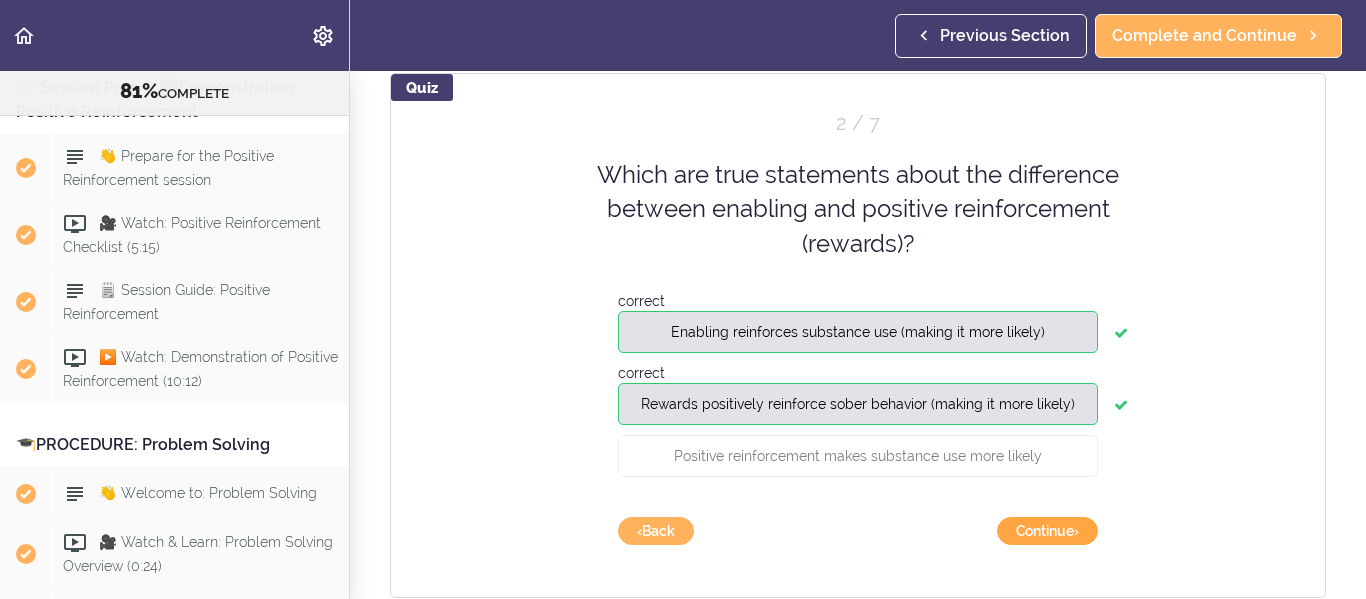 click on "Continue  ›" at bounding box center (1047, 531) 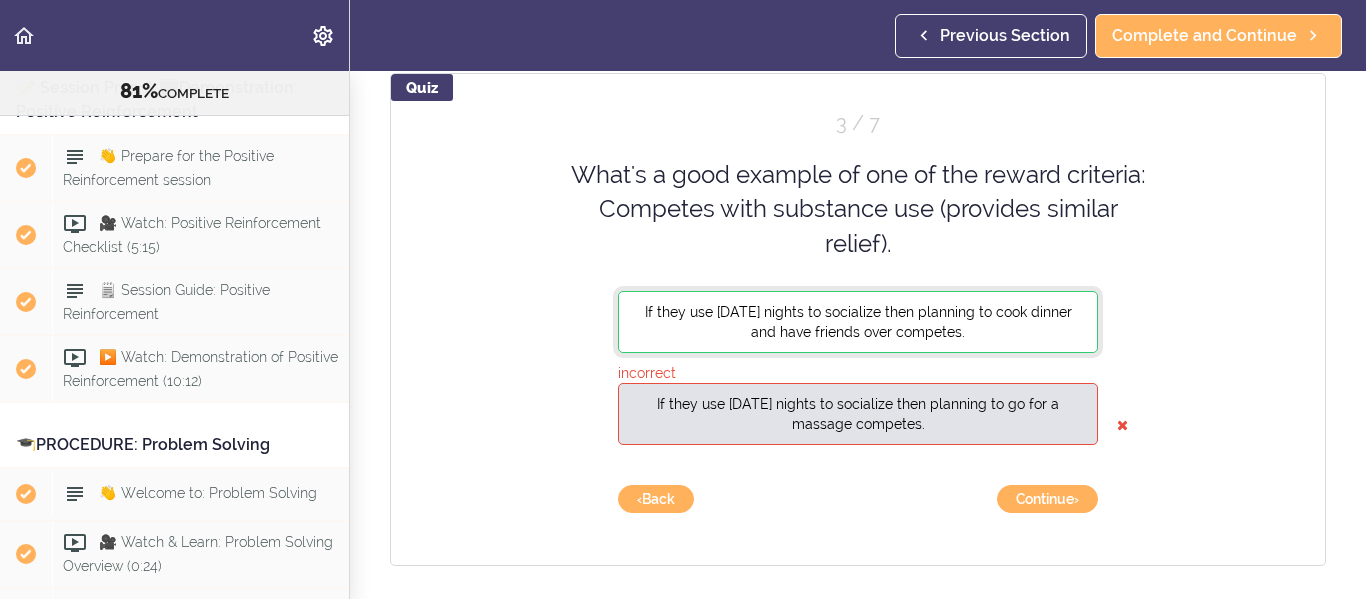 click on "If they use [DATE] nights to socialize then planning to cook dinner and have friends over competes." at bounding box center [858, 322] 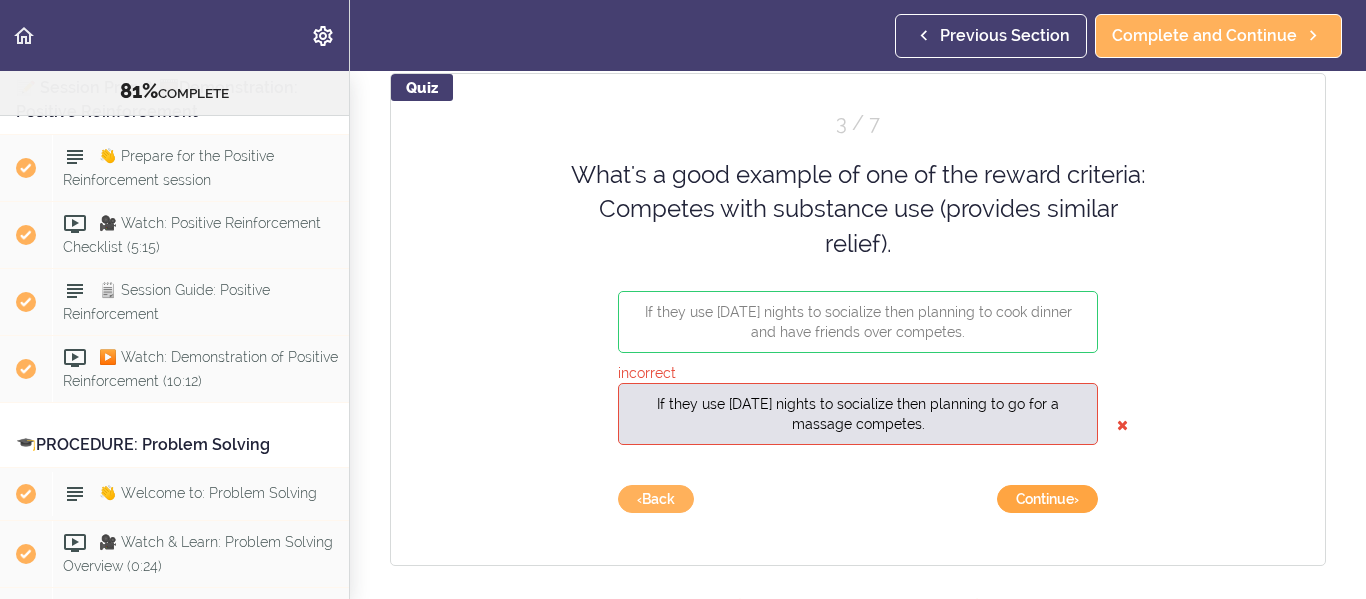 click on "Continue  ›" at bounding box center [1047, 499] 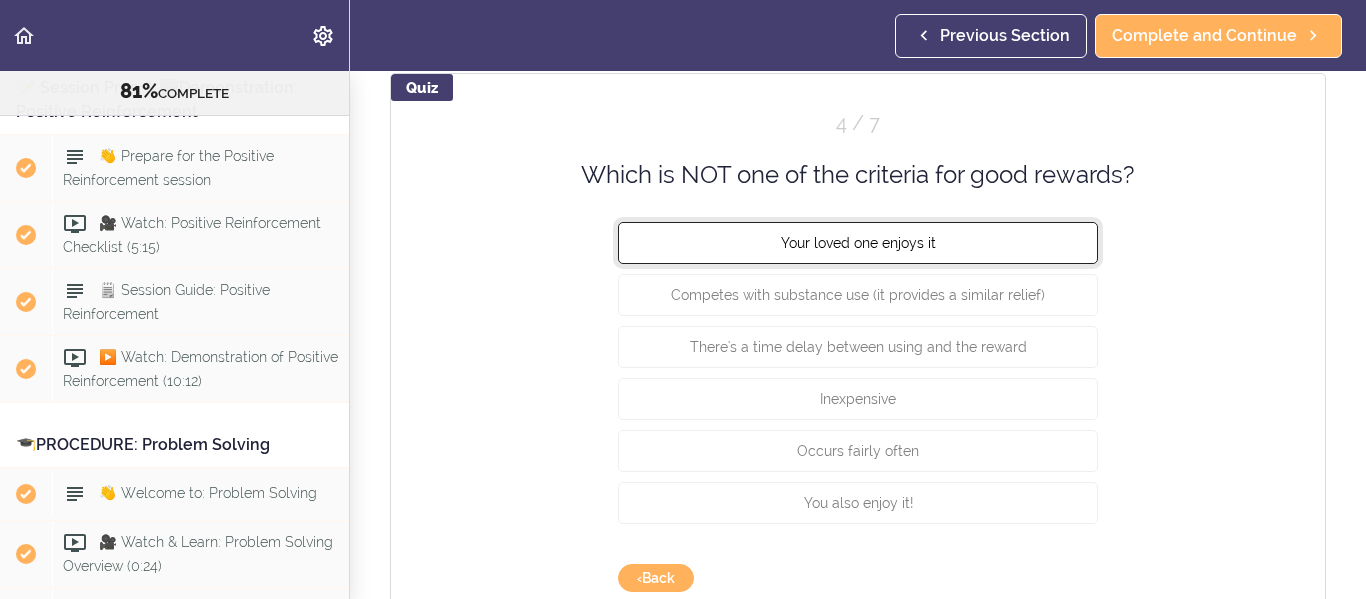 click on "Your loved one enjoys it" at bounding box center [858, 243] 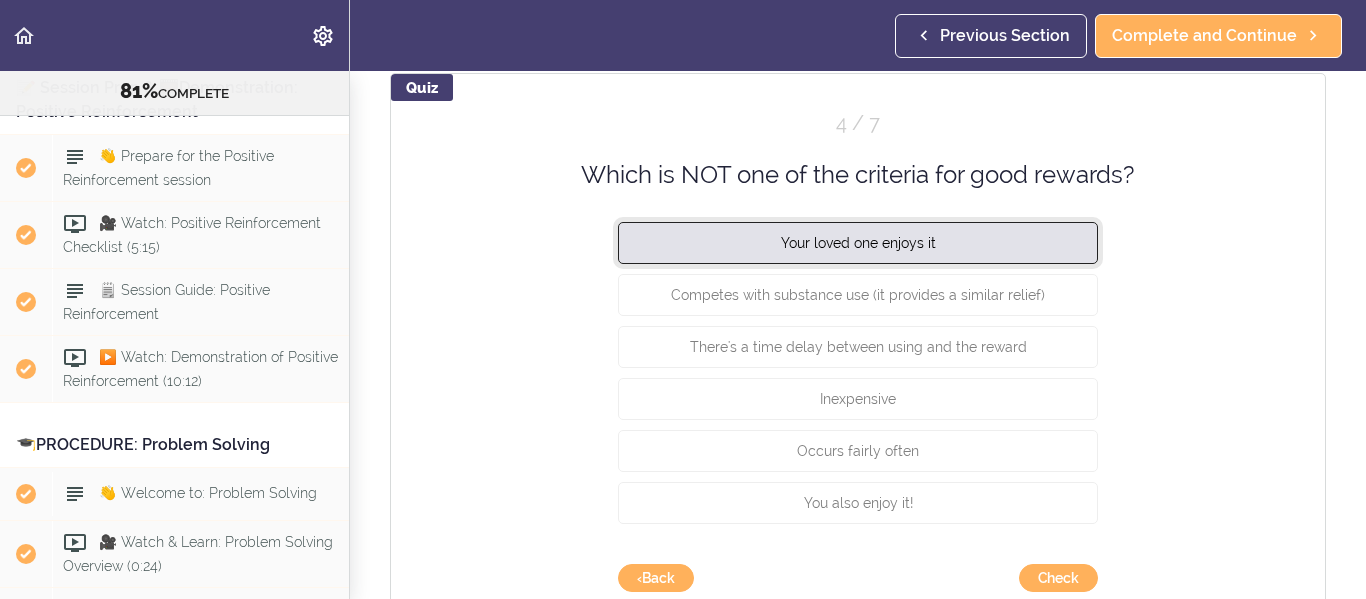 click on "Your loved one enjoys it" at bounding box center (858, 243) 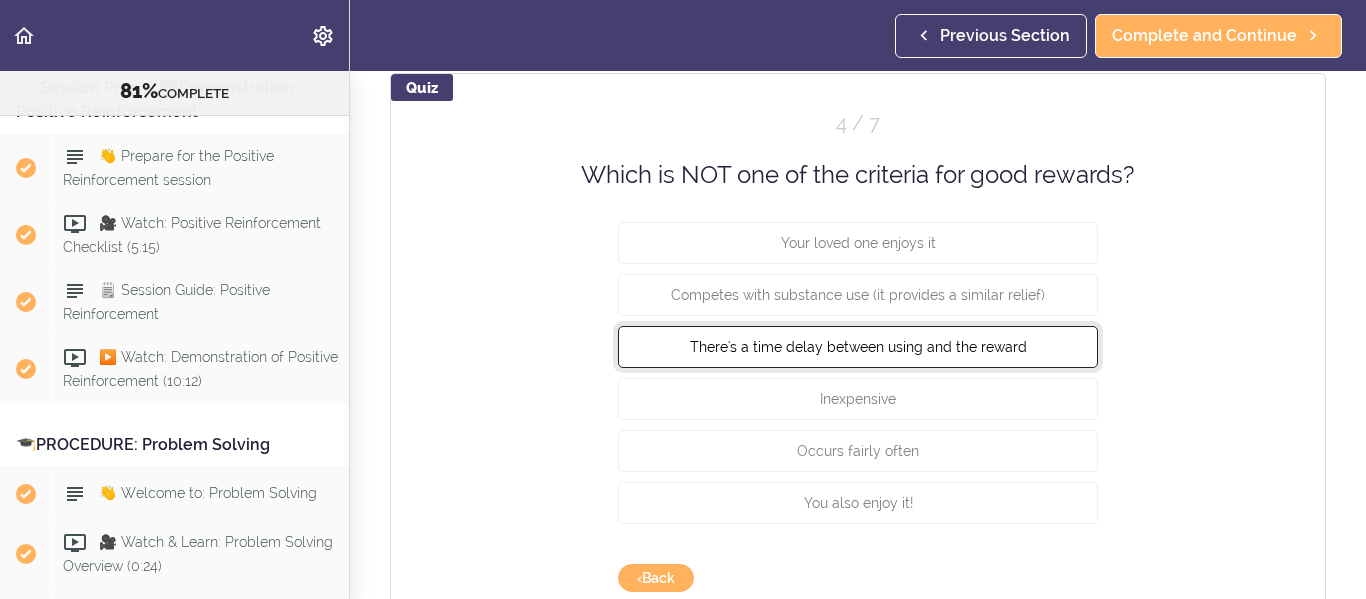 click on "There's a time delay between using and the reward" at bounding box center (858, 347) 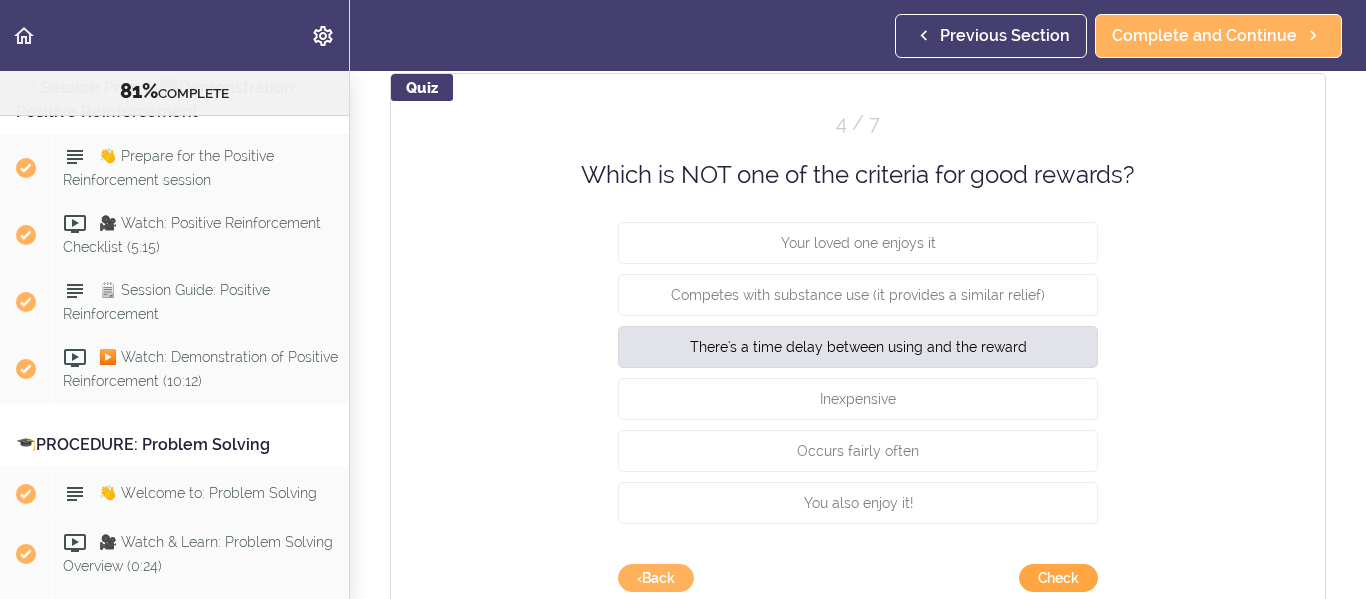 click on "Check" at bounding box center [1058, 578] 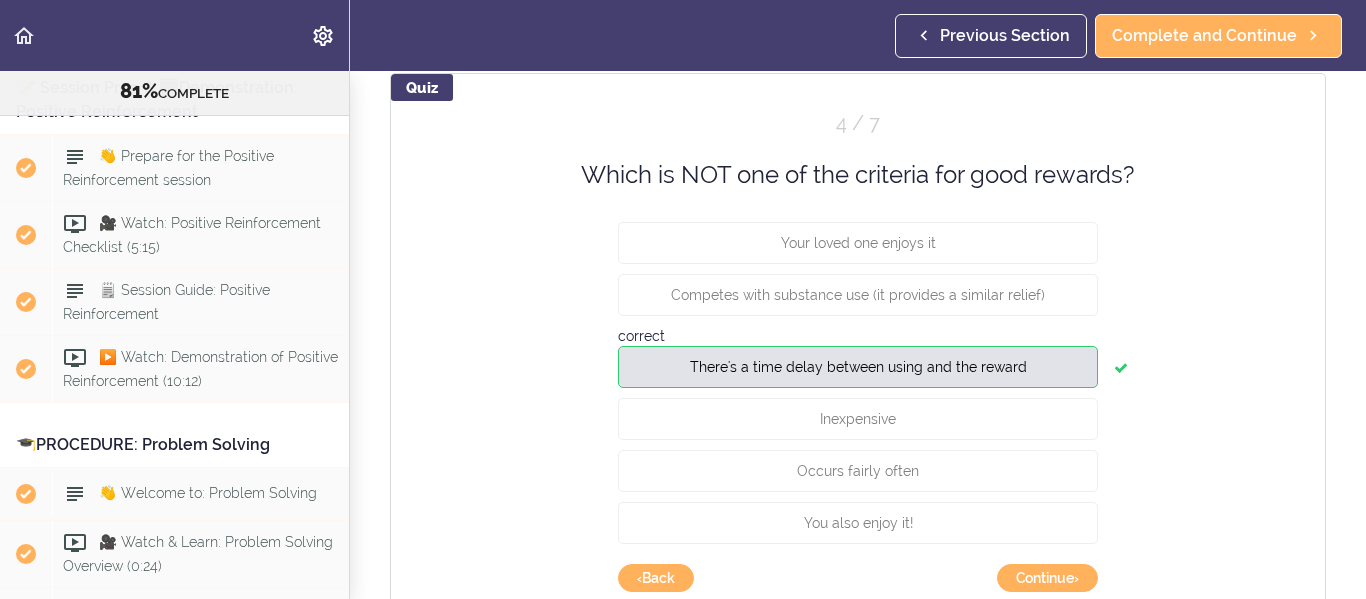 click on "Quiz 4 / 7 Which is NOT one of the criteria for good rewards? Your loved one enjoys it Competes with substance use (it provides a similar relief) correct There's a time delay between using and the reward Inexpensive Occurs fairly often You also enjoy it! Check Continue  › ‹  Back" at bounding box center [858, 359] 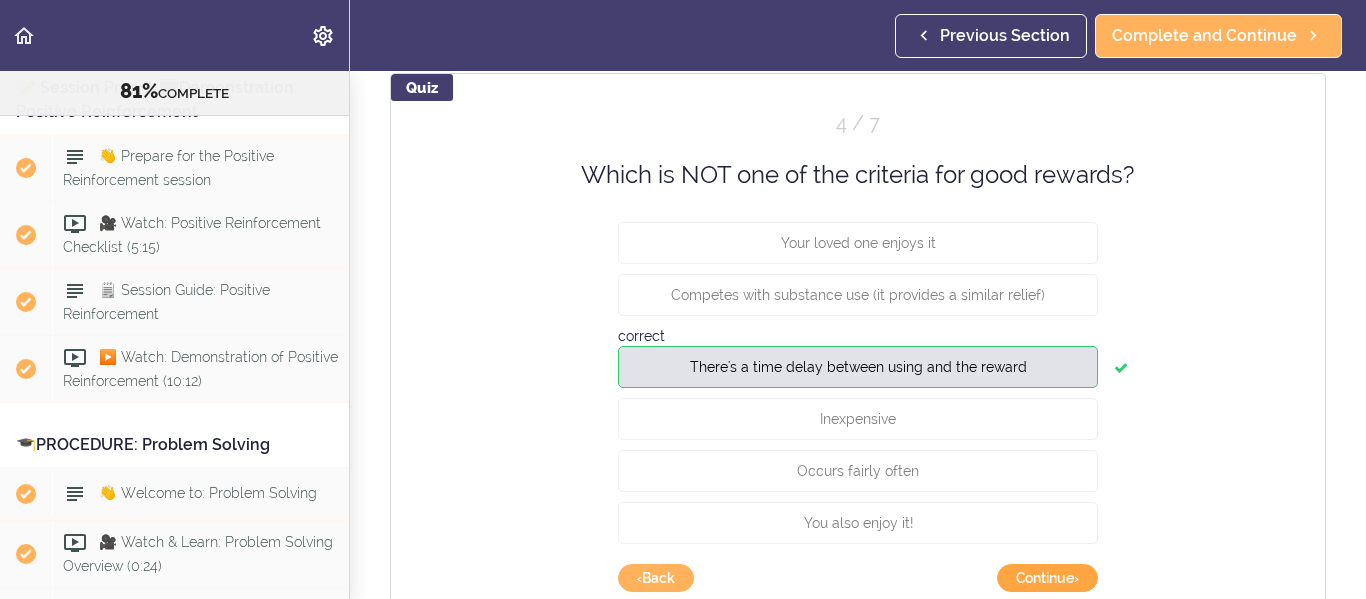 click on "Continue  ›" at bounding box center [1047, 578] 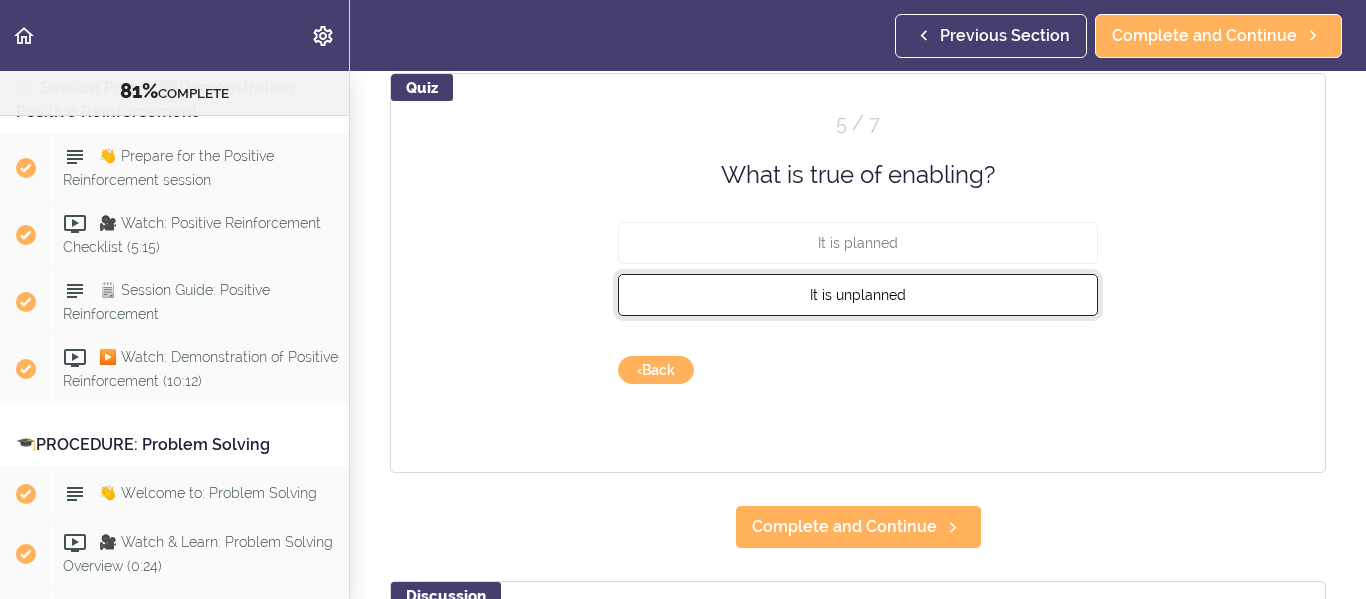 click on "It is unplanned" at bounding box center [858, 295] 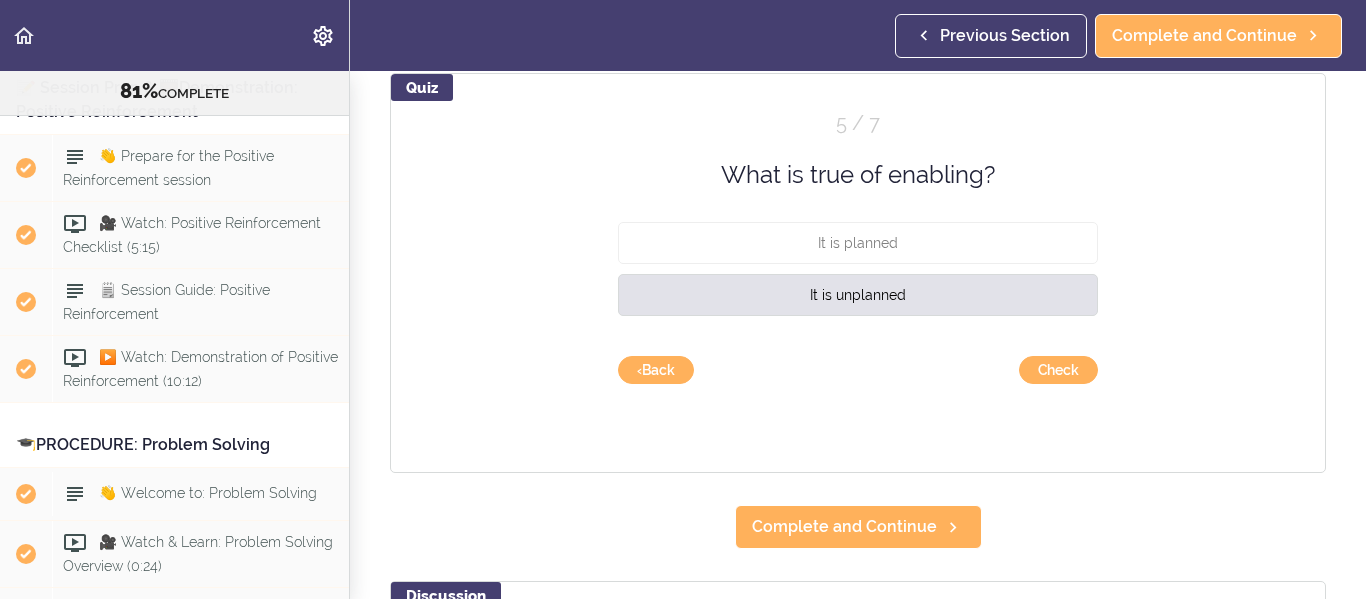 drag, startPoint x: 1069, startPoint y: 347, endPoint x: 1108, endPoint y: 372, distance: 46.32494 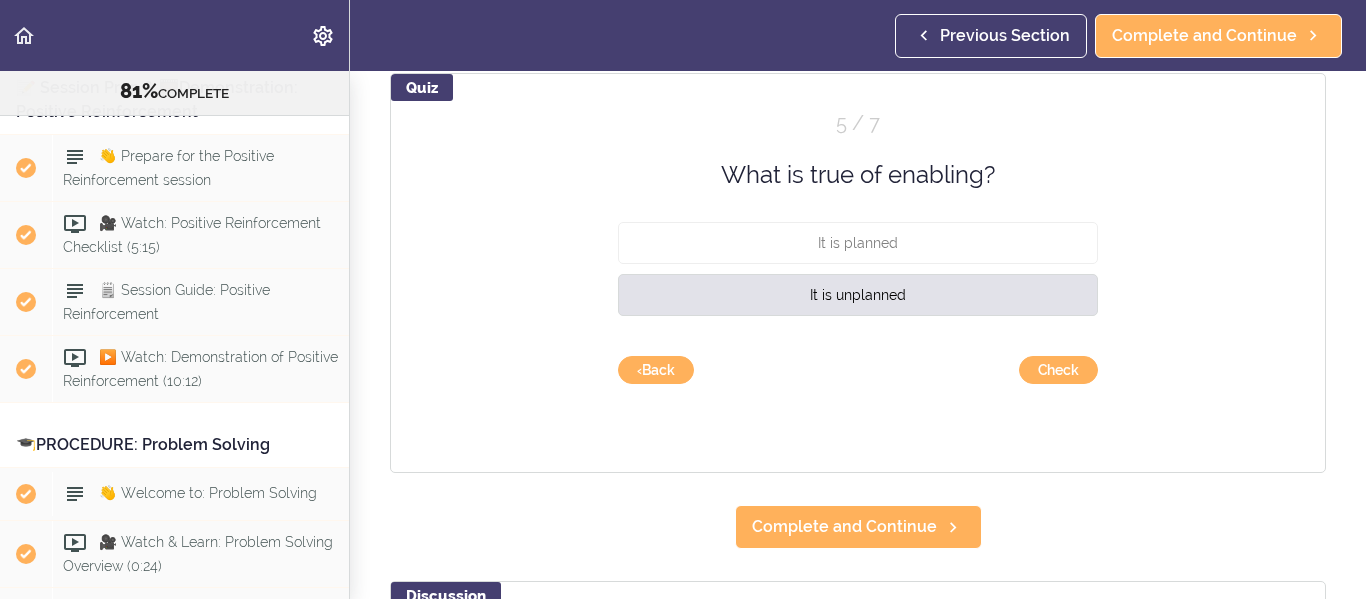 click on "Quiz 5 / 7 What is true of enabling? It is planned It is unplanned Check Continue  › ‹  Back" at bounding box center [858, 273] 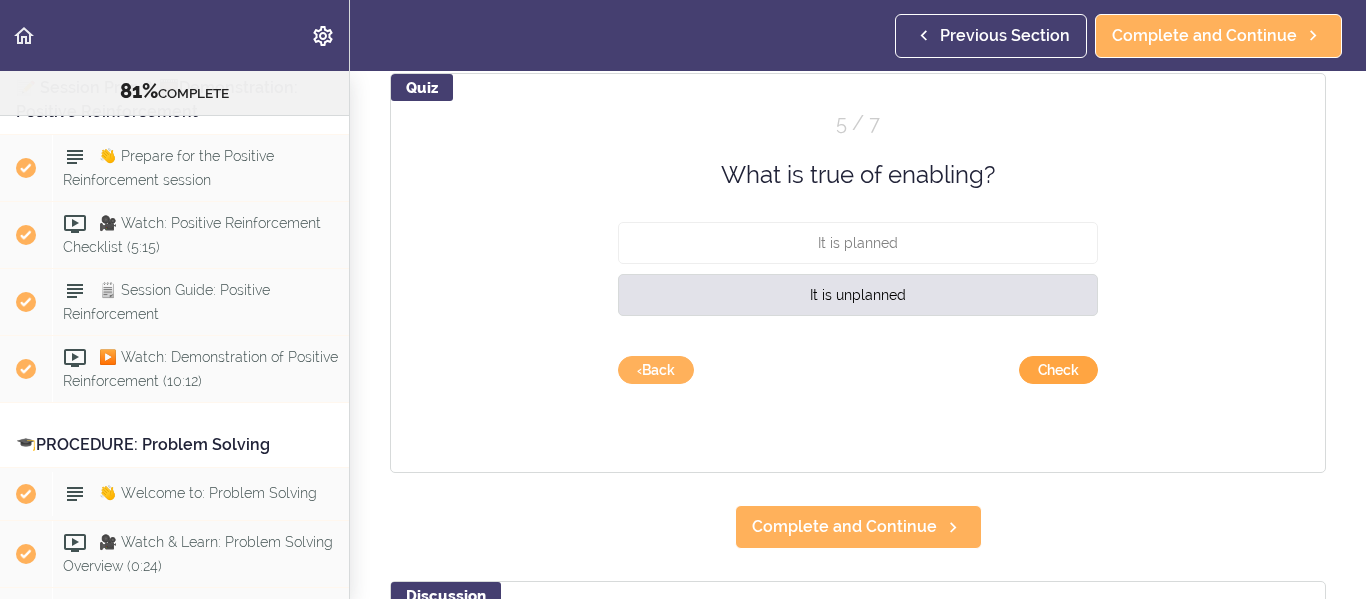 click on "Check" at bounding box center [1058, 370] 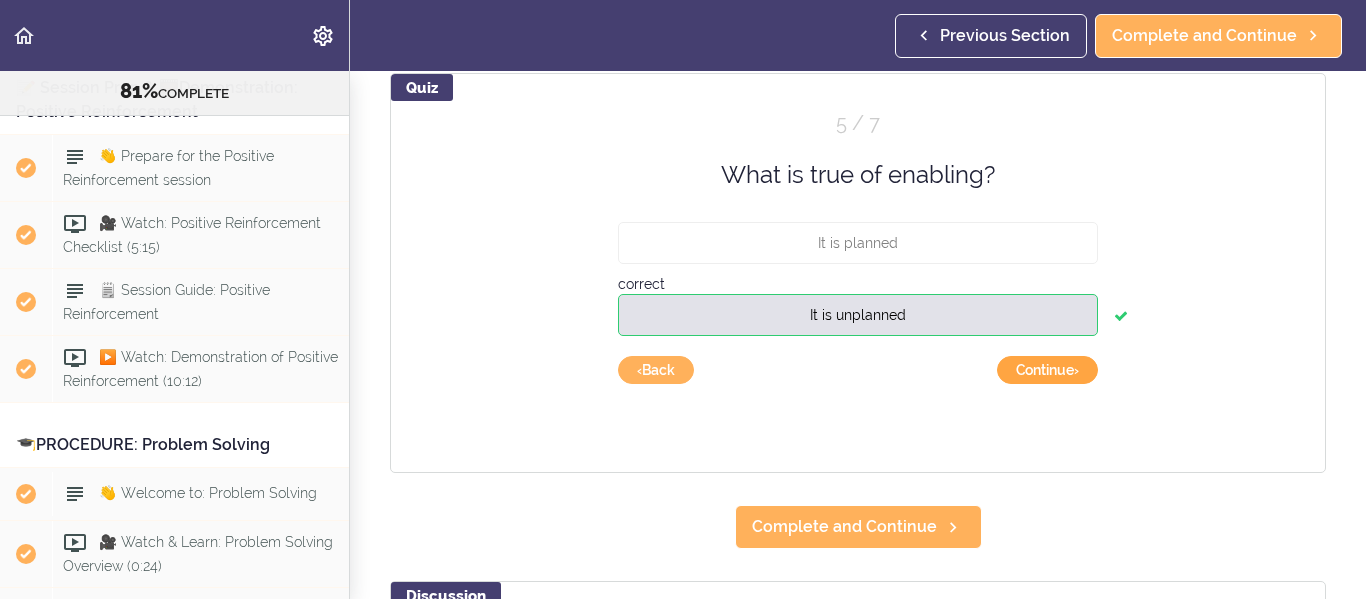 click on "Continue  ›" at bounding box center [1047, 370] 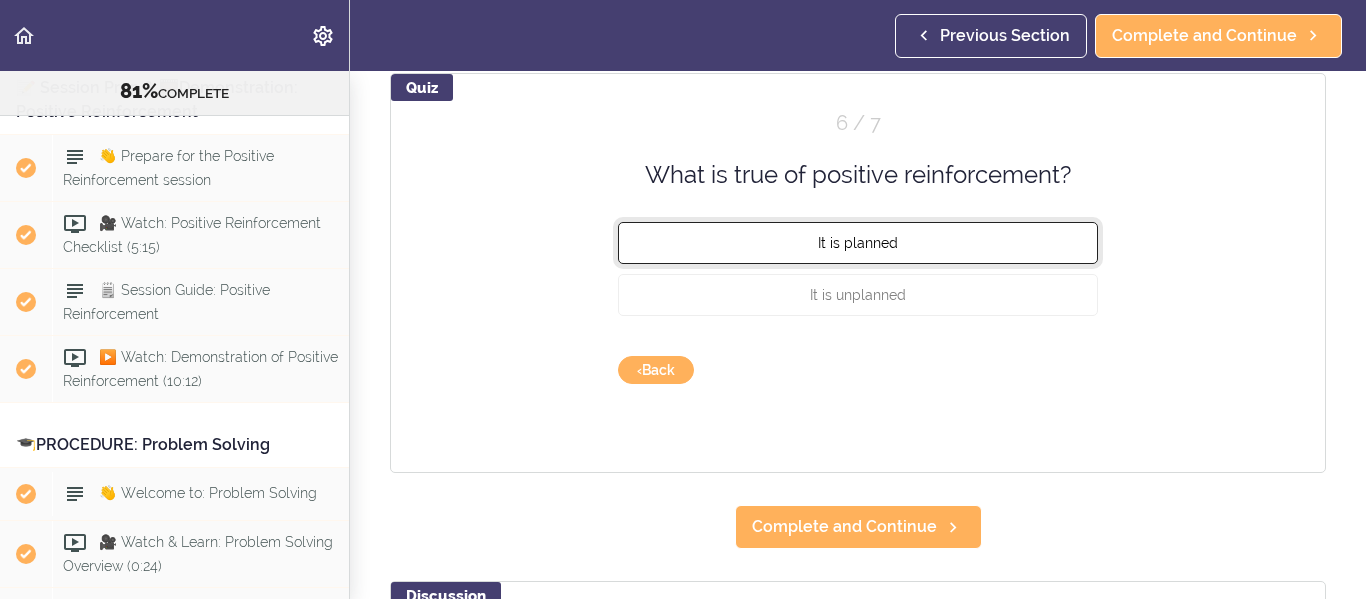 click on "It is planned" at bounding box center [858, 243] 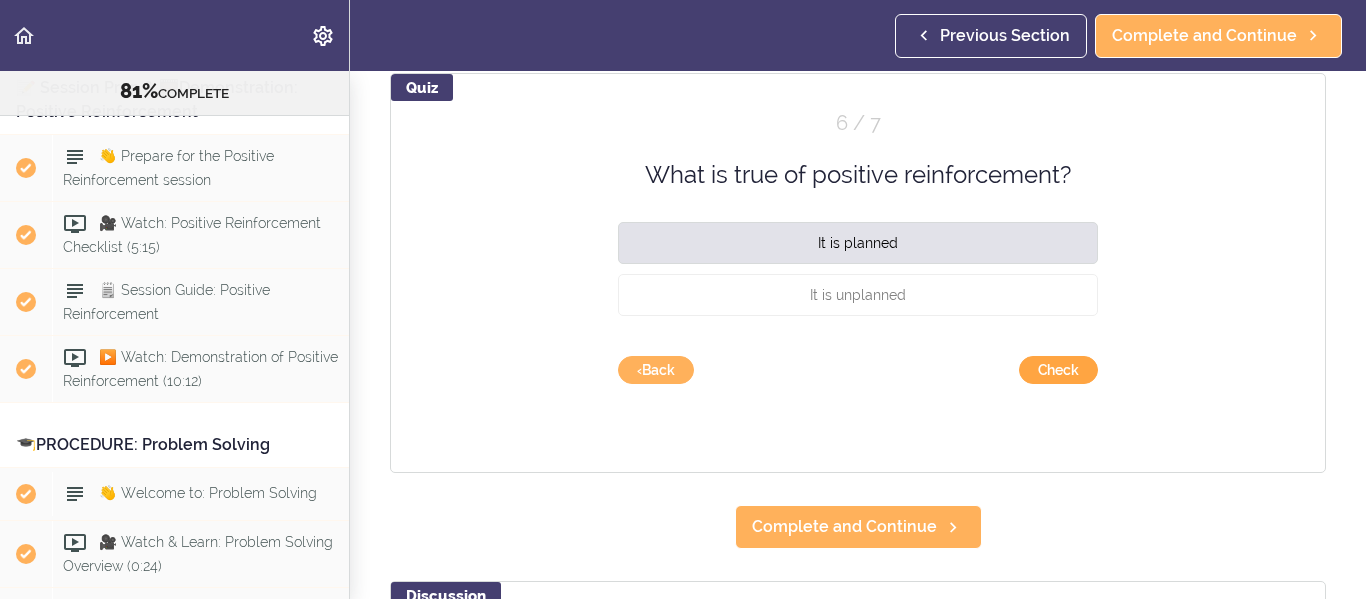 click on "Check" at bounding box center (1058, 370) 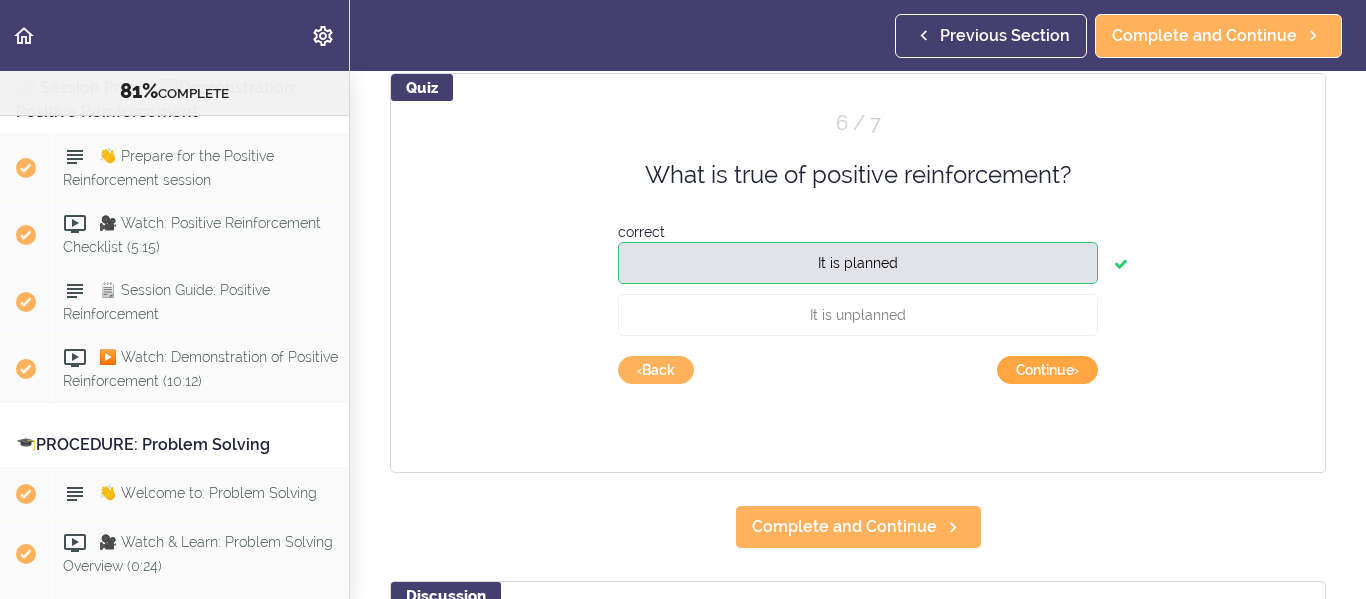 click on "Continue  ›" at bounding box center (1047, 370) 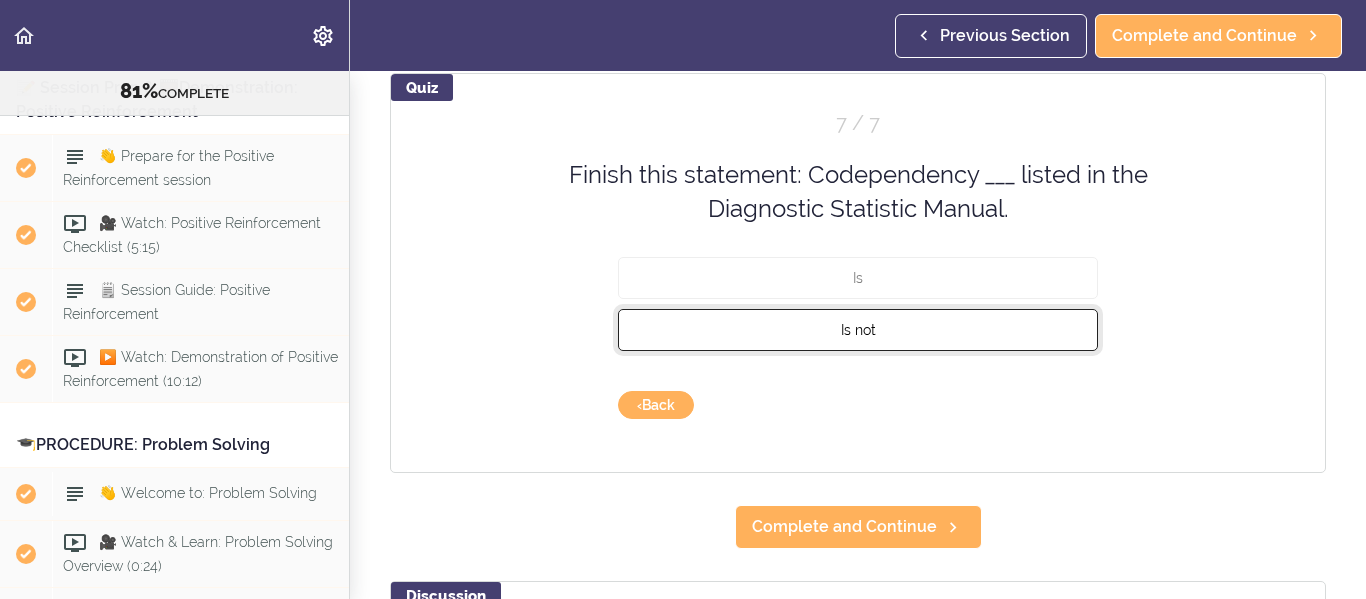click on "Is not" at bounding box center [858, 329] 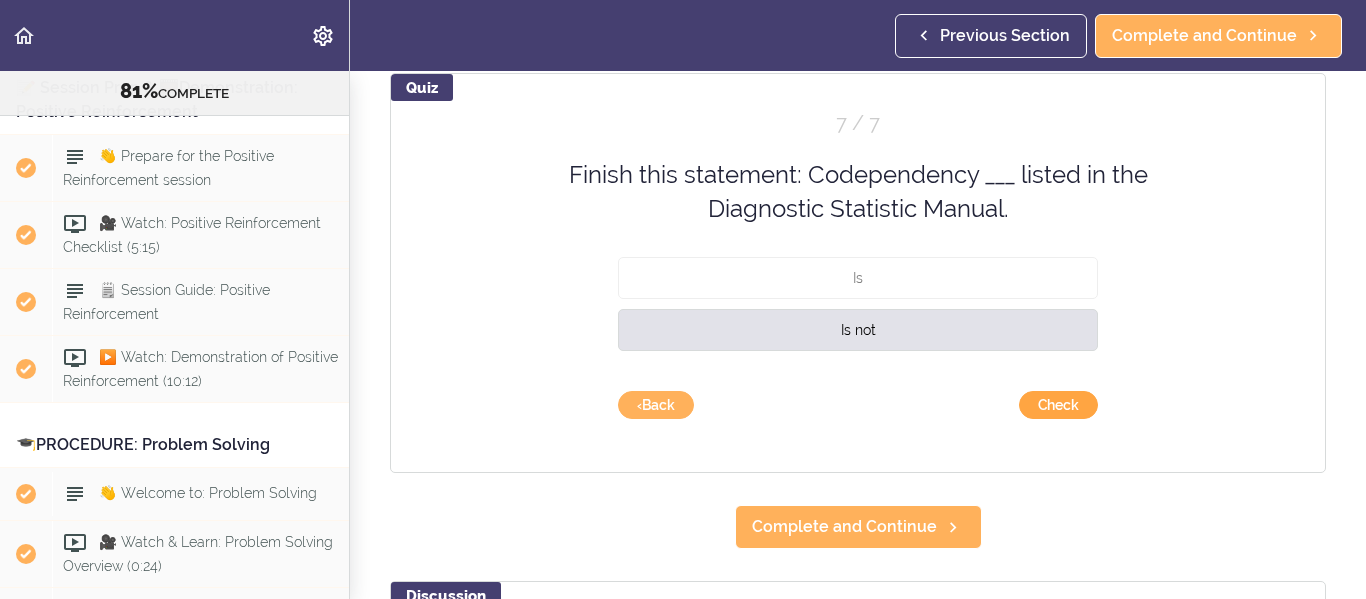 click on "Check" at bounding box center (1058, 405) 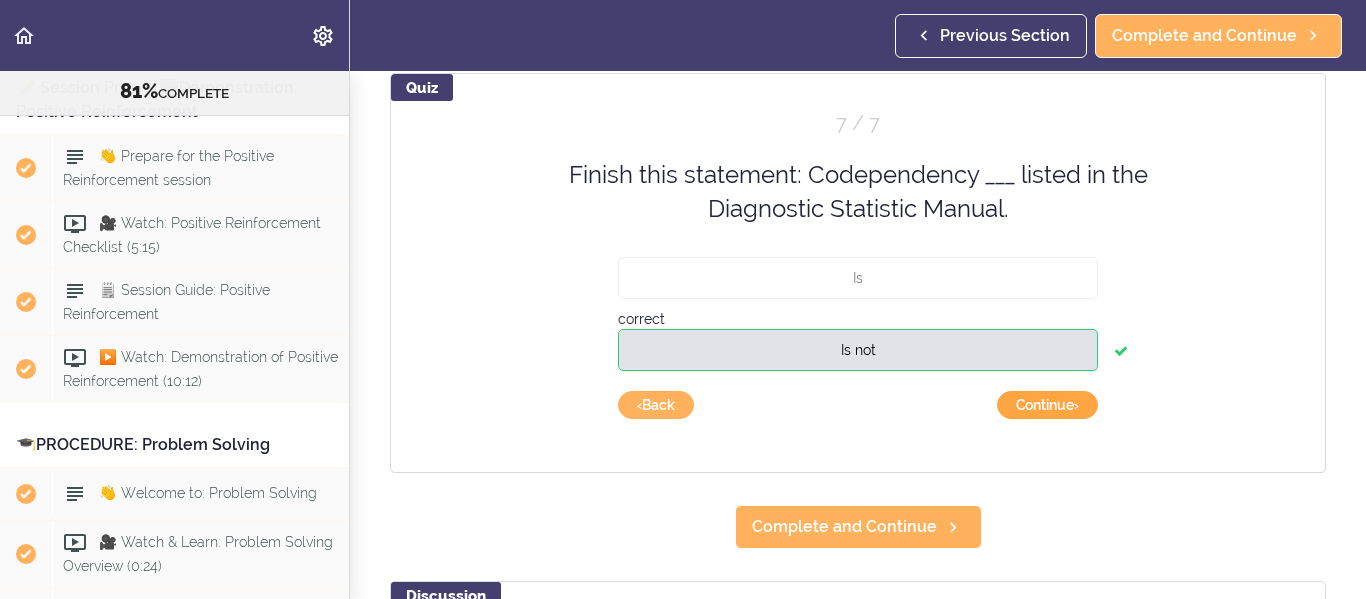 click on "Continue  ›" at bounding box center [1047, 405] 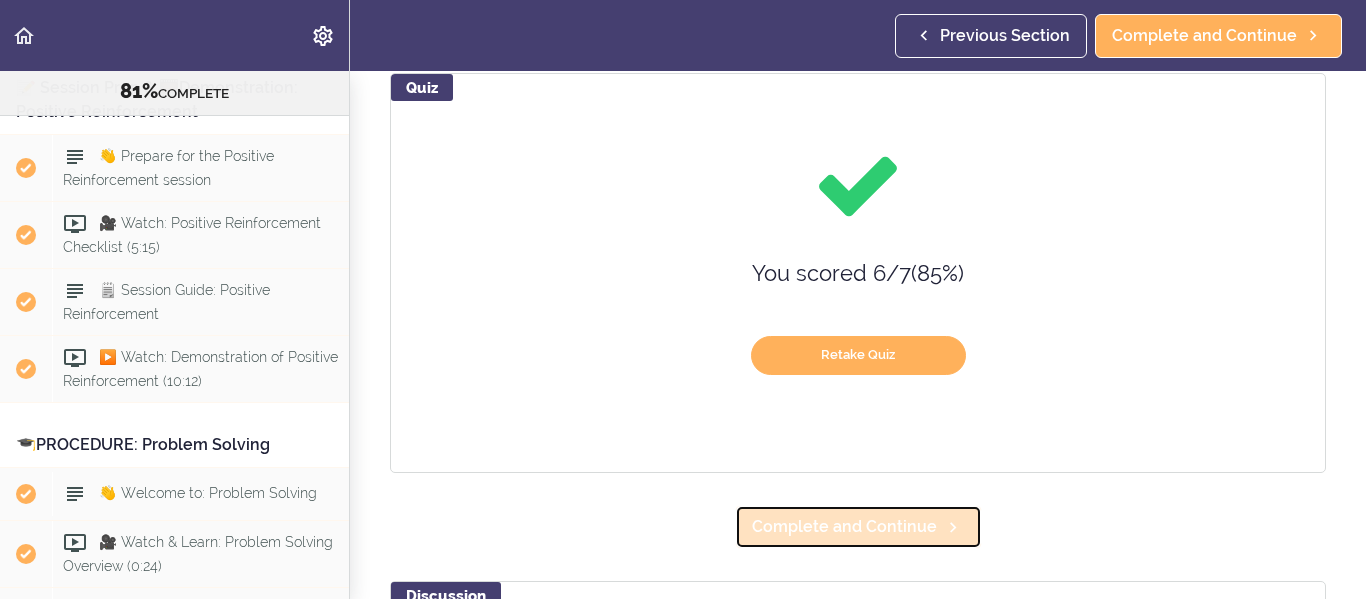 click on "Complete and Continue" at bounding box center (844, 527) 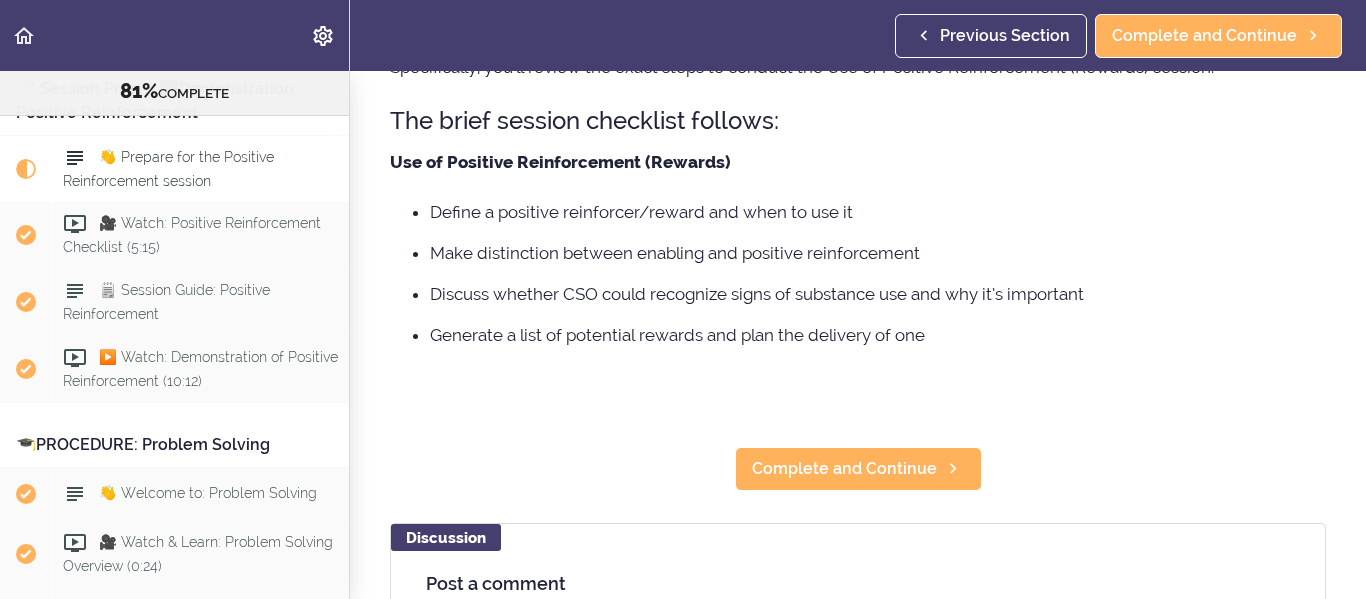 scroll, scrollTop: 0, scrollLeft: 0, axis: both 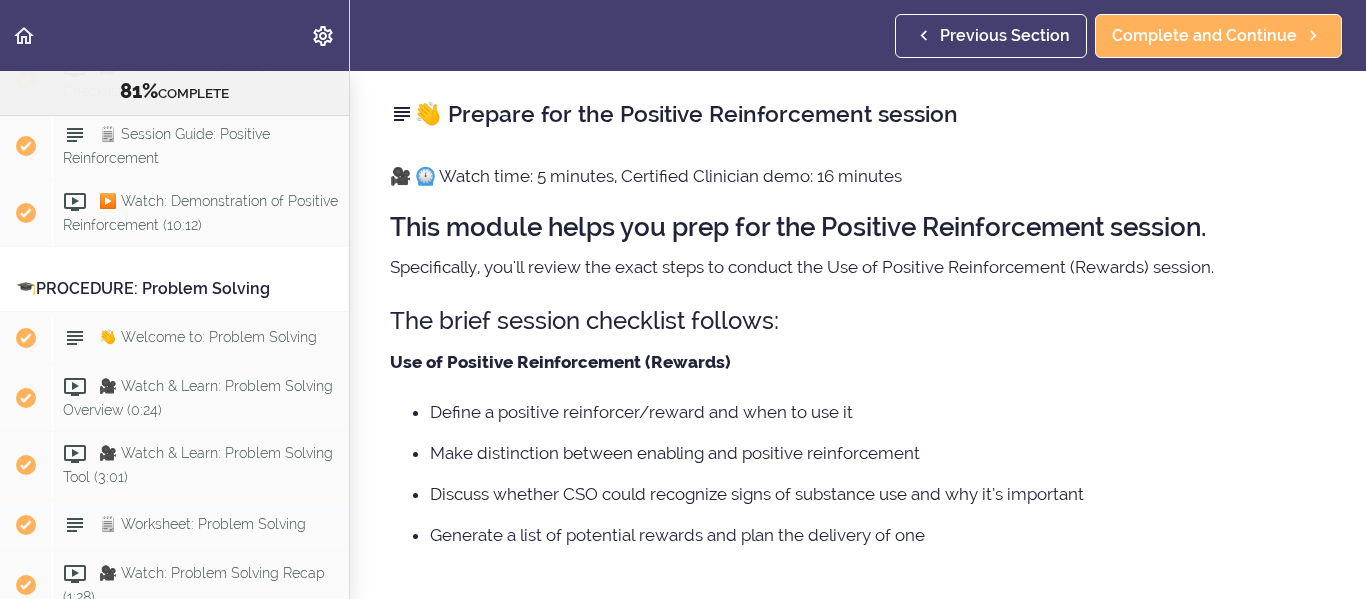 click on "👋 Prepare for the Positive Reinforcement session" at bounding box center [200, 13] 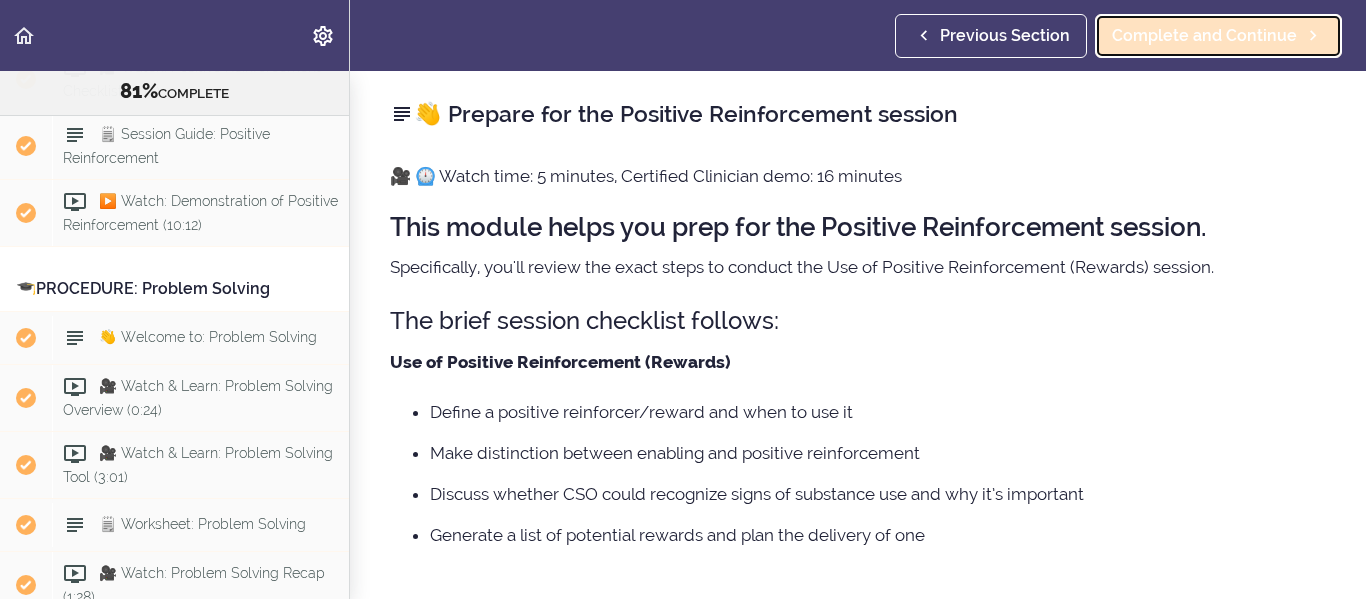 click on "Complete and Continue" at bounding box center [1204, 36] 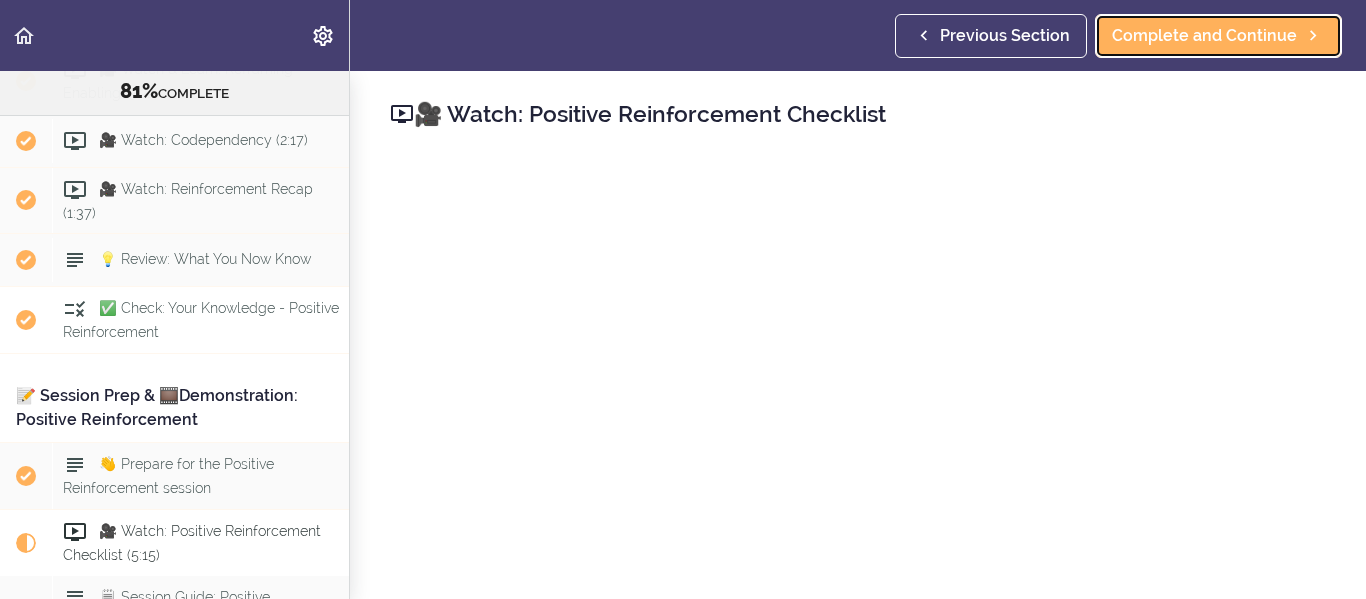 scroll, scrollTop: 8179, scrollLeft: 0, axis: vertical 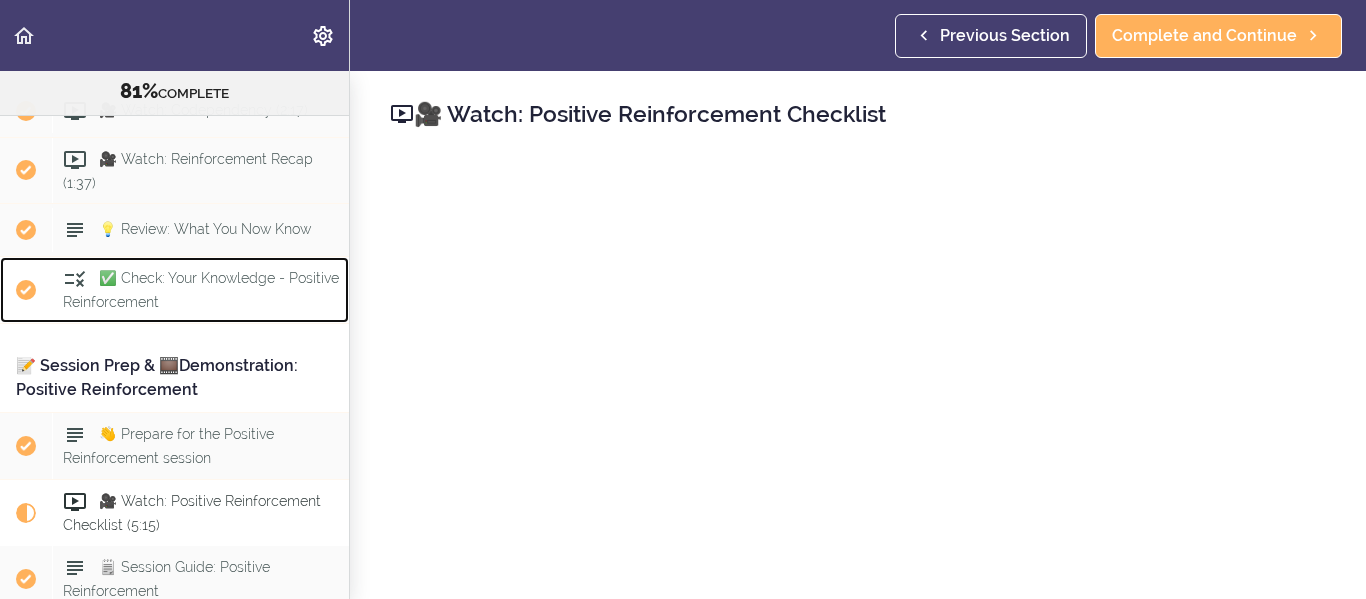 click on "✅ Check: Your Knowledge - Positive Reinforcement" at bounding box center [200, 290] 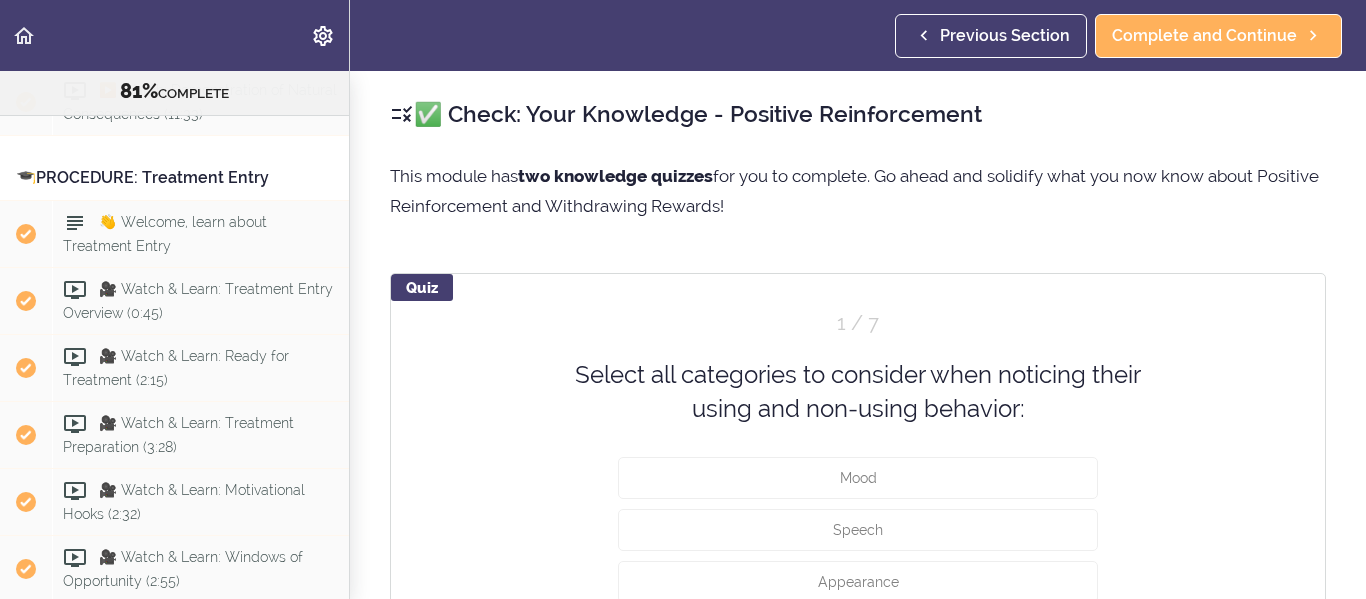 scroll, scrollTop: 12056, scrollLeft: 0, axis: vertical 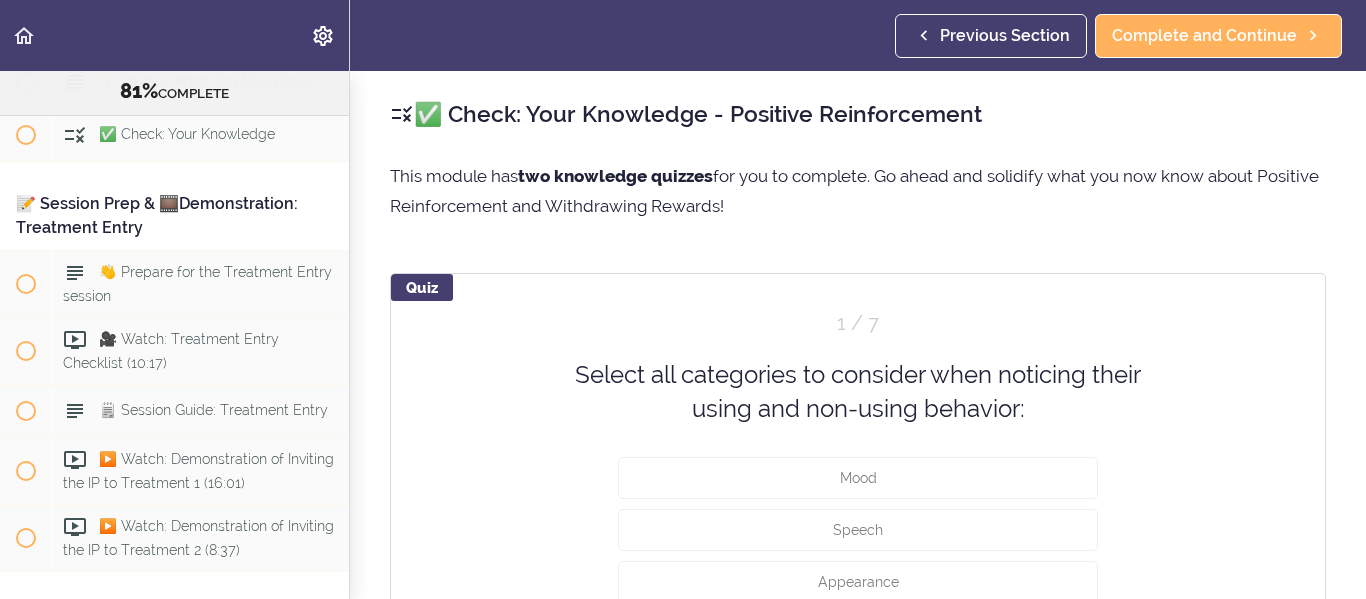 click on "🎥 Watch: Treatment Recap
(2:47)" at bounding box center (211, 28) 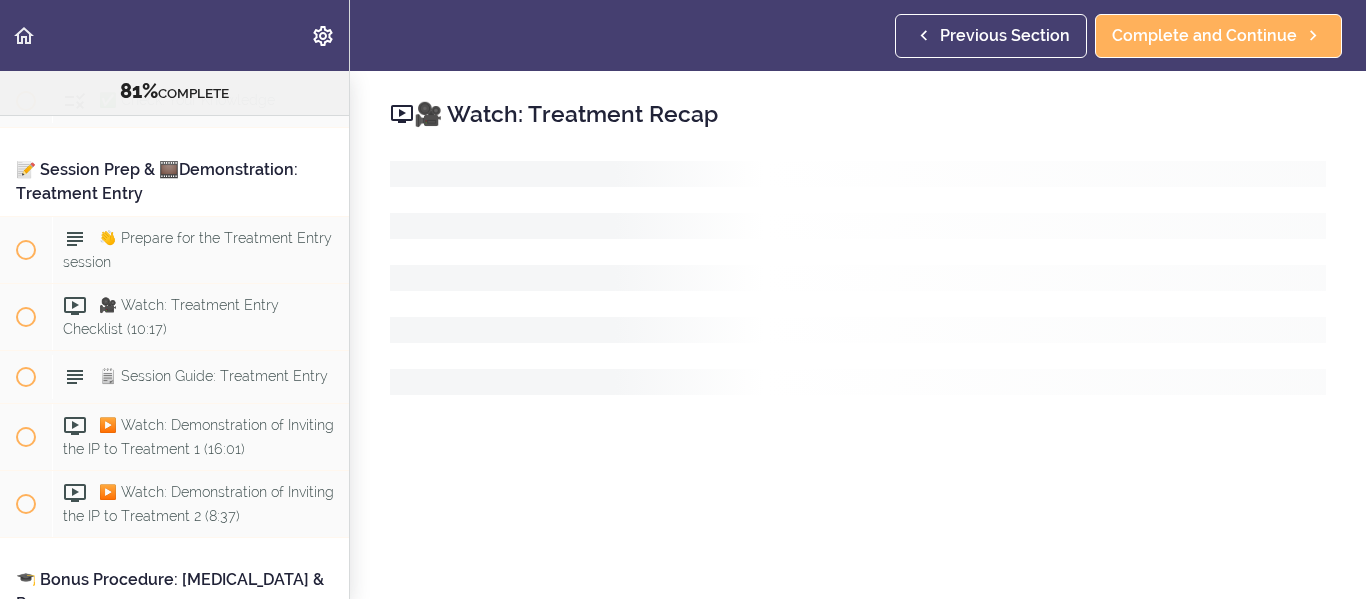 scroll, scrollTop: 12093, scrollLeft: 0, axis: vertical 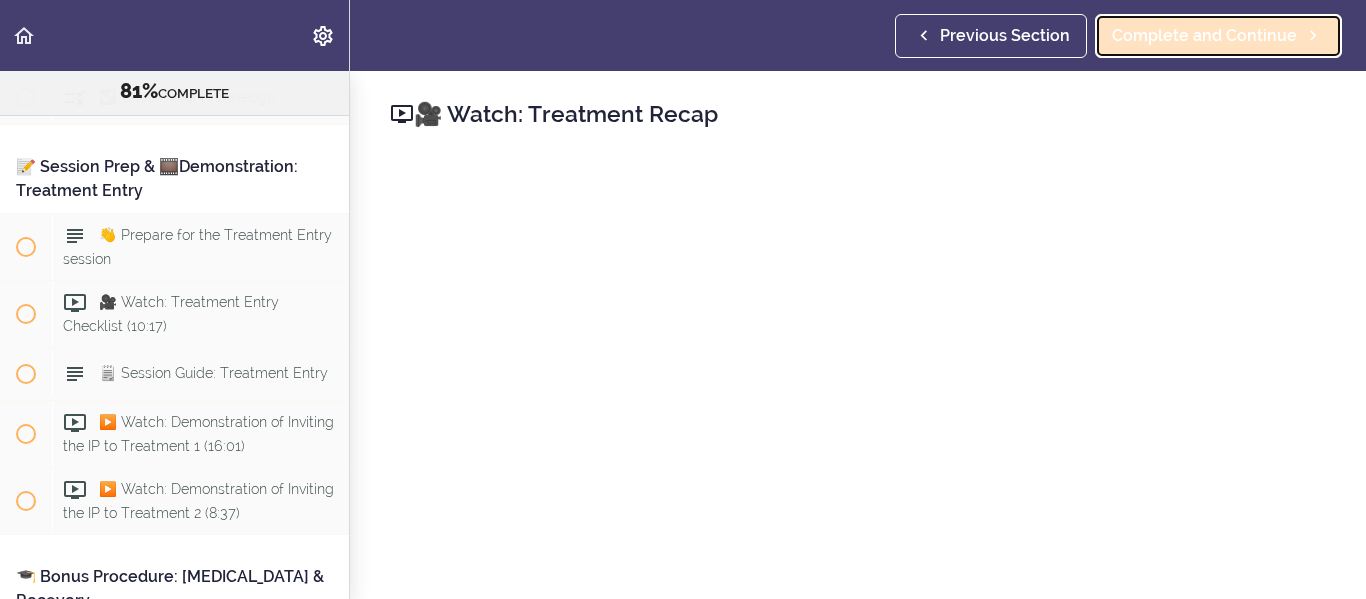 click on "Complete and Continue" at bounding box center (1204, 36) 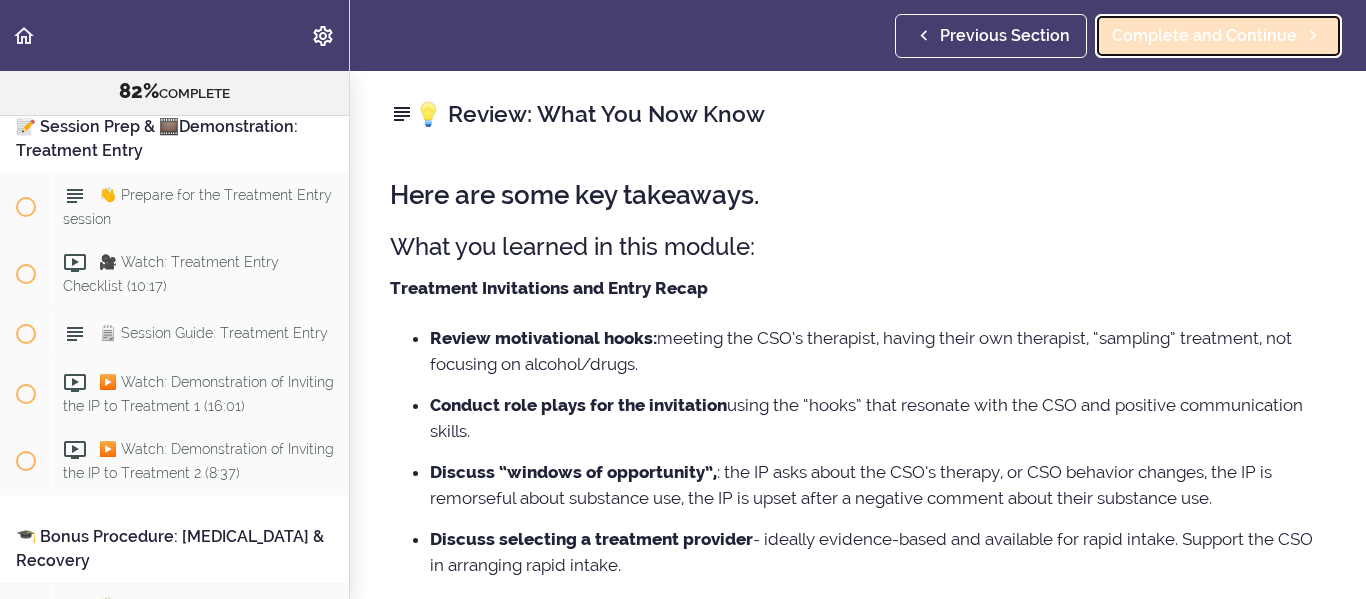 scroll, scrollTop: 12146, scrollLeft: 0, axis: vertical 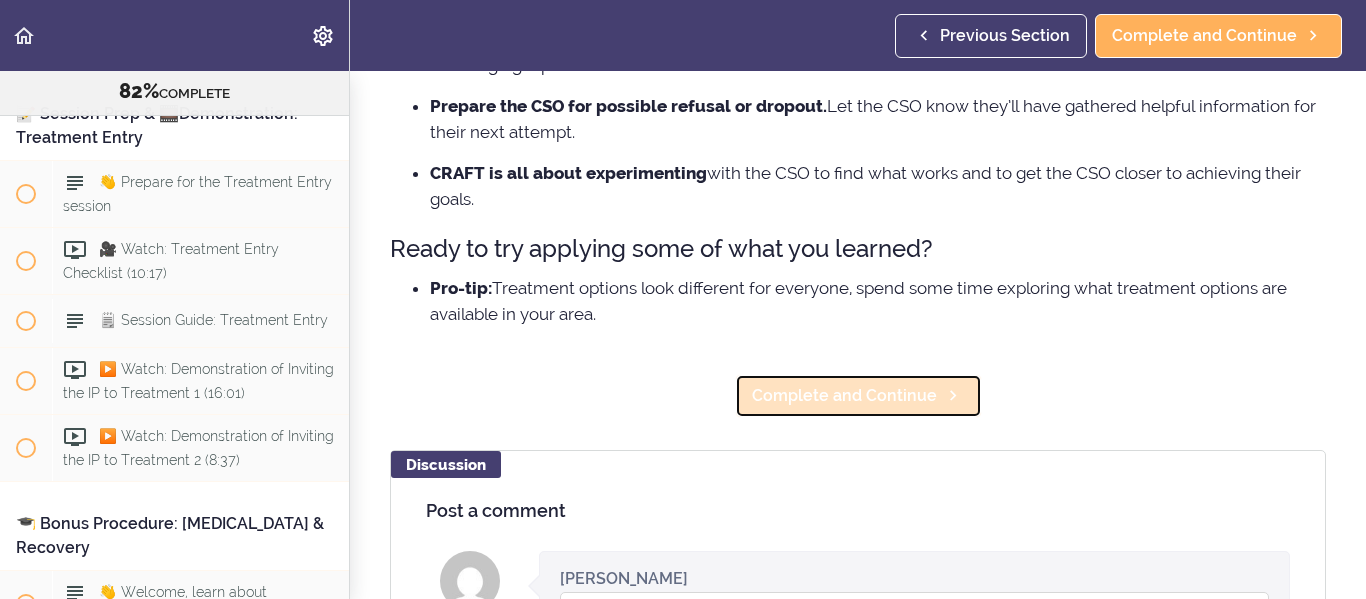 click on "Complete and Continue" at bounding box center [844, 396] 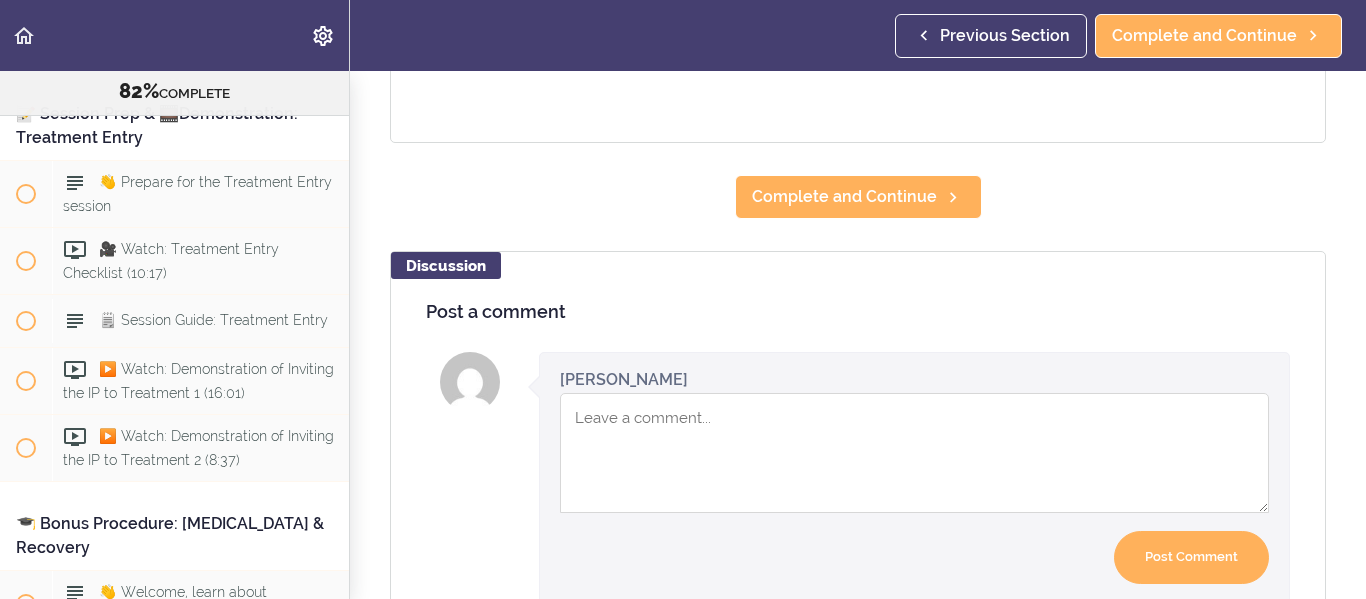 scroll, scrollTop: 0, scrollLeft: 0, axis: both 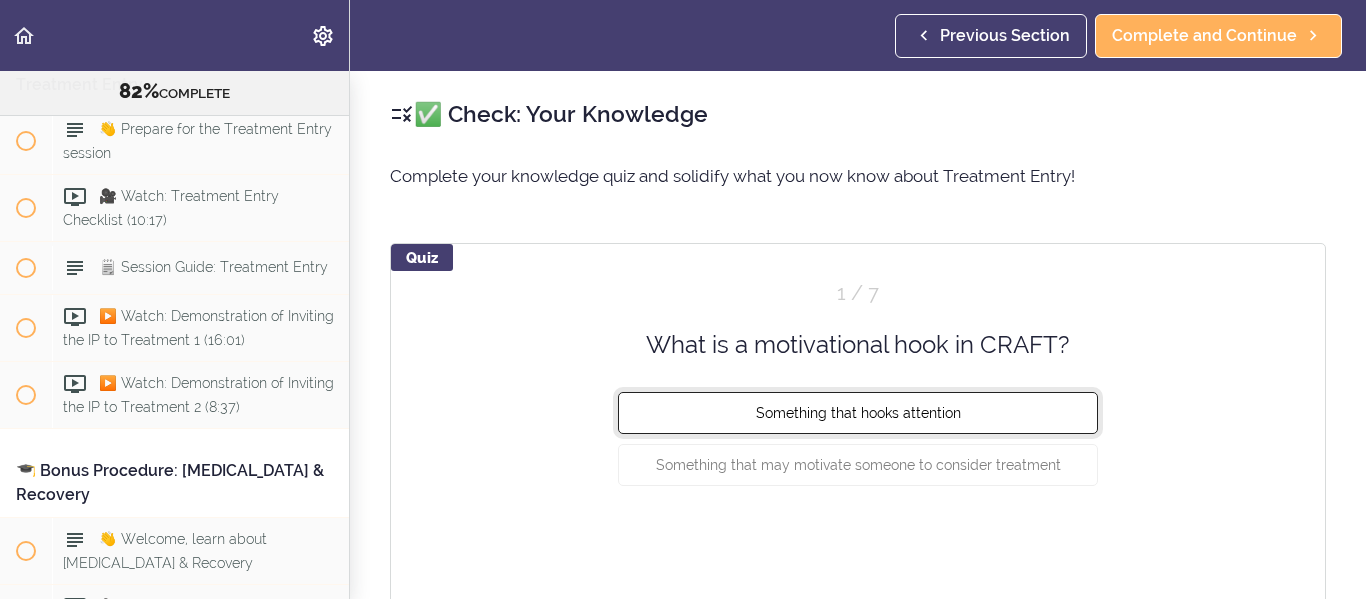 click on "Something that hooks attention" at bounding box center [858, 413] 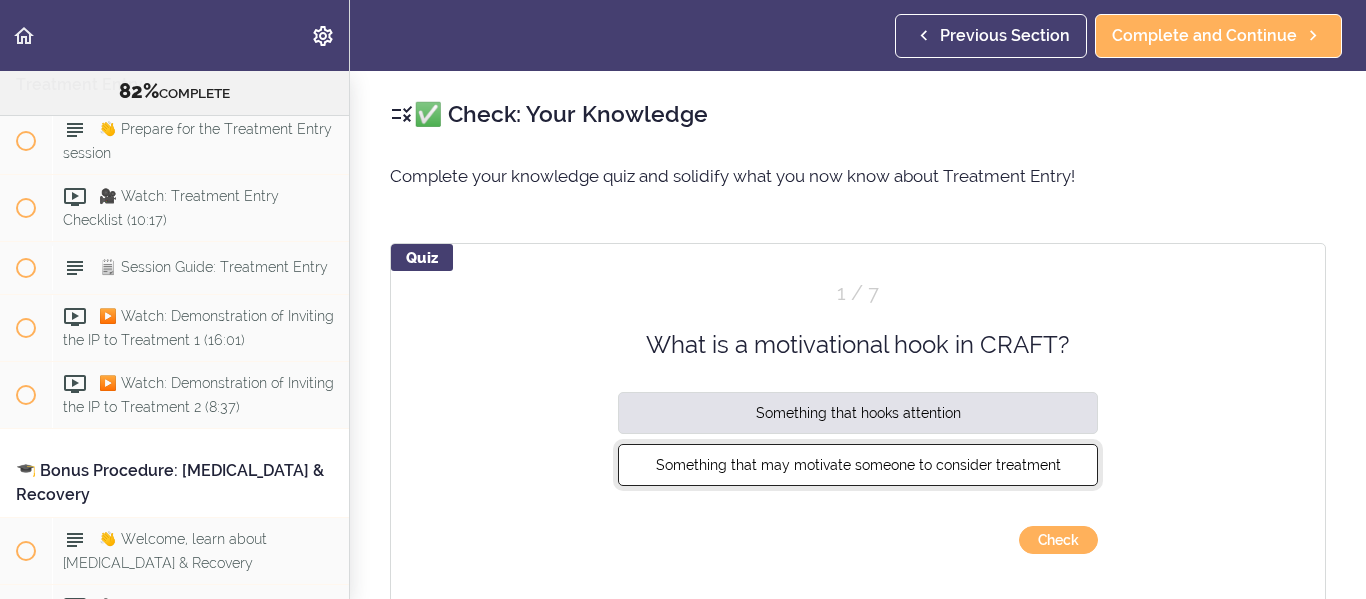 click on "Something that may motivate someone to consider treatment" at bounding box center (858, 465) 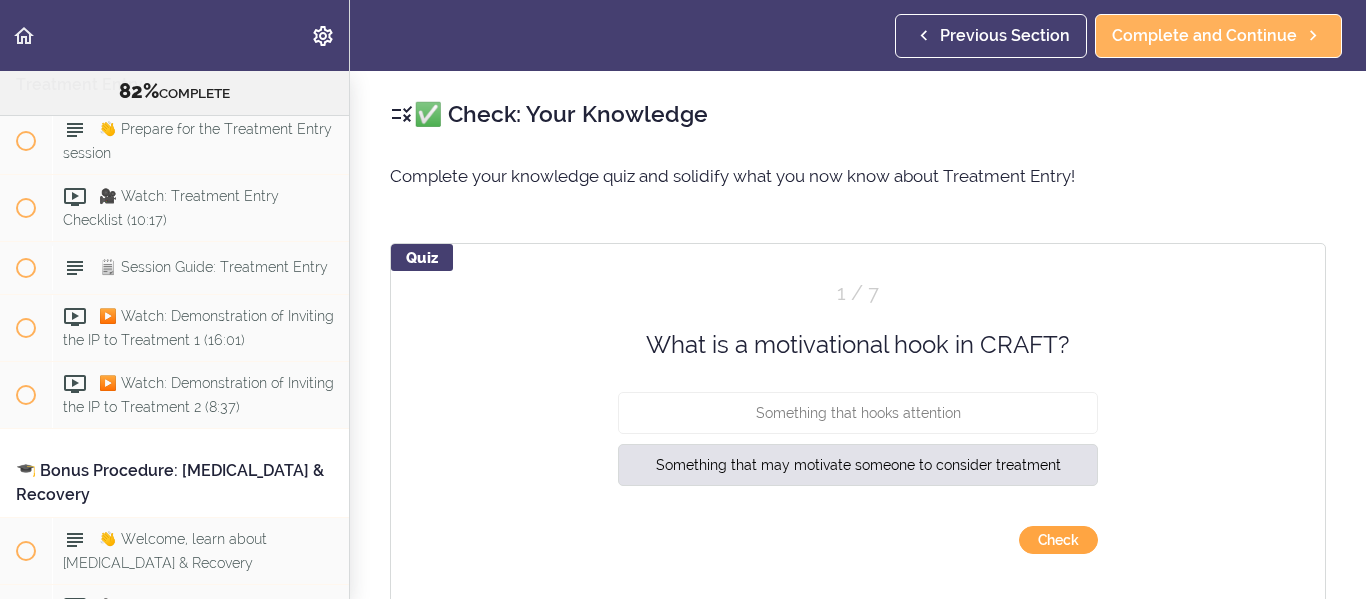 click on "Check" at bounding box center [1058, 540] 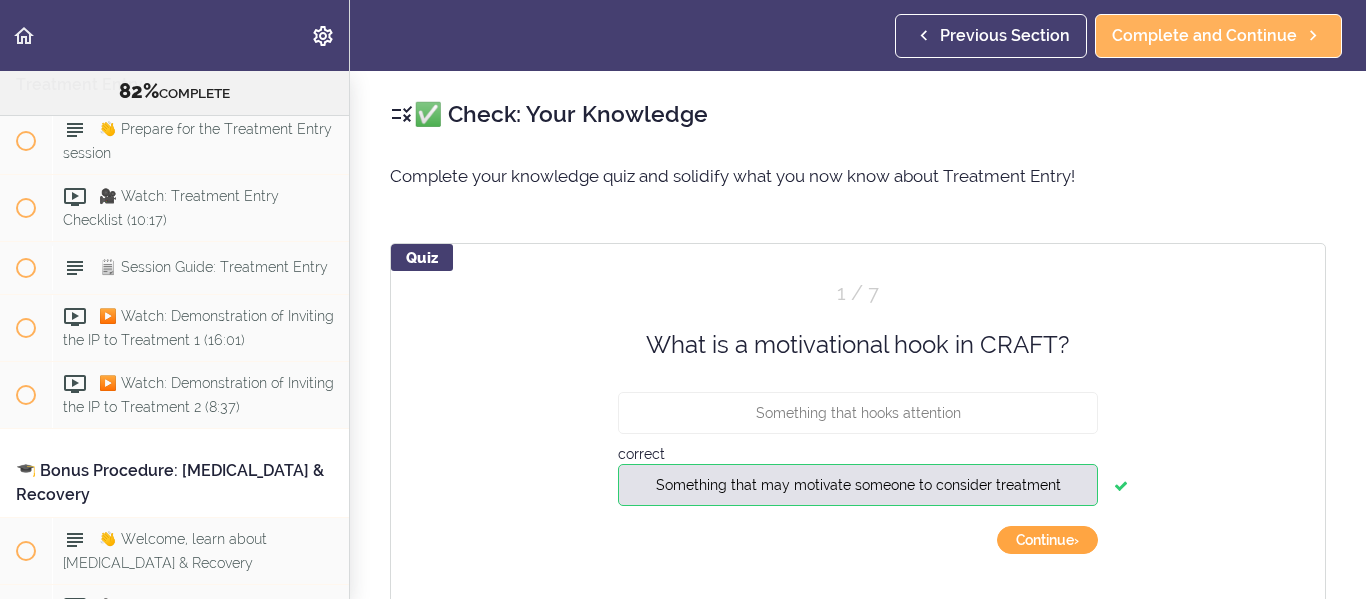 click on "Continue  ›" at bounding box center (1047, 540) 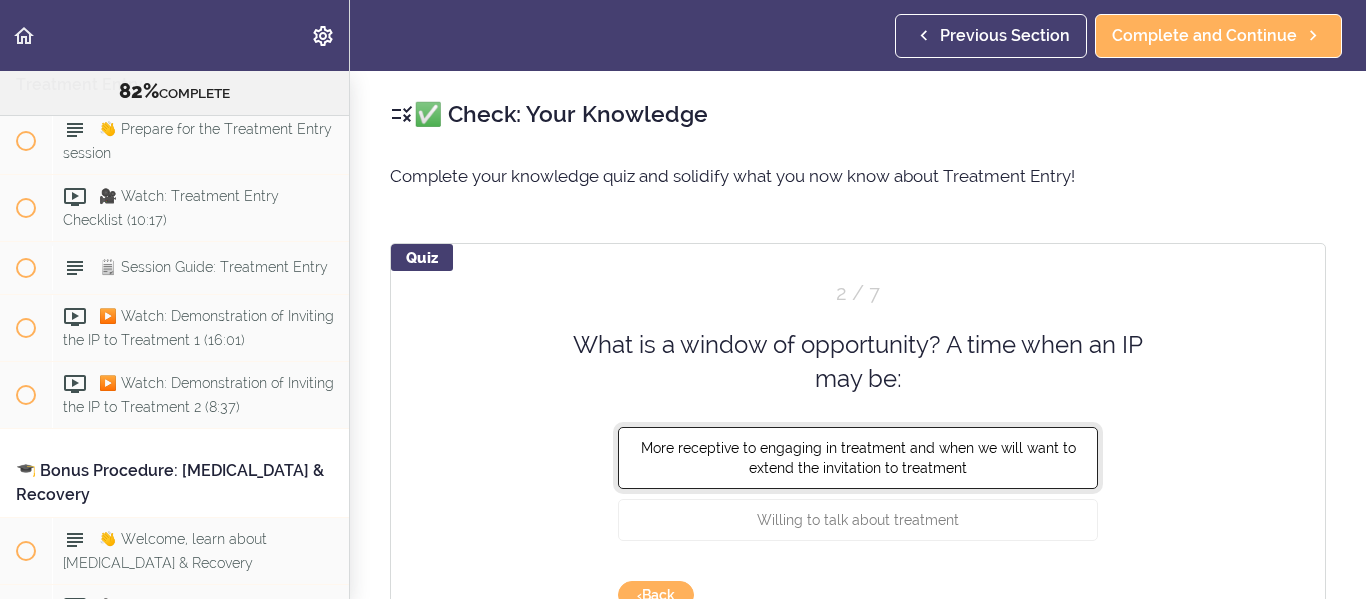 click on "More receptive to engaging in treatment and when we will want to extend the invitation to treatment" at bounding box center [858, 457] 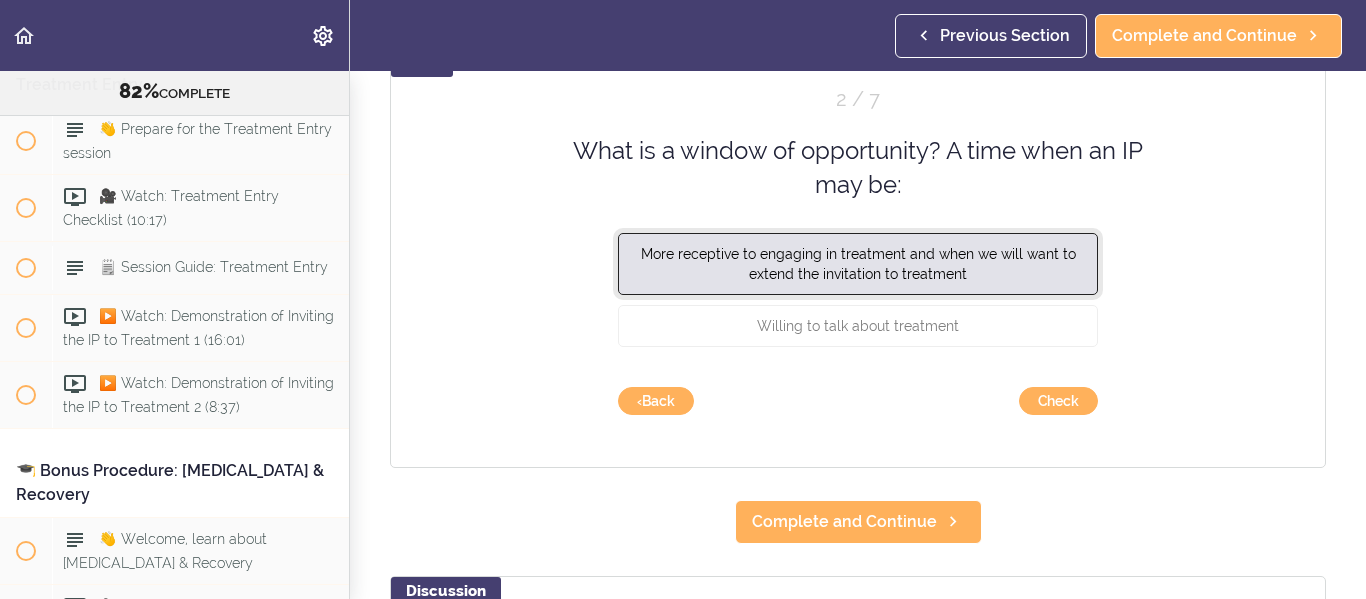 scroll, scrollTop: 200, scrollLeft: 0, axis: vertical 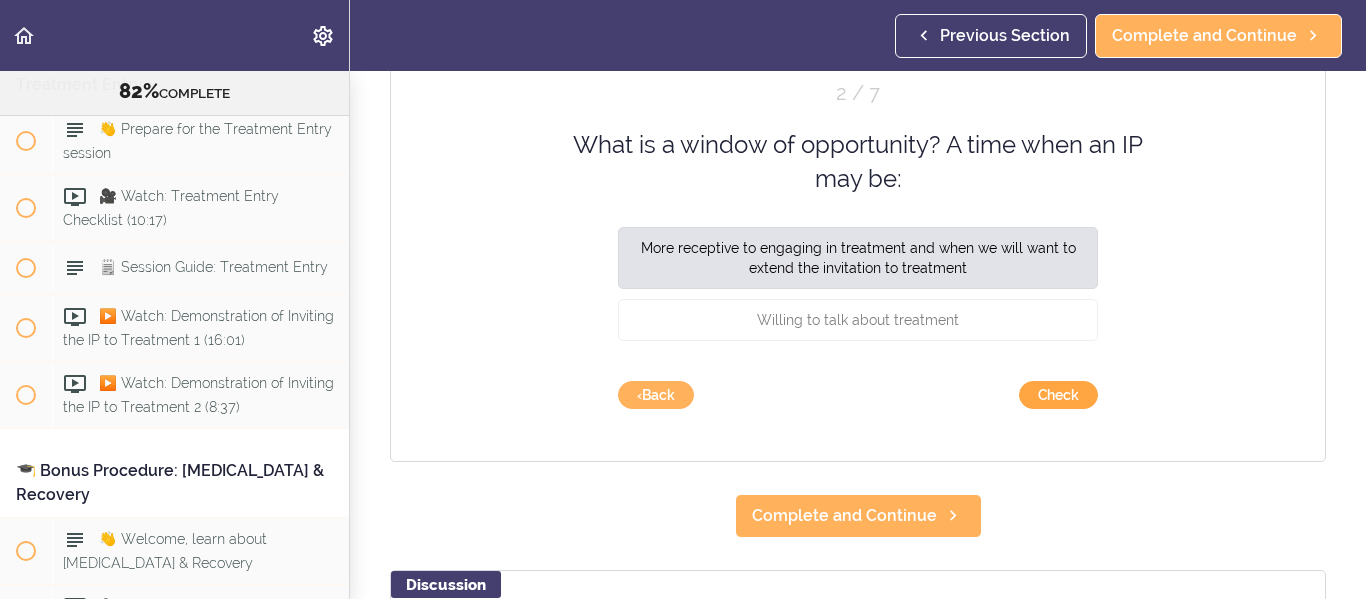 drag, startPoint x: 1057, startPoint y: 412, endPoint x: 1053, endPoint y: 402, distance: 10.770329 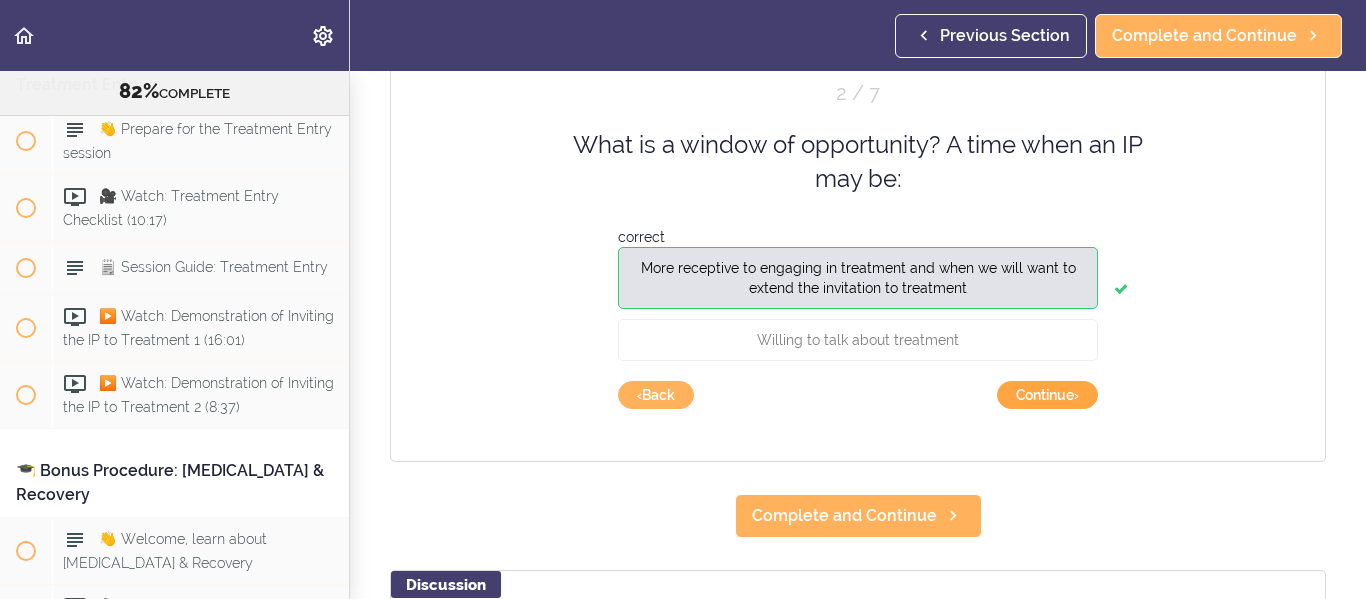 click on "Continue  ›" at bounding box center [1047, 395] 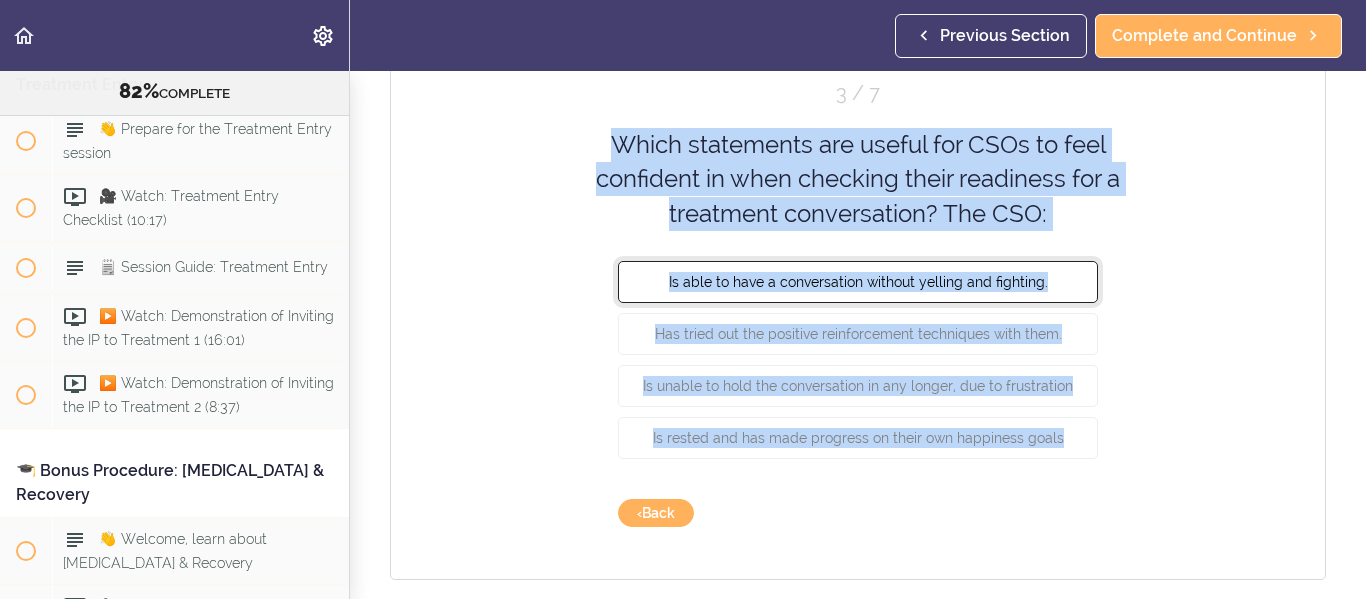 click on "Is able to have a conversation without yelling and fighting." at bounding box center (858, 282) 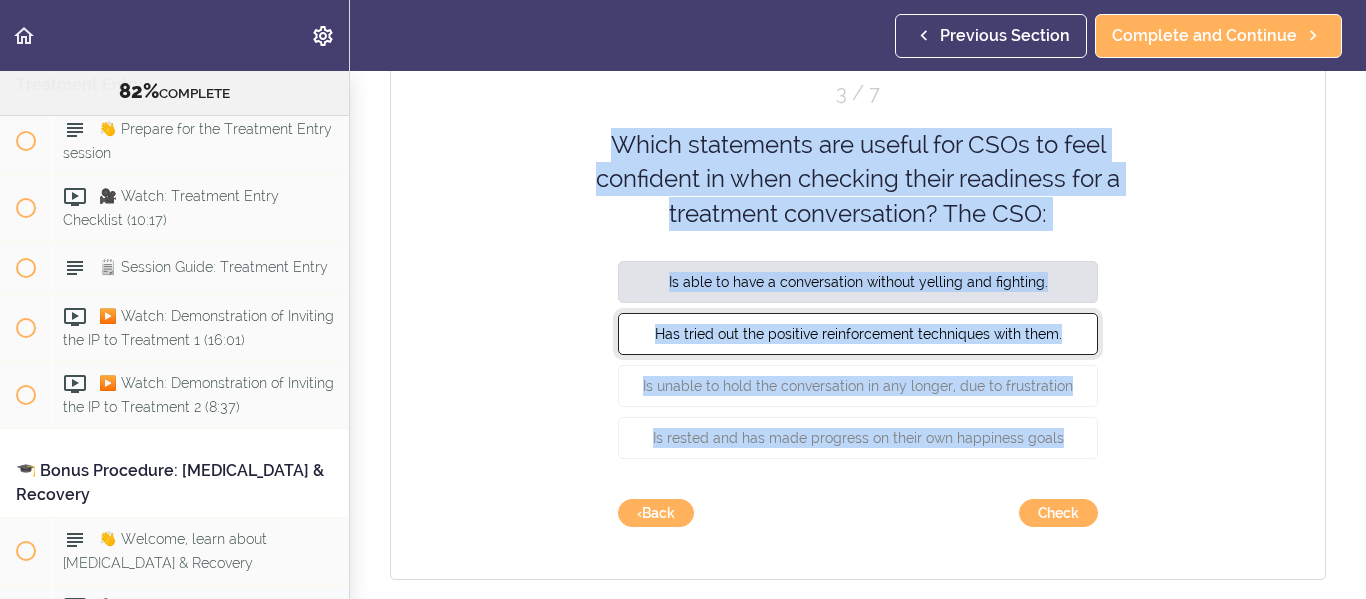 click on "Has tried out the positive reinforcement techniques with them." at bounding box center (858, 334) 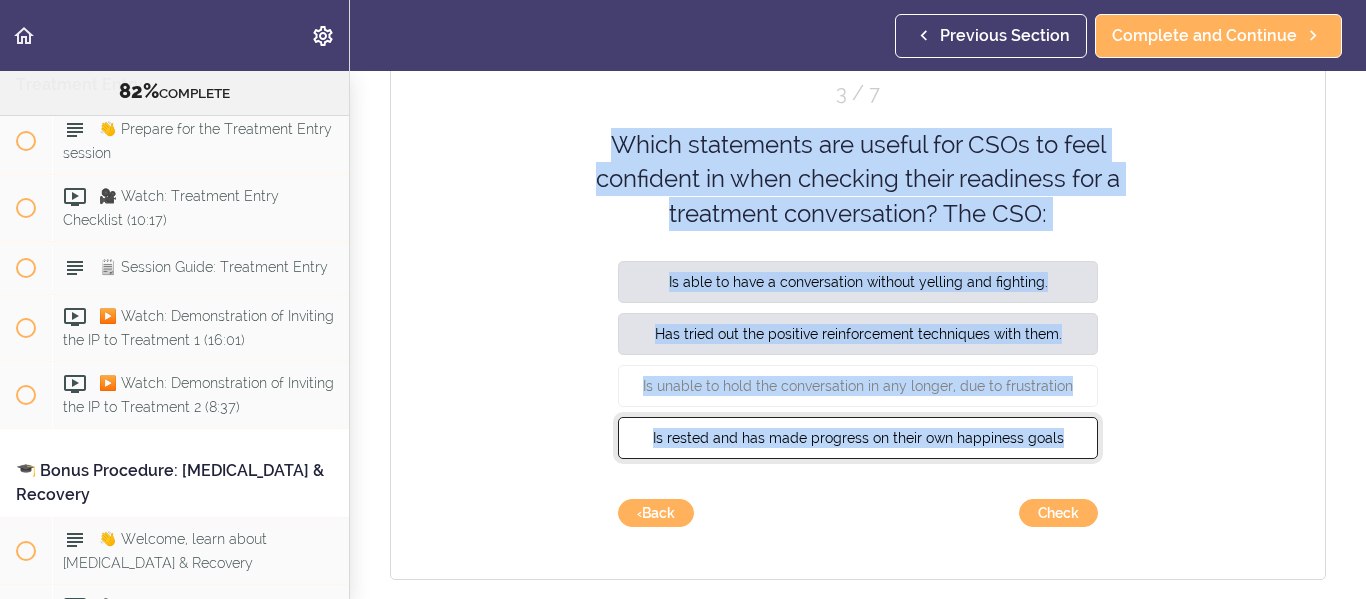 click on "Is rested and has made progress on their own happiness goals" at bounding box center [858, 438] 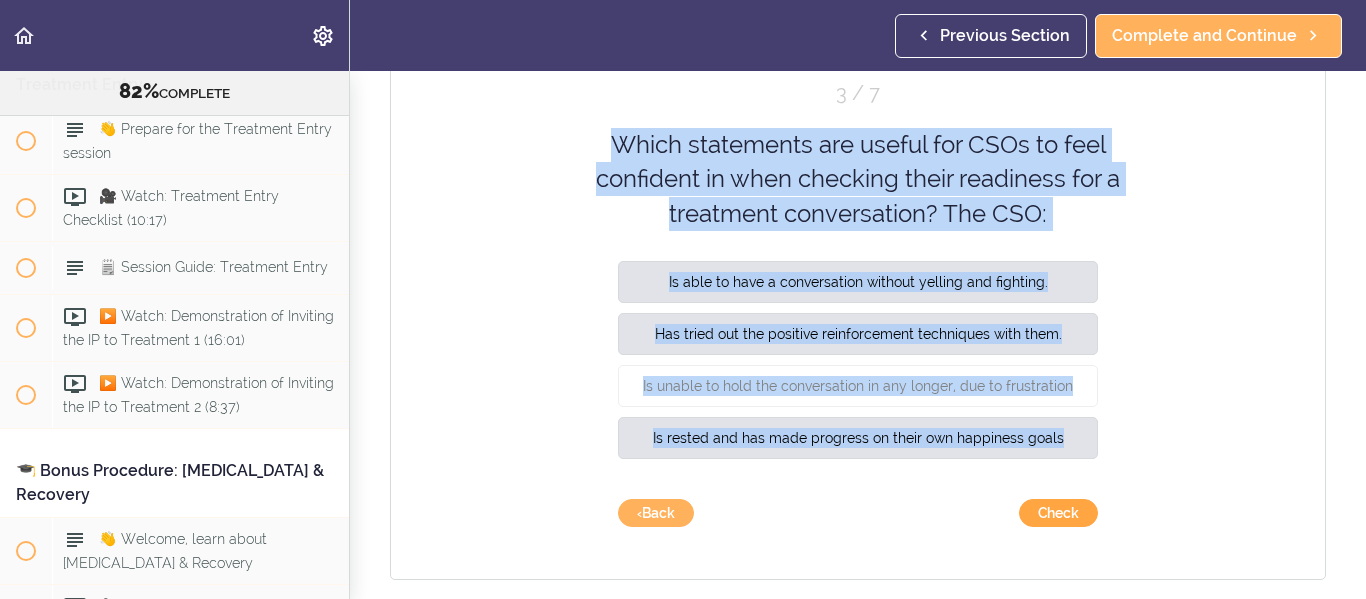click on "Check" at bounding box center (1058, 513) 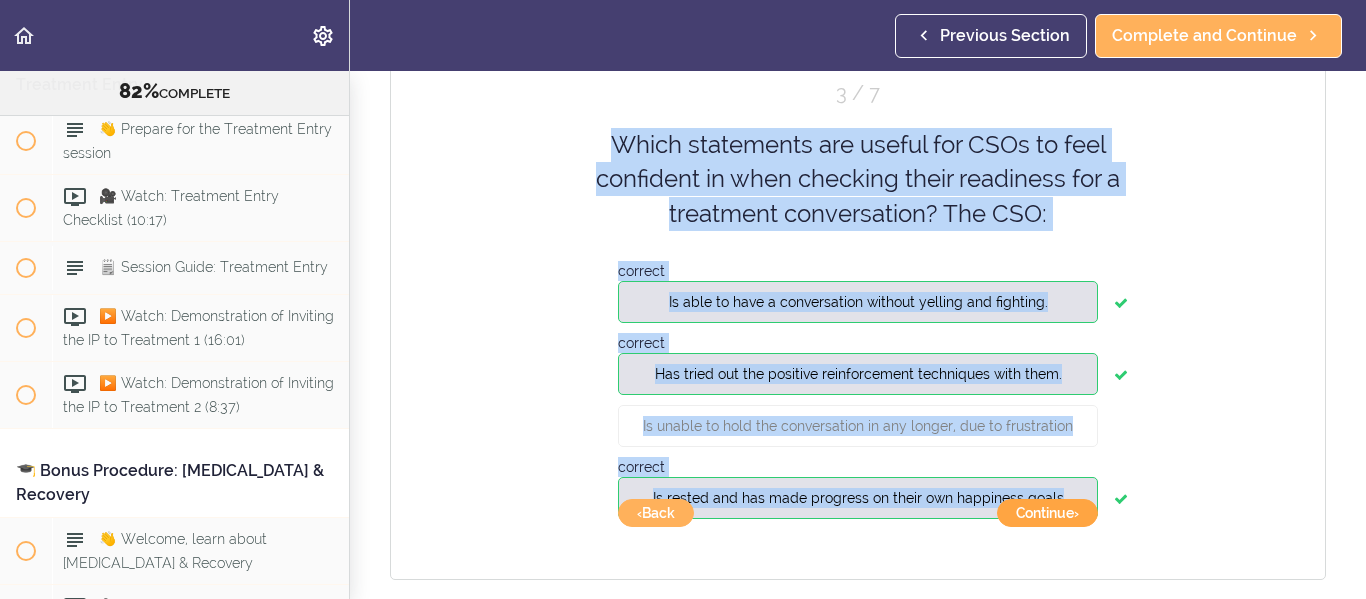 click on "Continue  ›" at bounding box center (1047, 513) 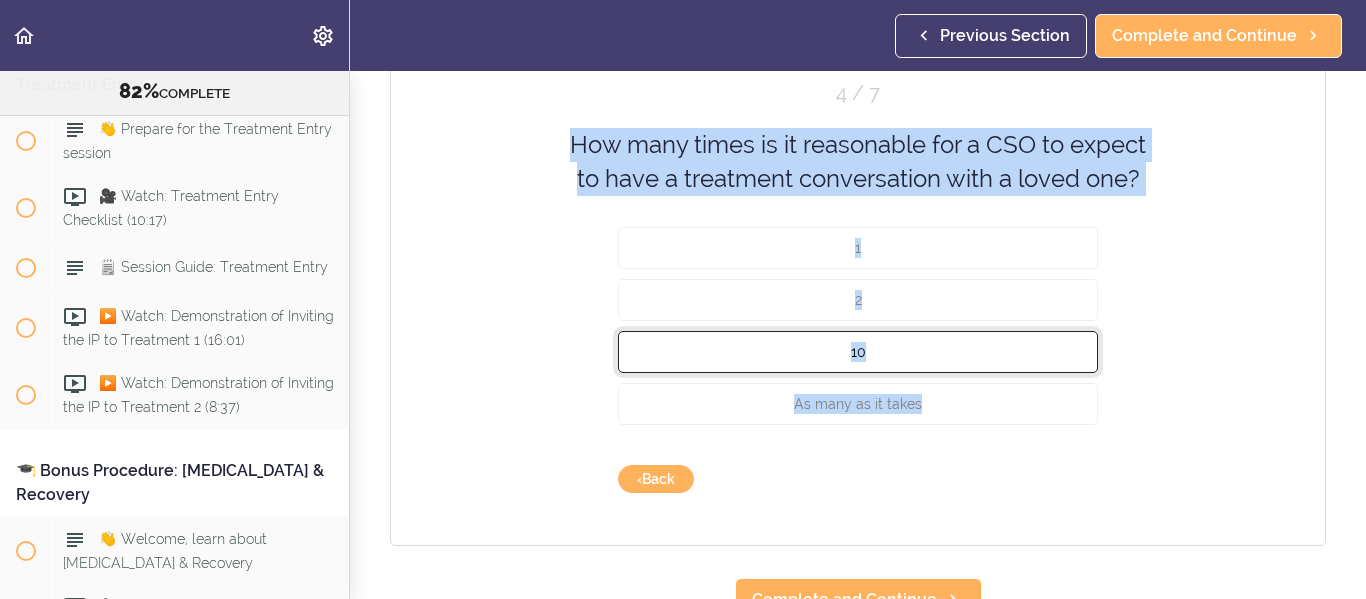 click on "10" at bounding box center [858, 351] 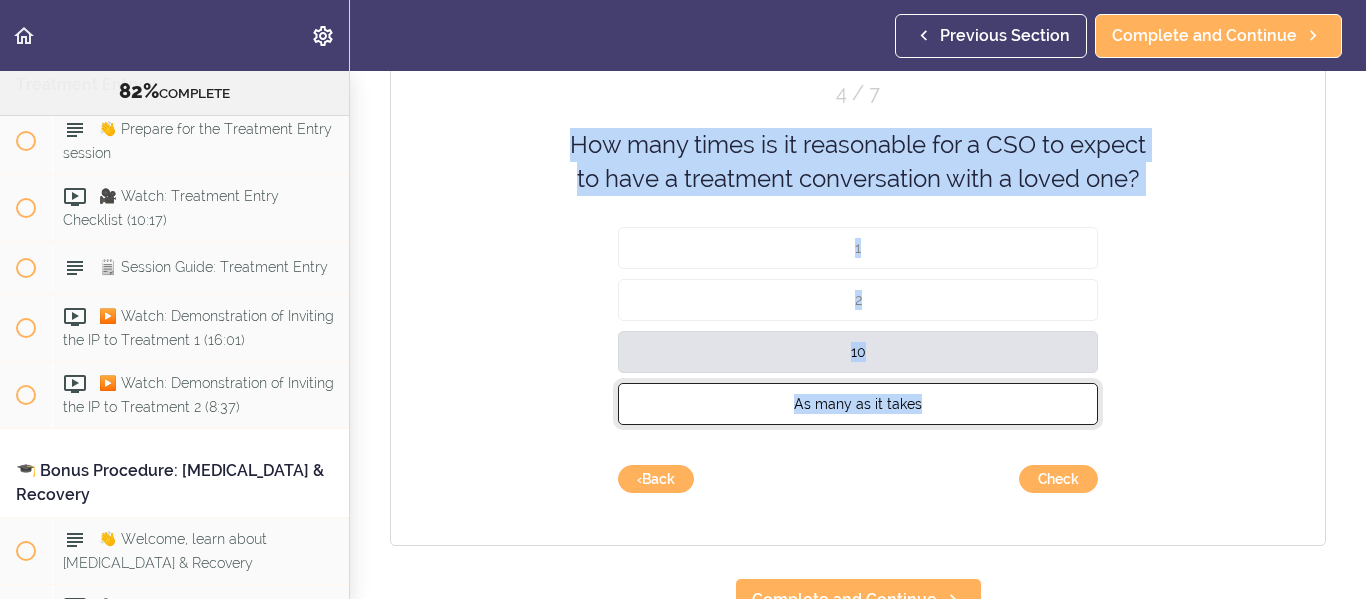 click on "As many as it takes" at bounding box center (858, 403) 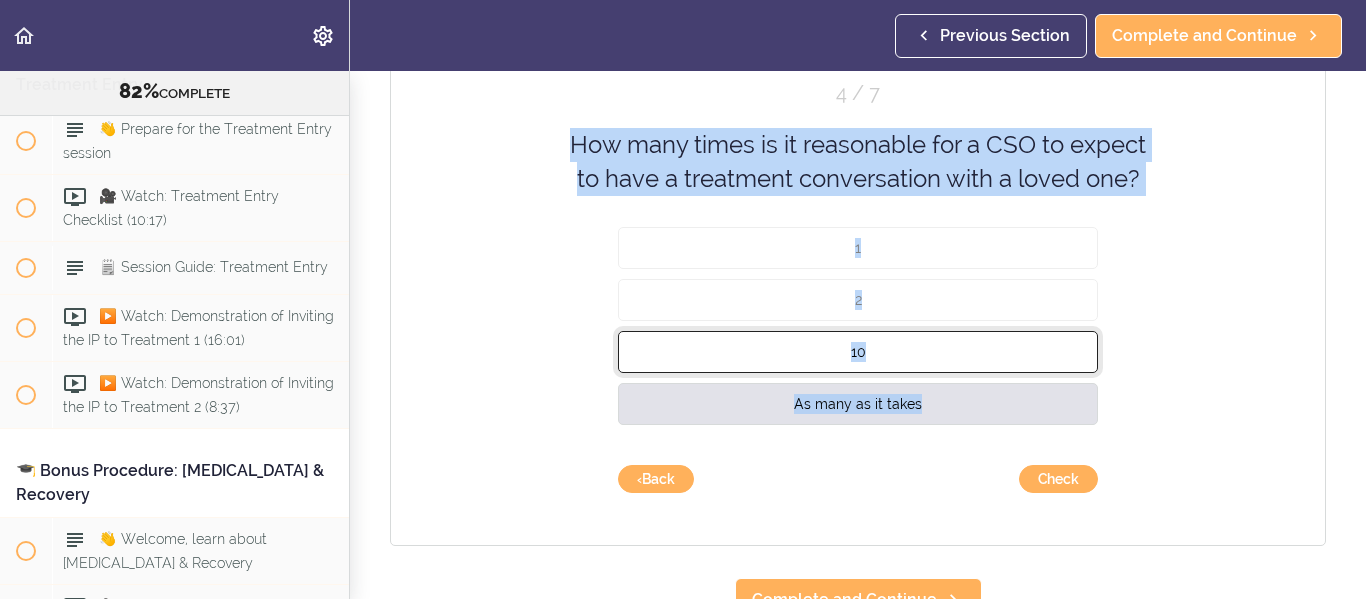 click on "10" at bounding box center (858, 351) 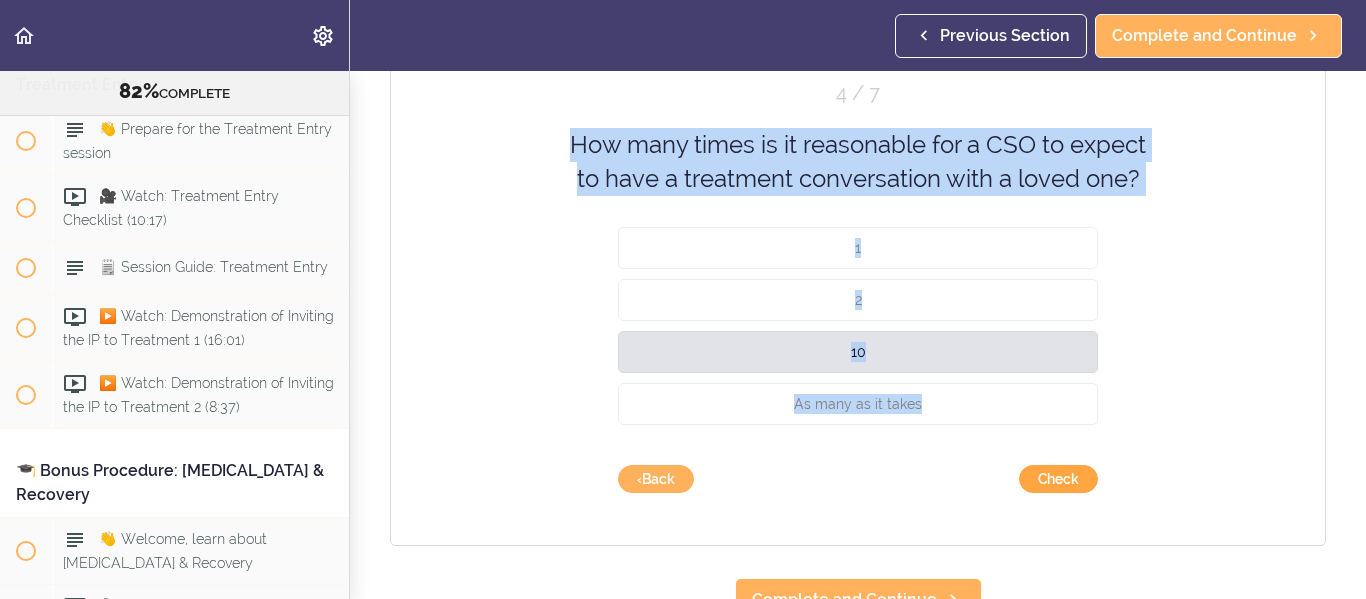 click on "Check" at bounding box center [1058, 479] 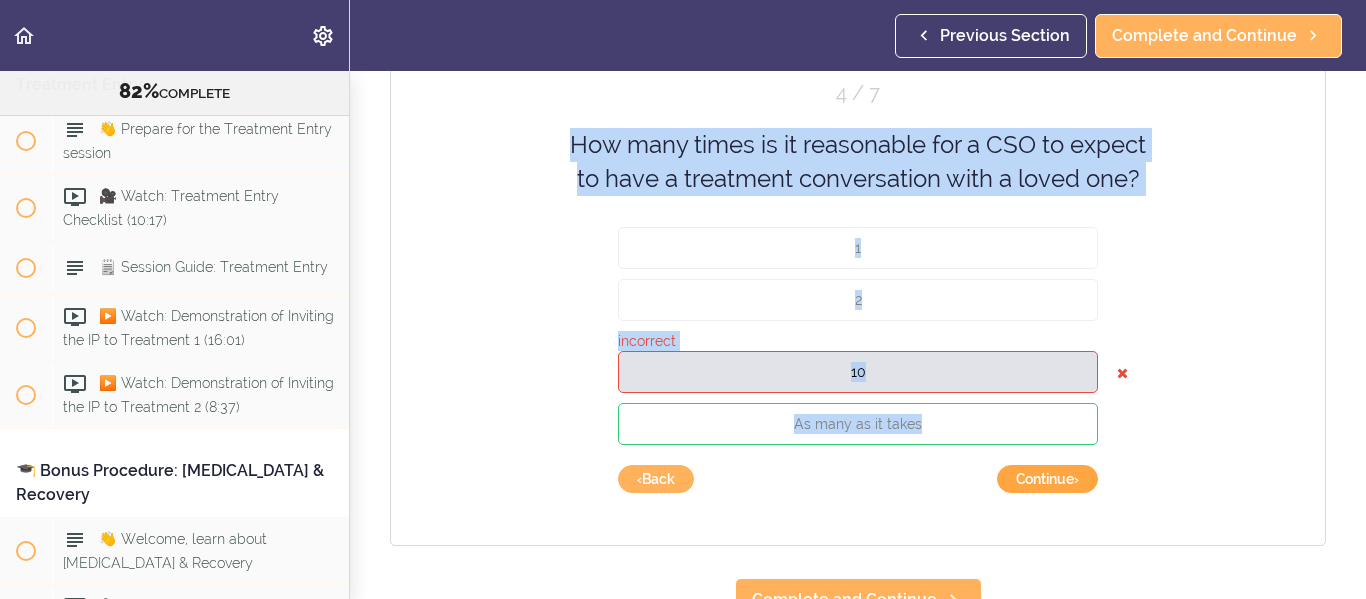 click on "Continue  ›" at bounding box center [1047, 479] 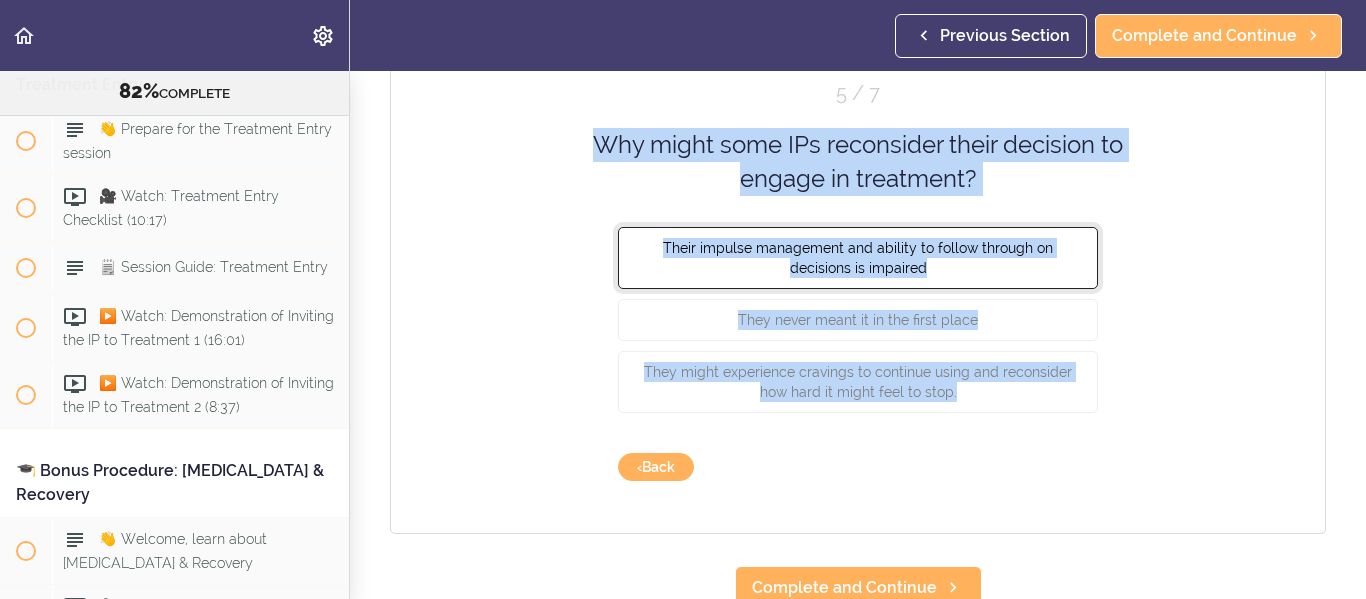 click on "Their impulse management and ability to follow through on decisions is impaired" at bounding box center [858, 257] 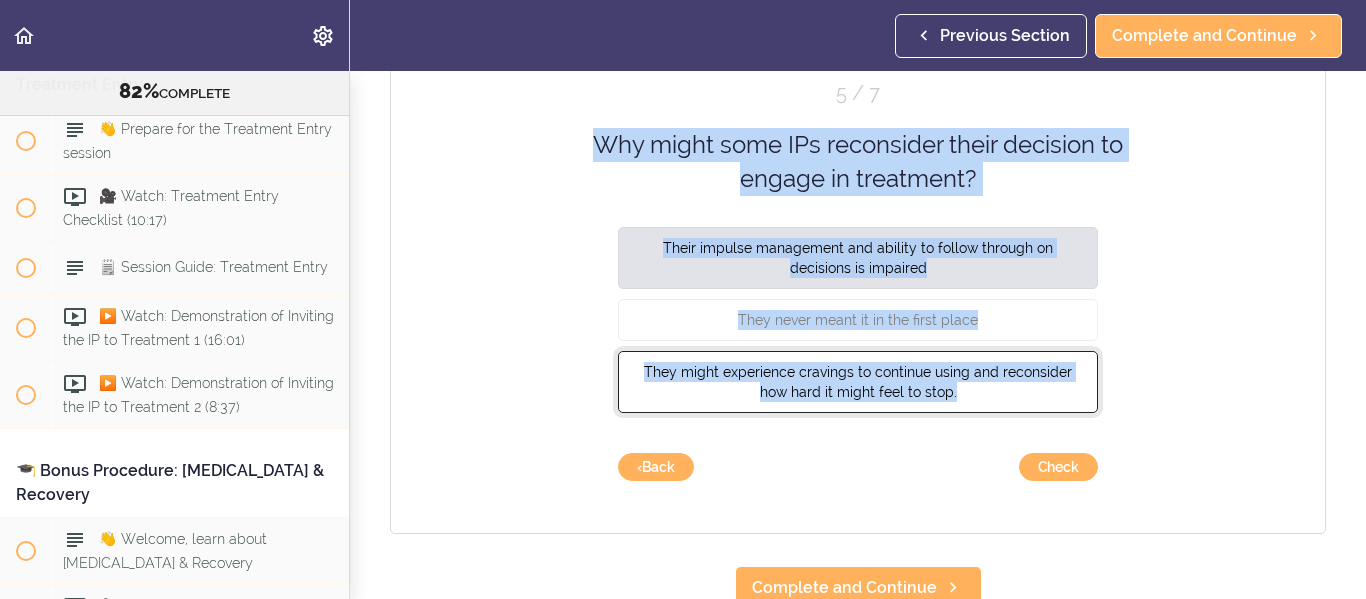 click on "They might experience cravings to continue using and reconsider how hard it might feel to stop." at bounding box center [858, 381] 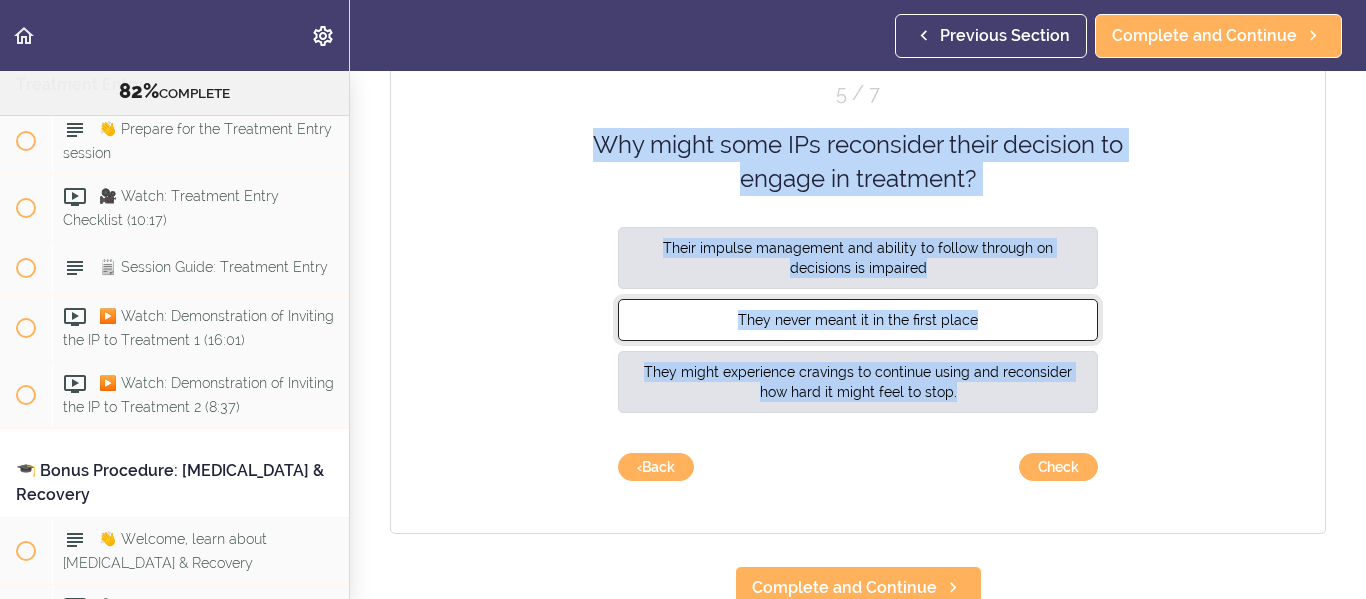 click on "They never meant it in the first place" at bounding box center (858, 319) 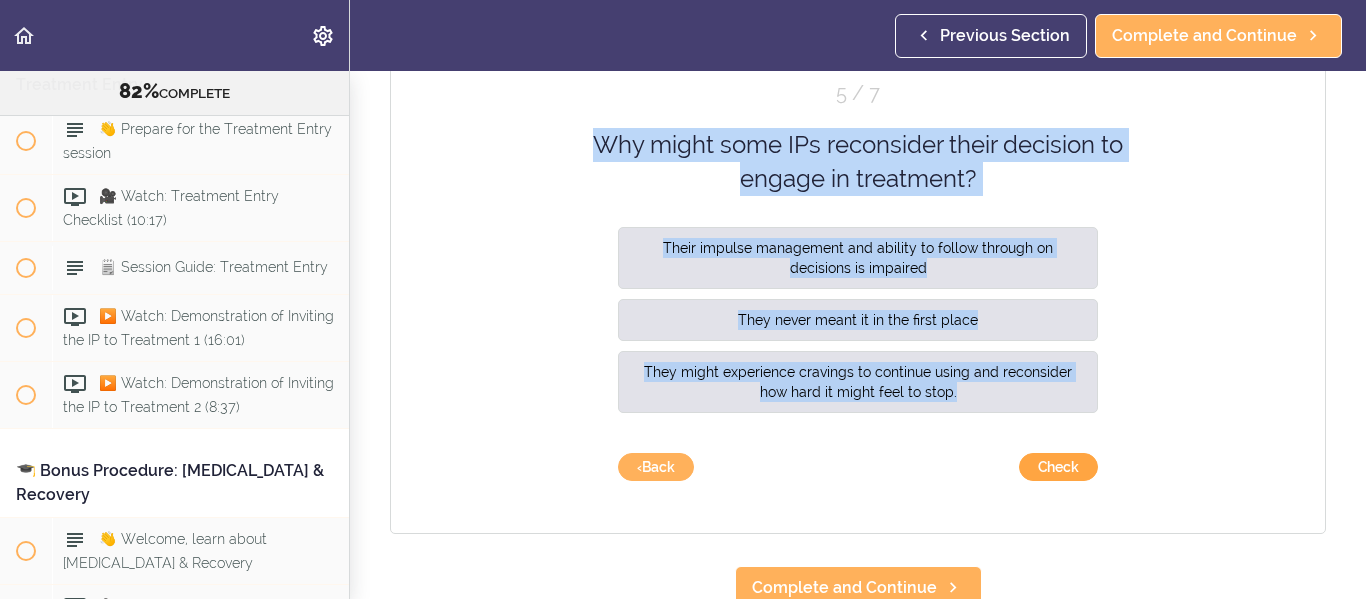 click on "Check" at bounding box center [1058, 467] 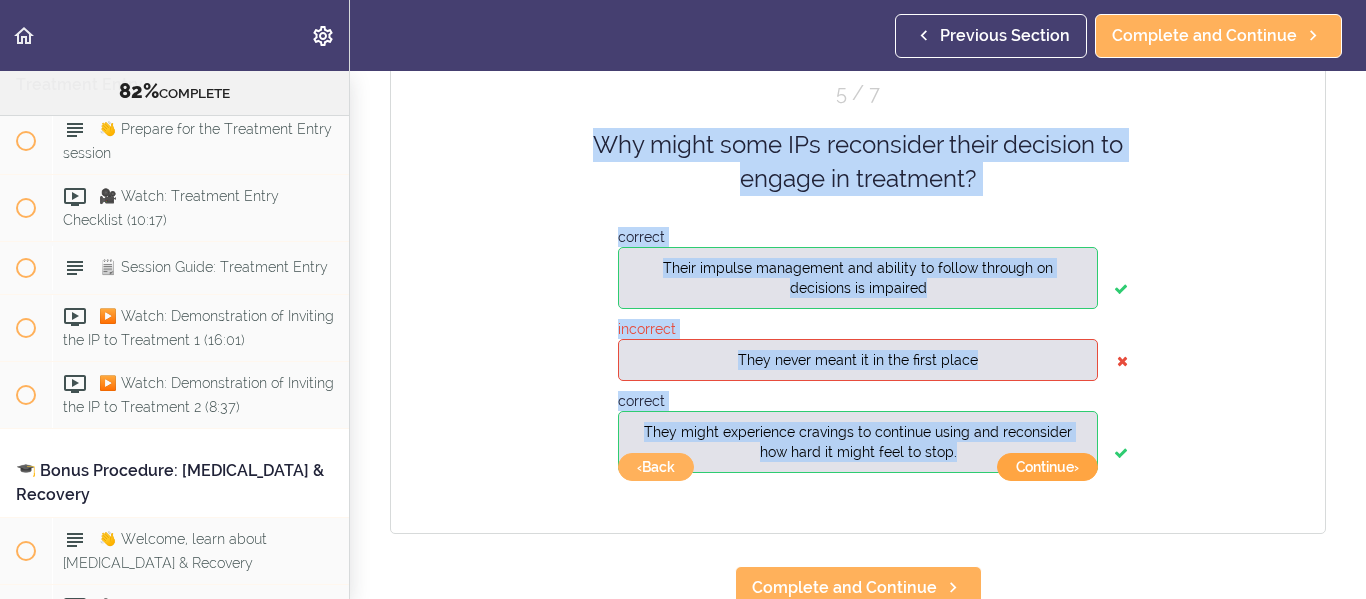 click on "Continue  ›" at bounding box center [1047, 467] 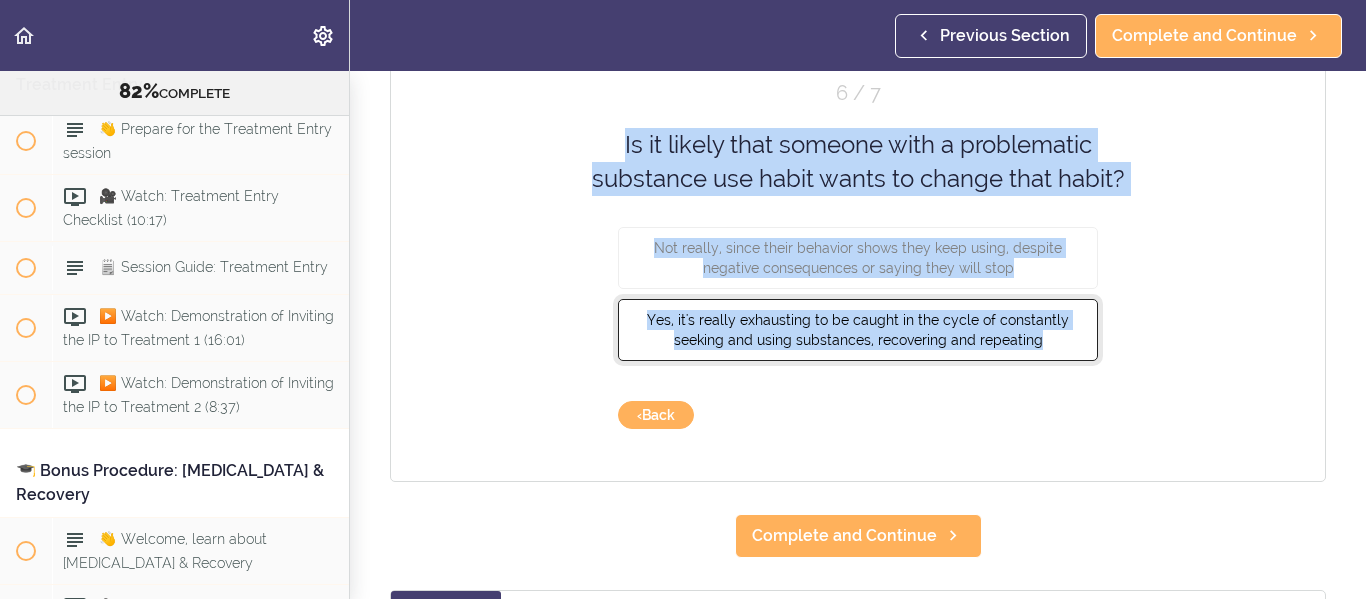 click on "Yes, it's really exhausting to be caught in the cycle of constantly seeking and using substances, recovering and repeating" at bounding box center [858, 329] 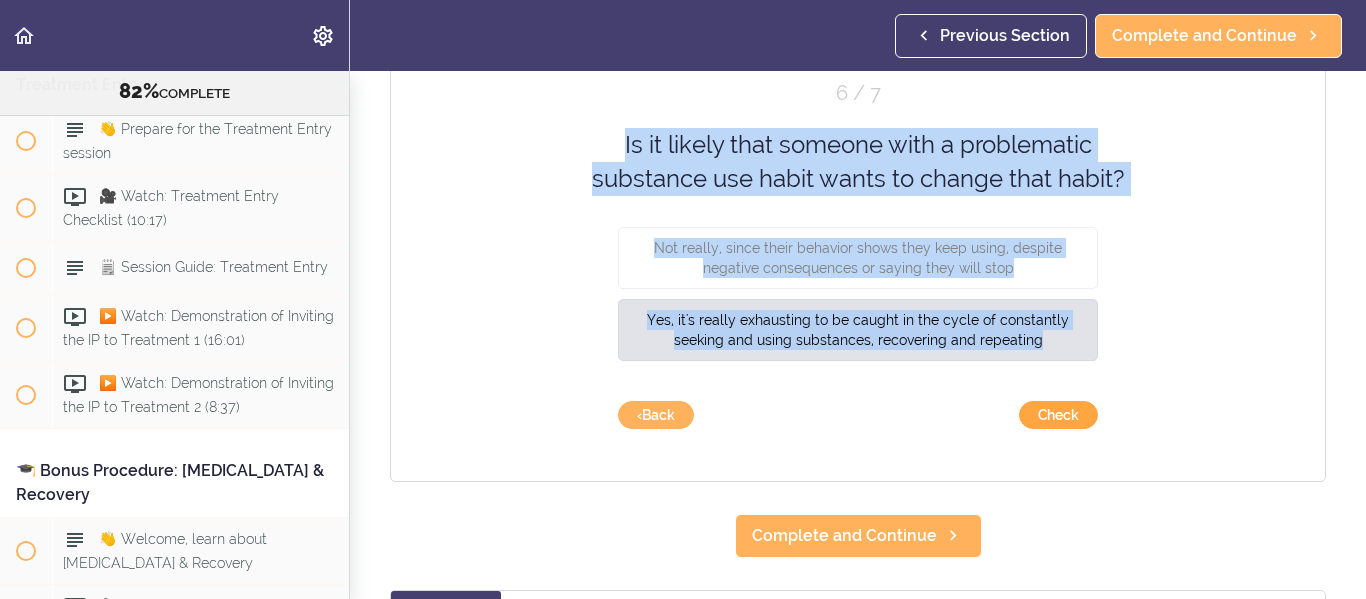 click on "Check" at bounding box center [1058, 415] 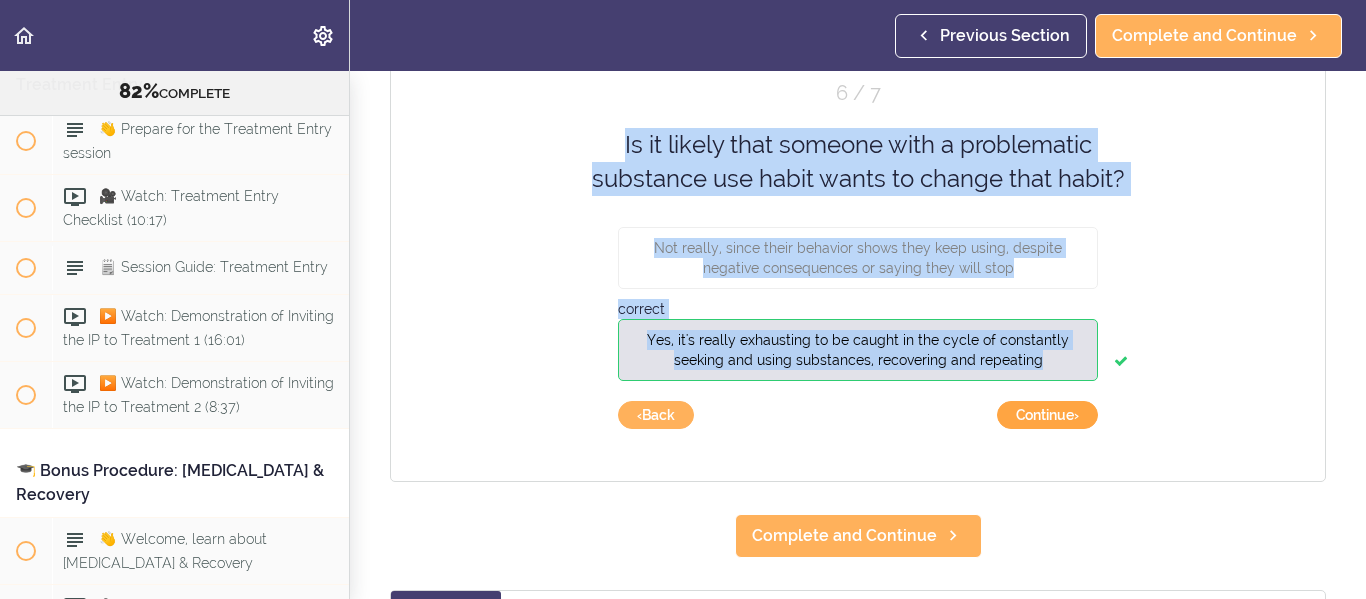 click on "Continue  ›" at bounding box center (1047, 415) 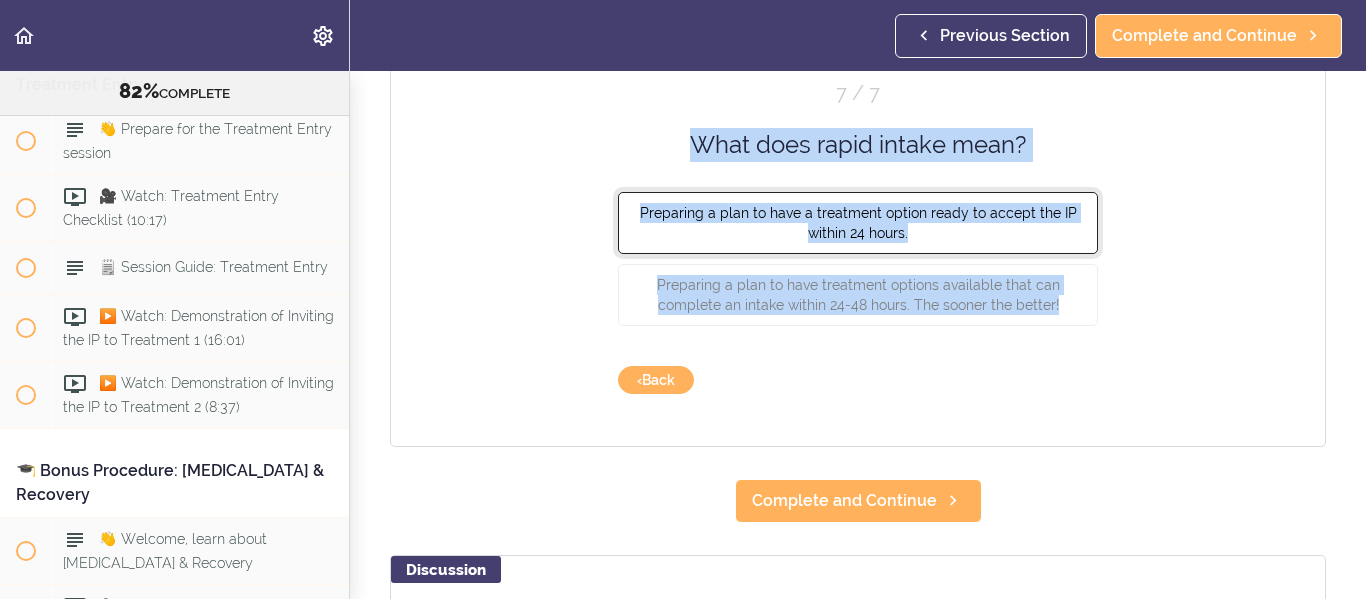 click on "Preparing a plan to have a treatment option ready to accept the IP within 24 hours." at bounding box center [858, 223] 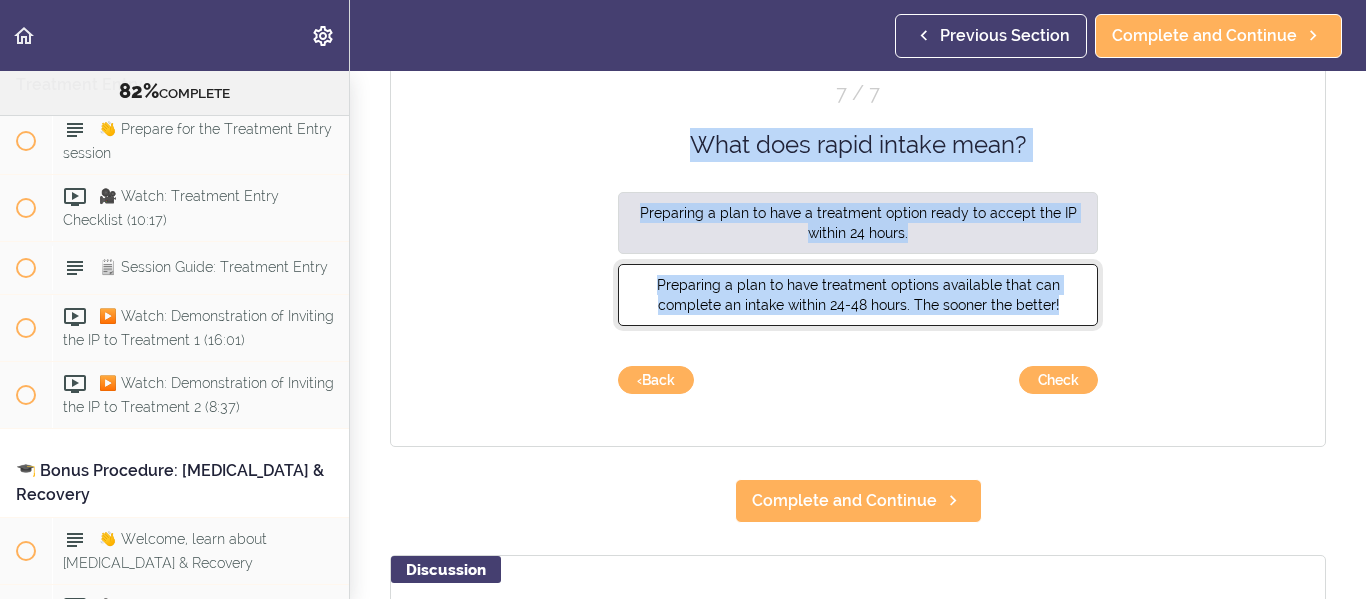 click on "Preparing a plan to have treatment options available that can complete an intake within 24-48 hours. The sooner the better!" at bounding box center [858, 295] 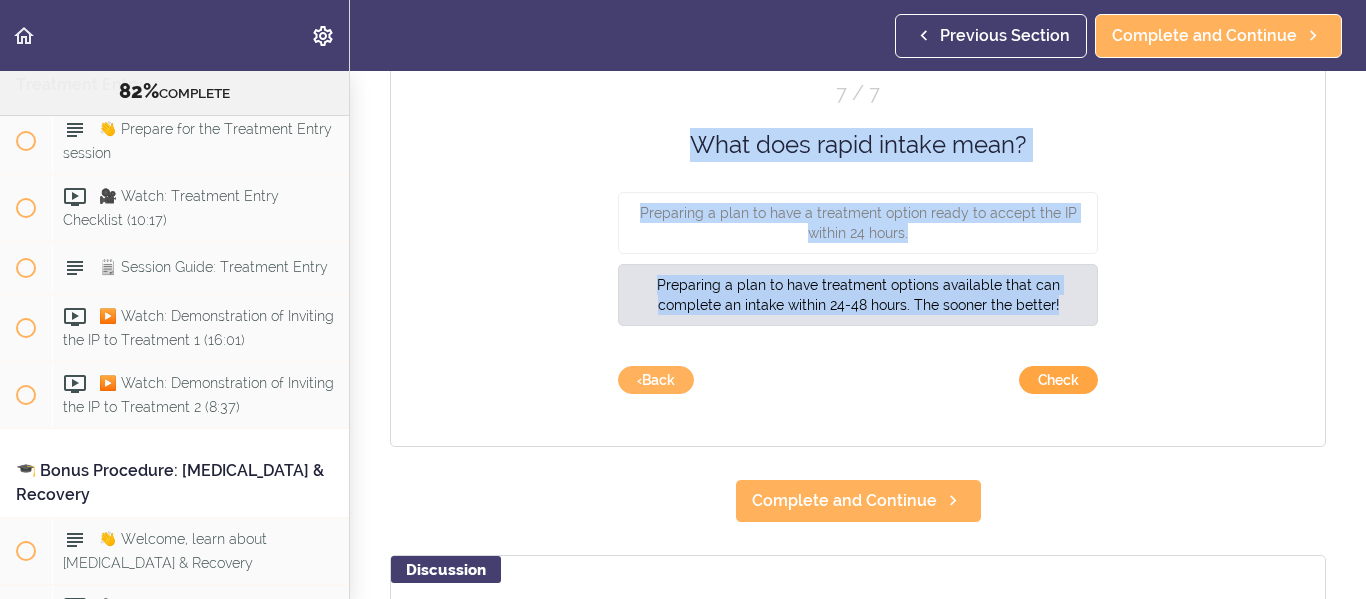 click on "Check" at bounding box center (1058, 380) 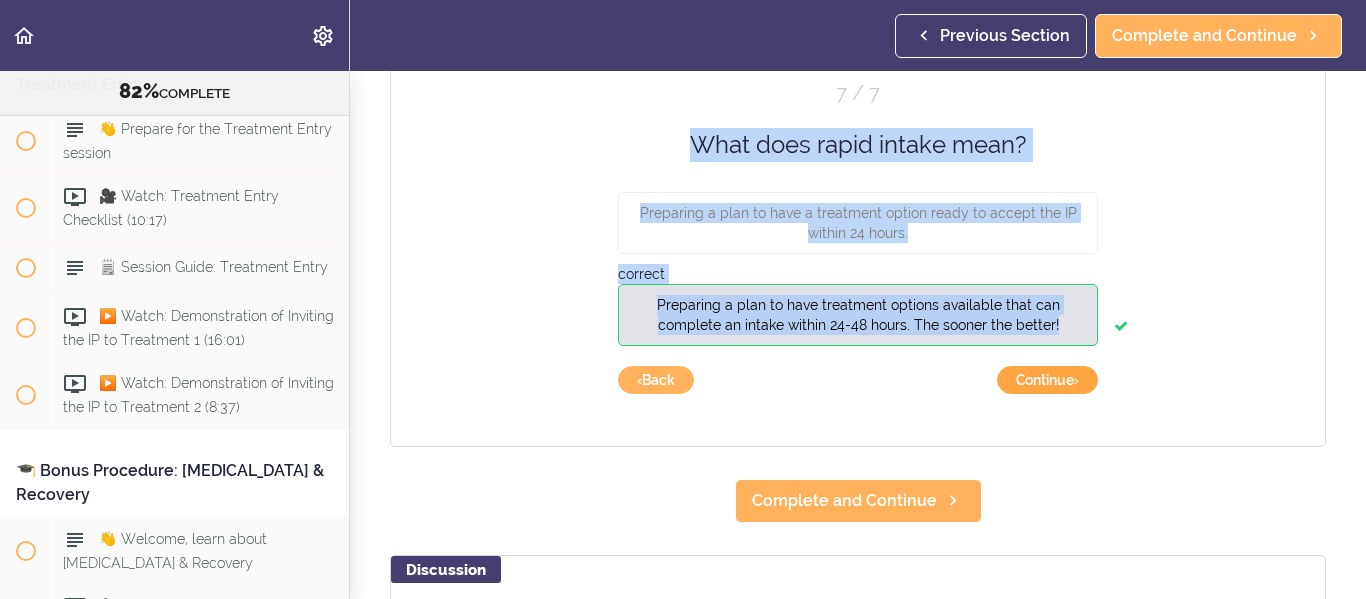 click on "Continue  ›" at bounding box center [1047, 380] 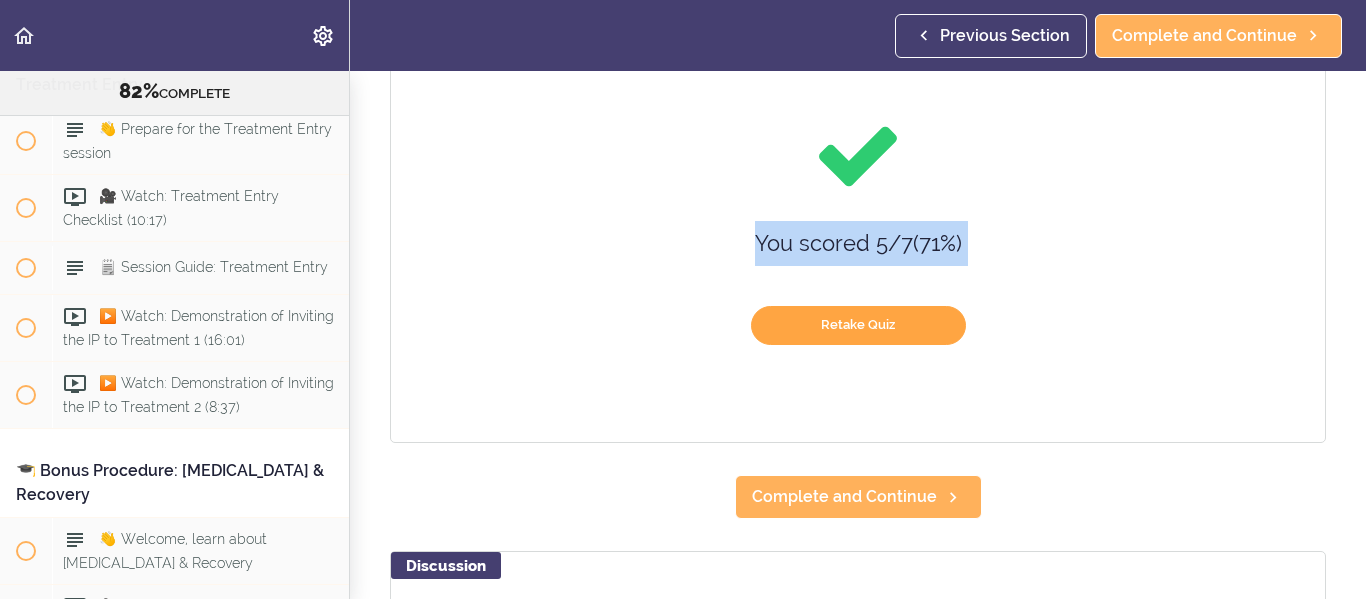 click on "Retake Quiz" at bounding box center [858, 325] 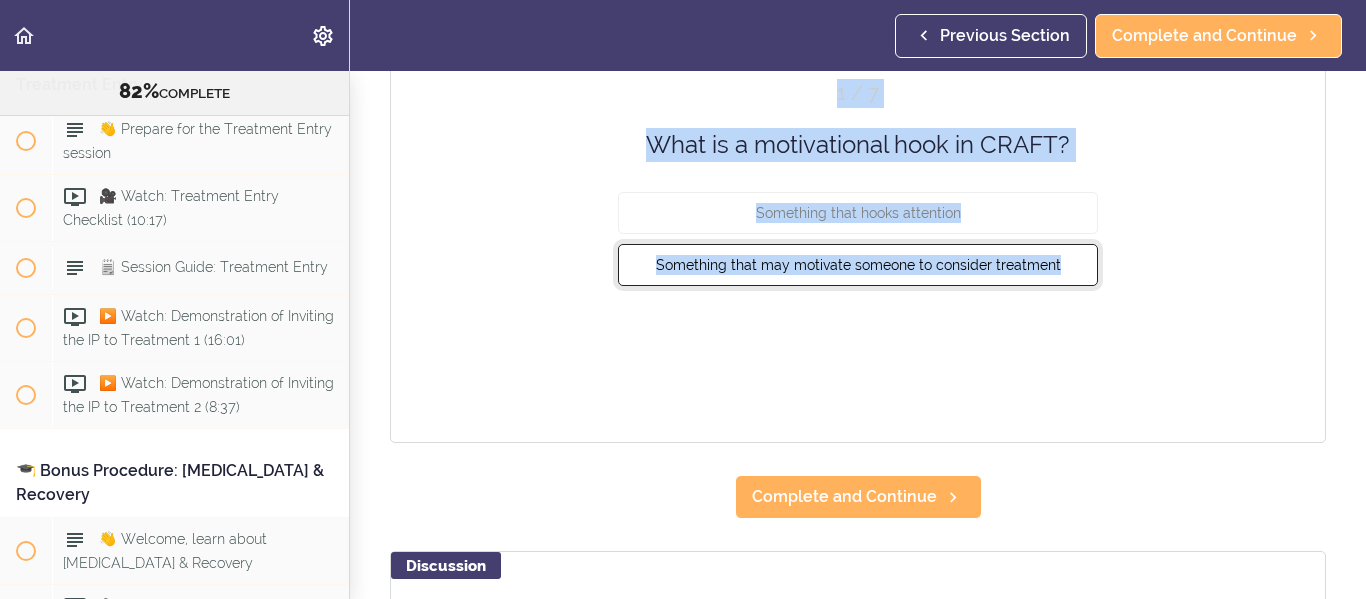 click on "Something that may motivate someone to consider treatment" at bounding box center [858, 265] 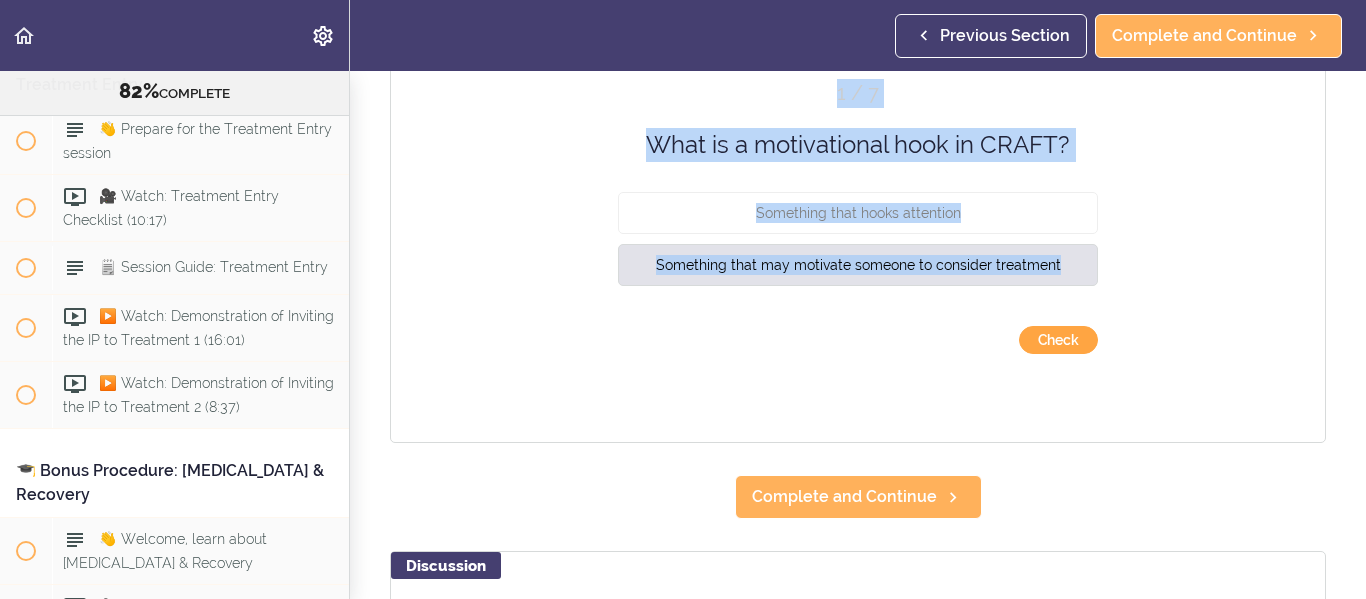click on "Check" at bounding box center (1058, 340) 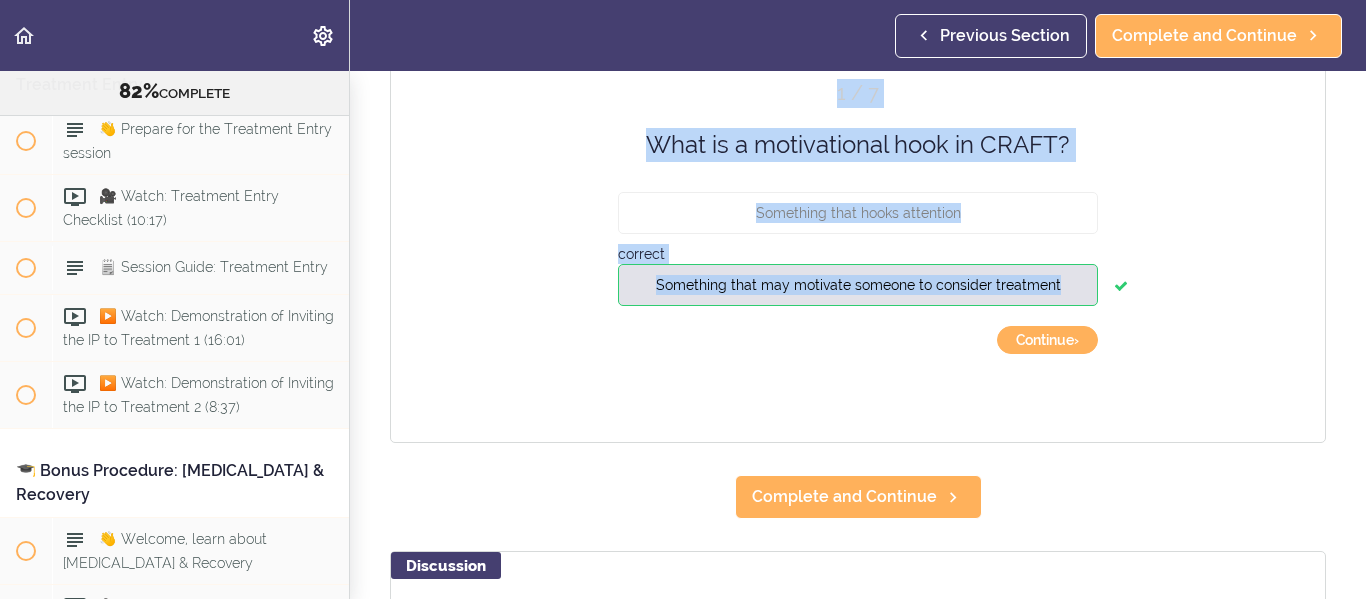 click on "Quiz 1 / 7 What is a motivational hook in CRAFT? Something that hooks attention correct Something that may motivate someone to consider treatment Check Continue  › ‹  Back" at bounding box center [858, 243] 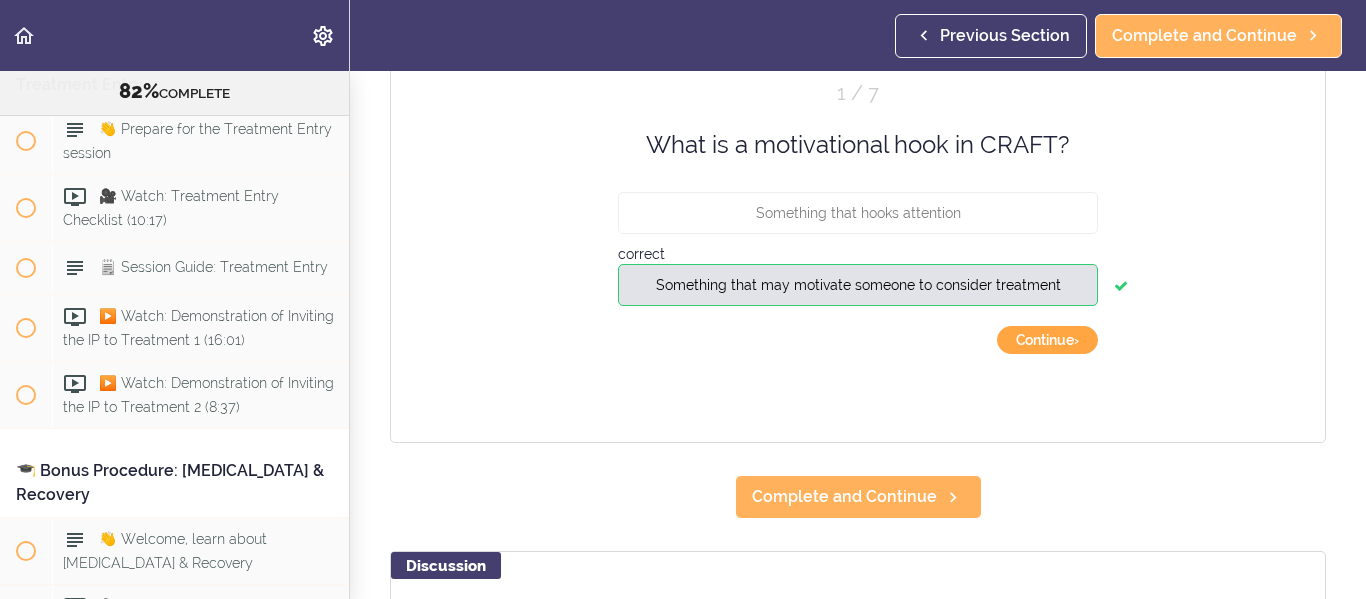 click on "Continue  ›" at bounding box center [1047, 340] 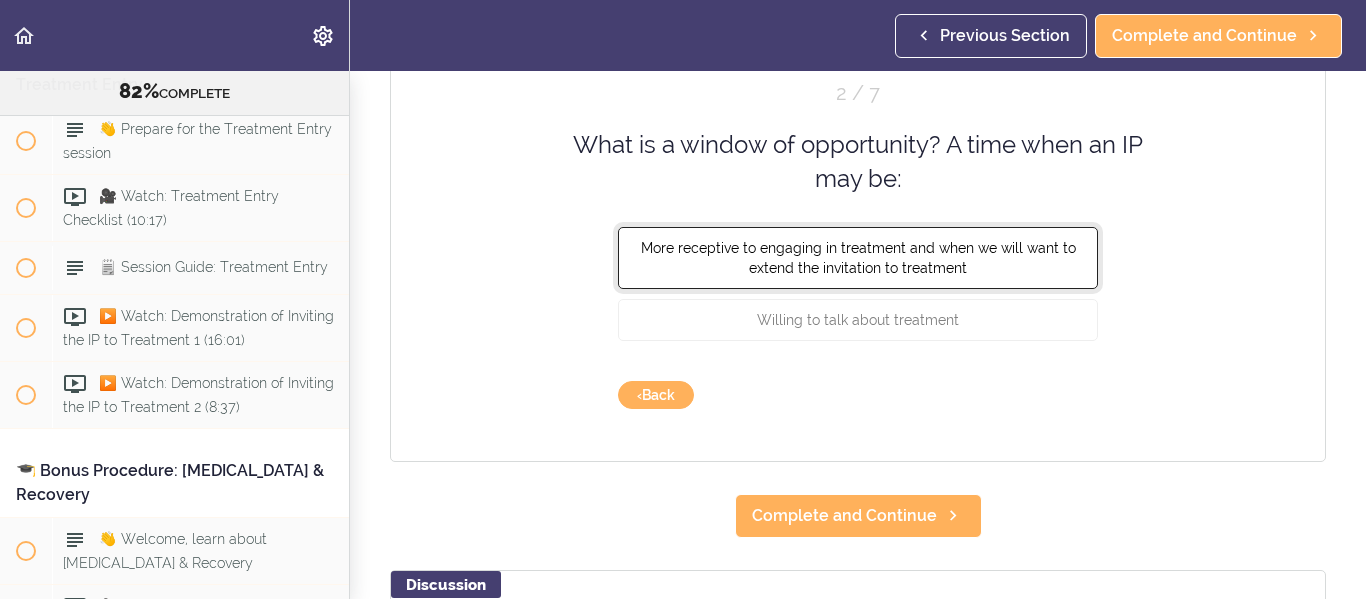click on "More receptive to engaging in treatment and when we will want to extend the invitation to treatment" at bounding box center [858, 257] 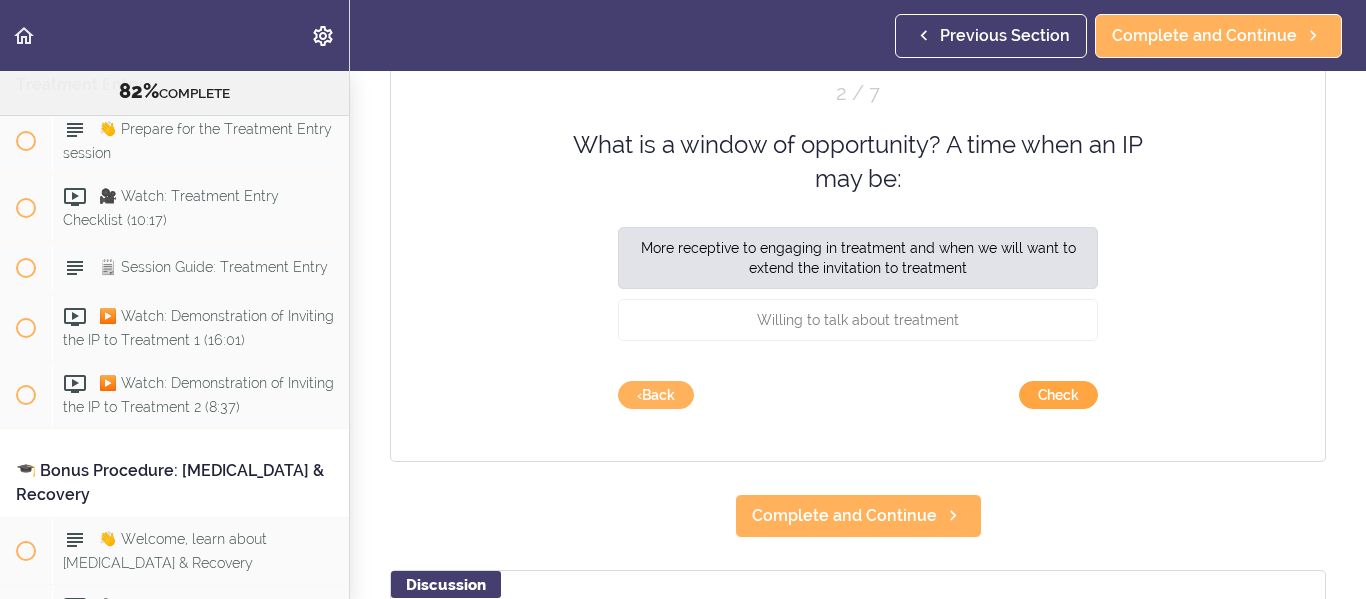 click on "Check" at bounding box center (1058, 395) 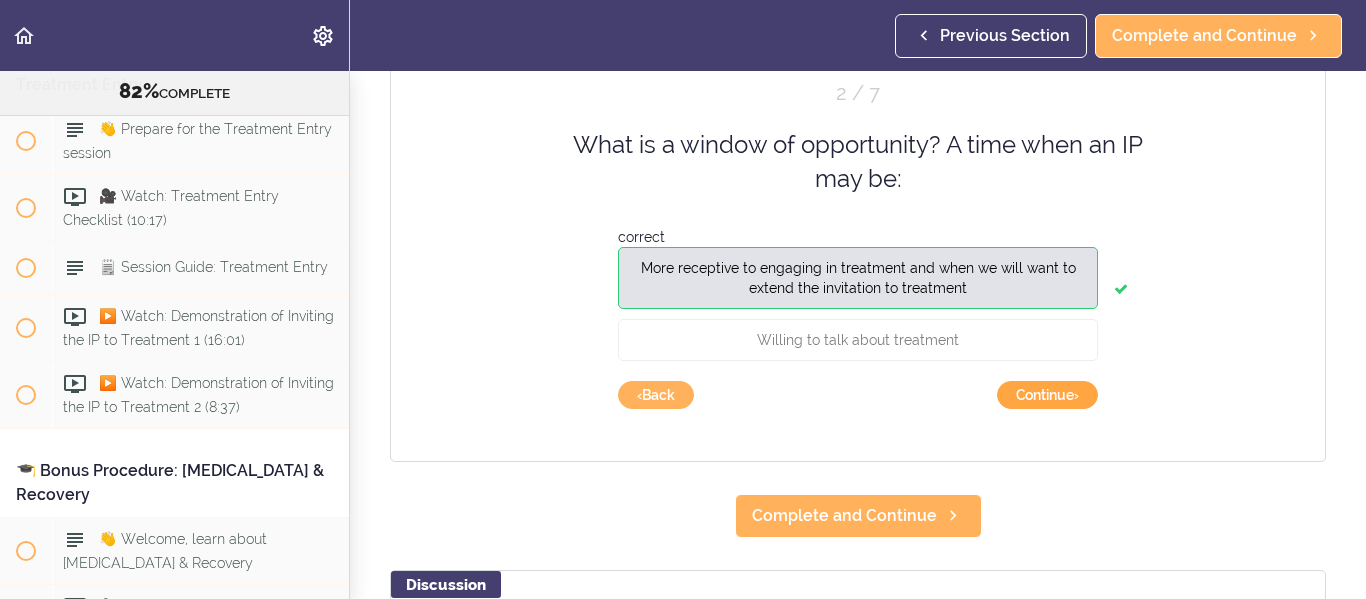 click on "Continue  ›" at bounding box center [1047, 395] 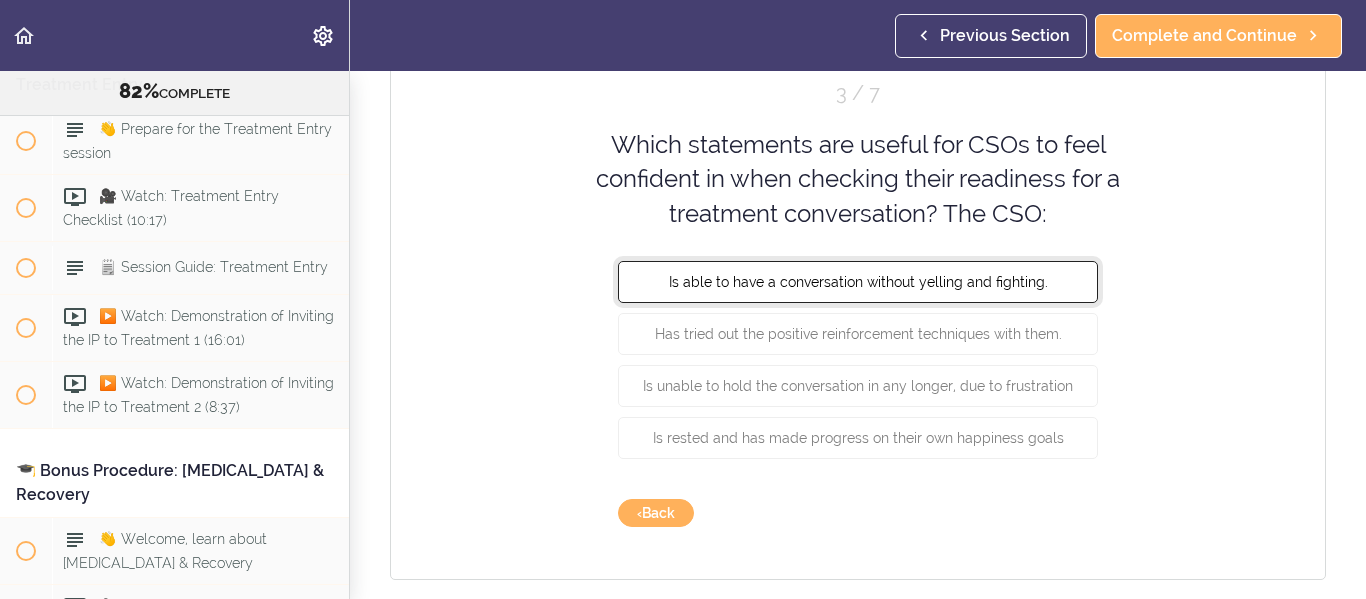 click on "Is able to have a conversation without yelling and fighting." at bounding box center (858, 282) 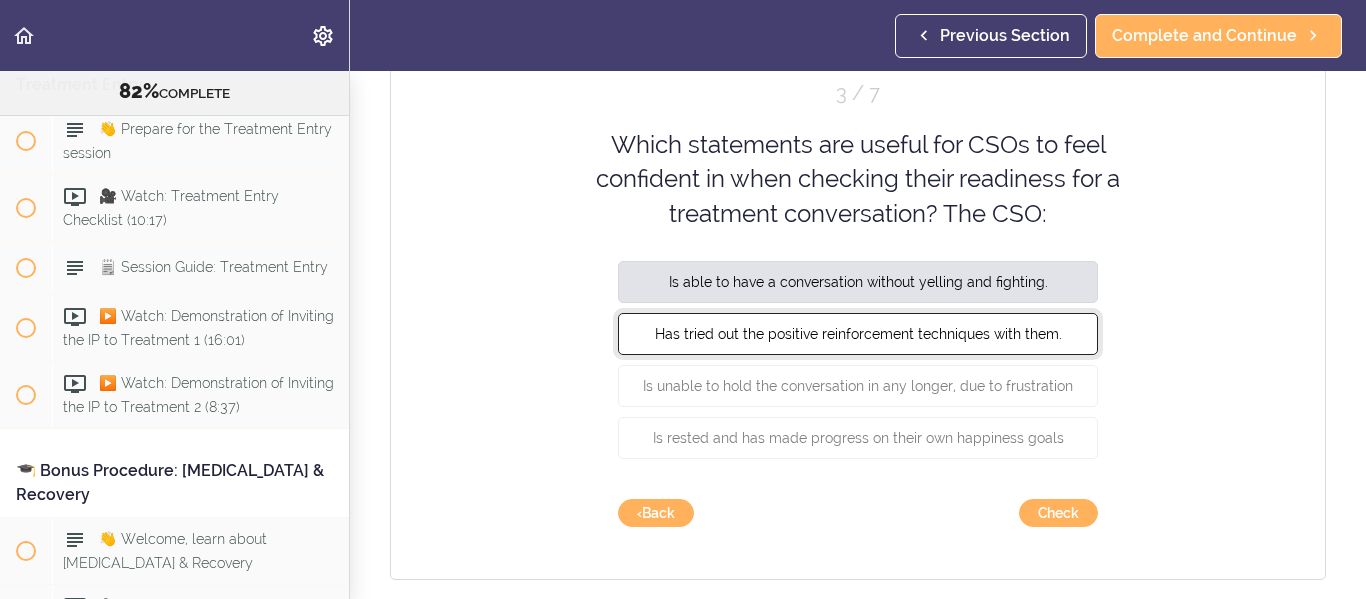 click on "Has tried out the positive reinforcement techniques with them." at bounding box center (858, 334) 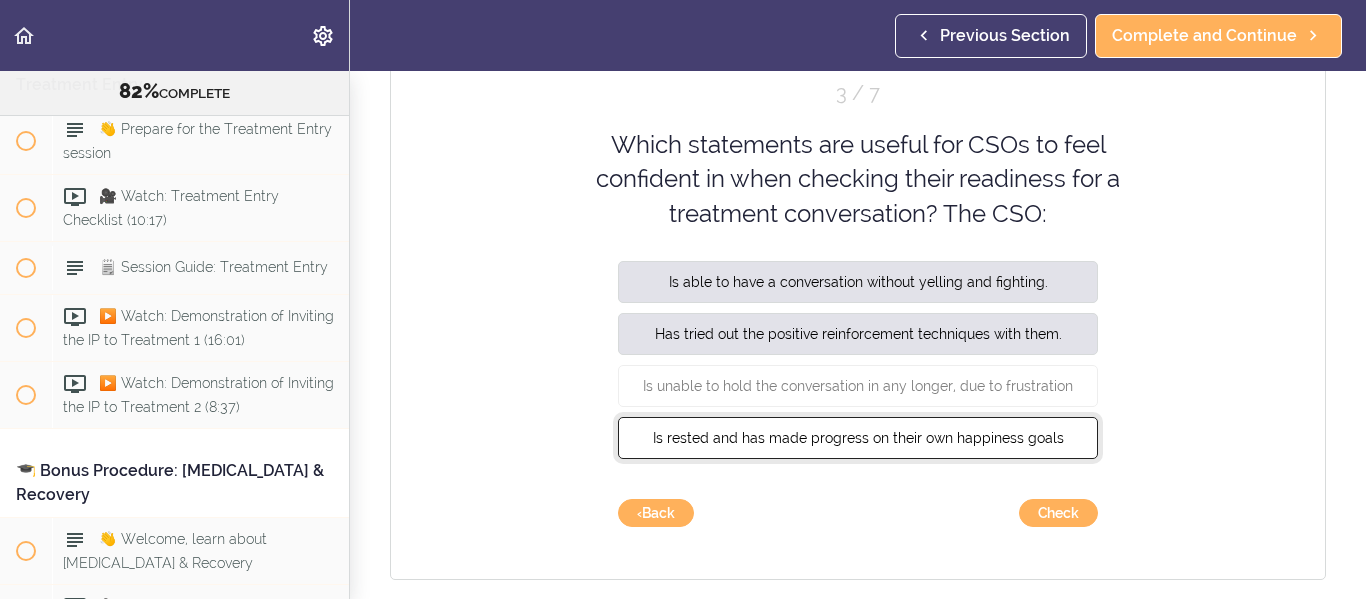 click on "Is rested and has made progress on their own happiness goals" at bounding box center (858, 438) 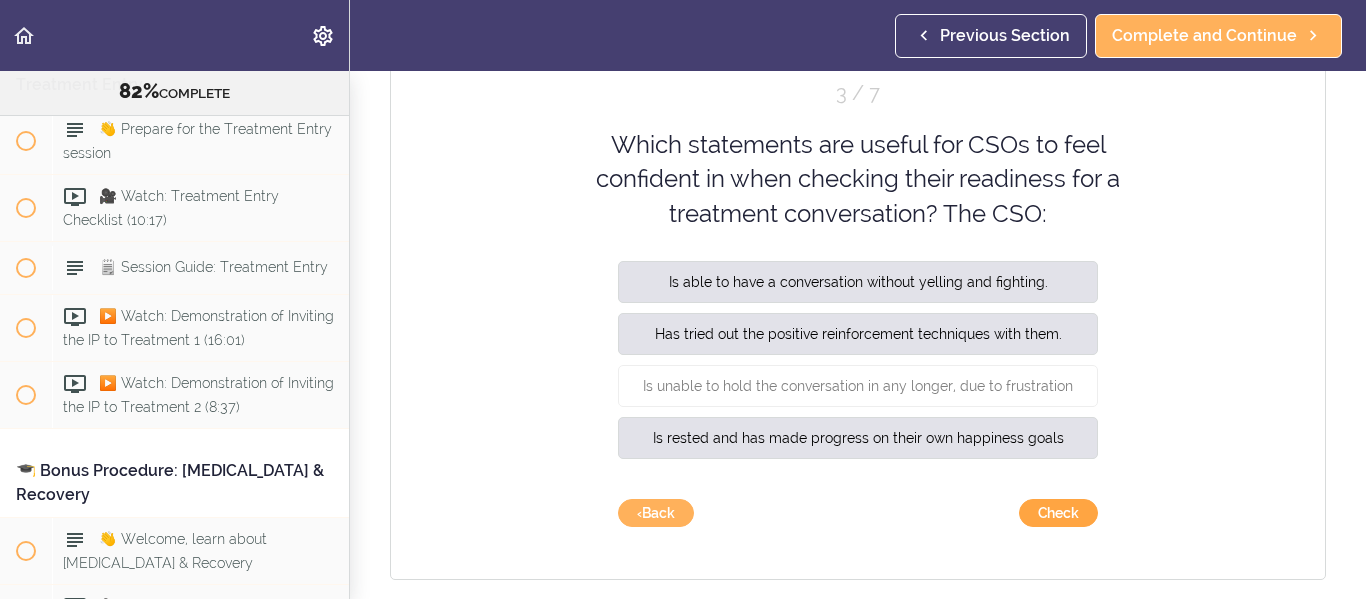 click on "Check" at bounding box center [1058, 513] 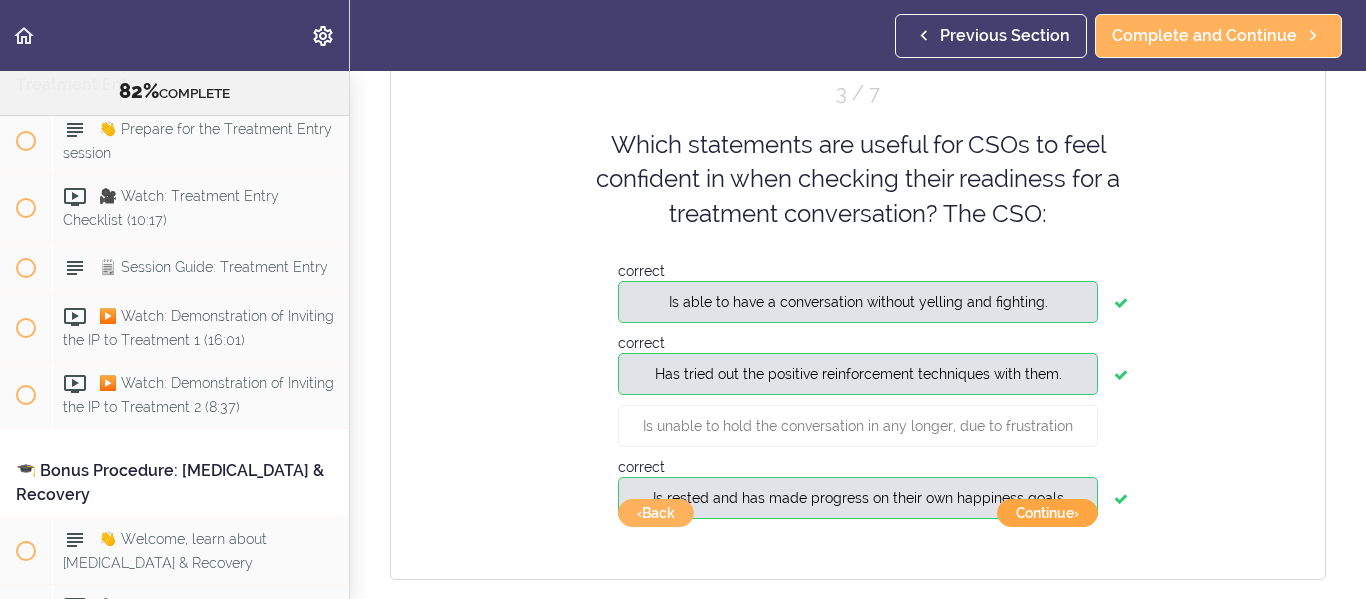click on "Continue  ›" at bounding box center [1047, 513] 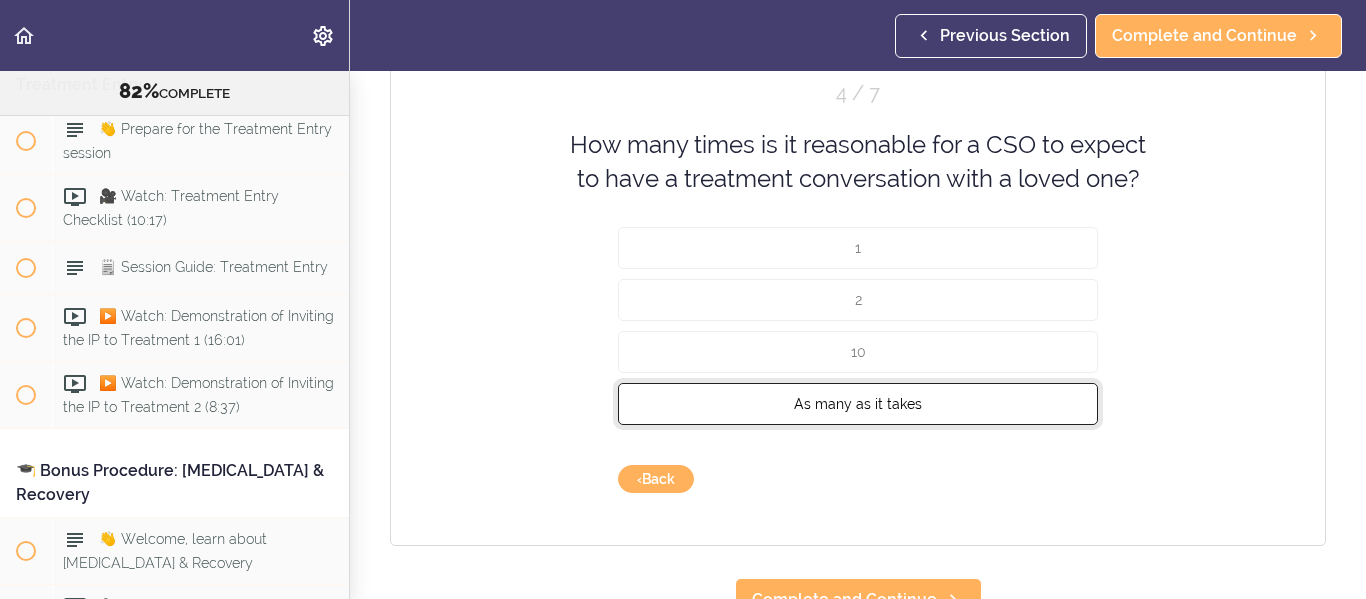 drag, startPoint x: 1011, startPoint y: 418, endPoint x: 1030, endPoint y: 458, distance: 44.28318 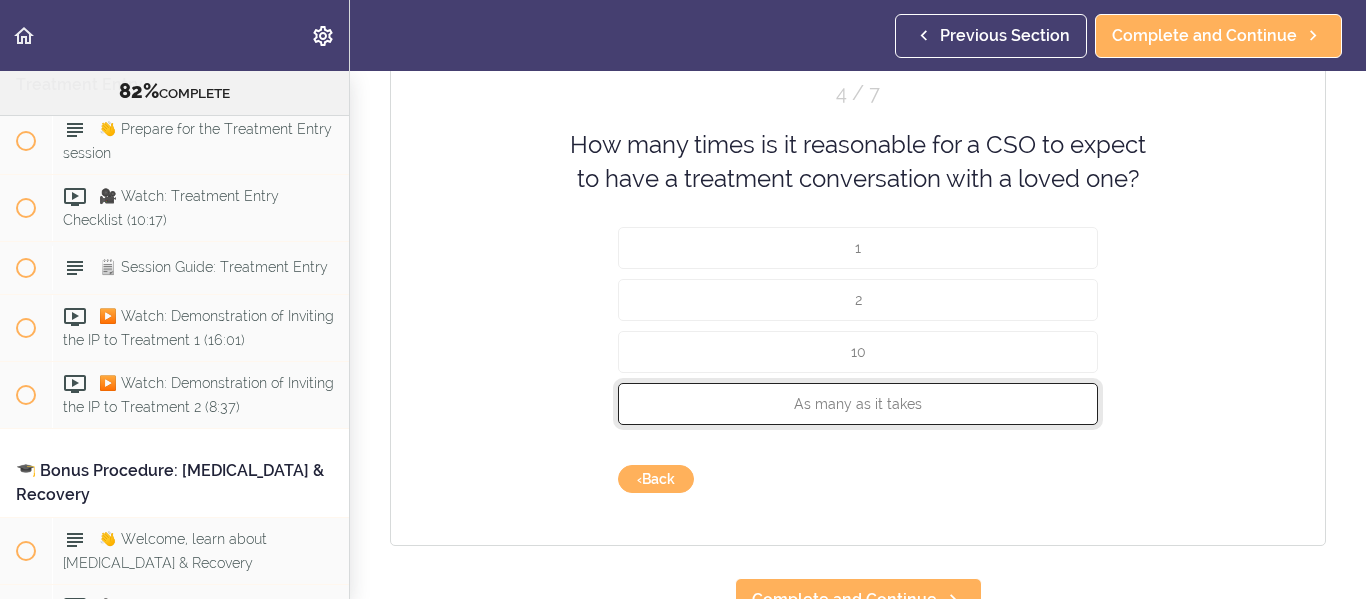 click on "As many as it takes" at bounding box center [858, 403] 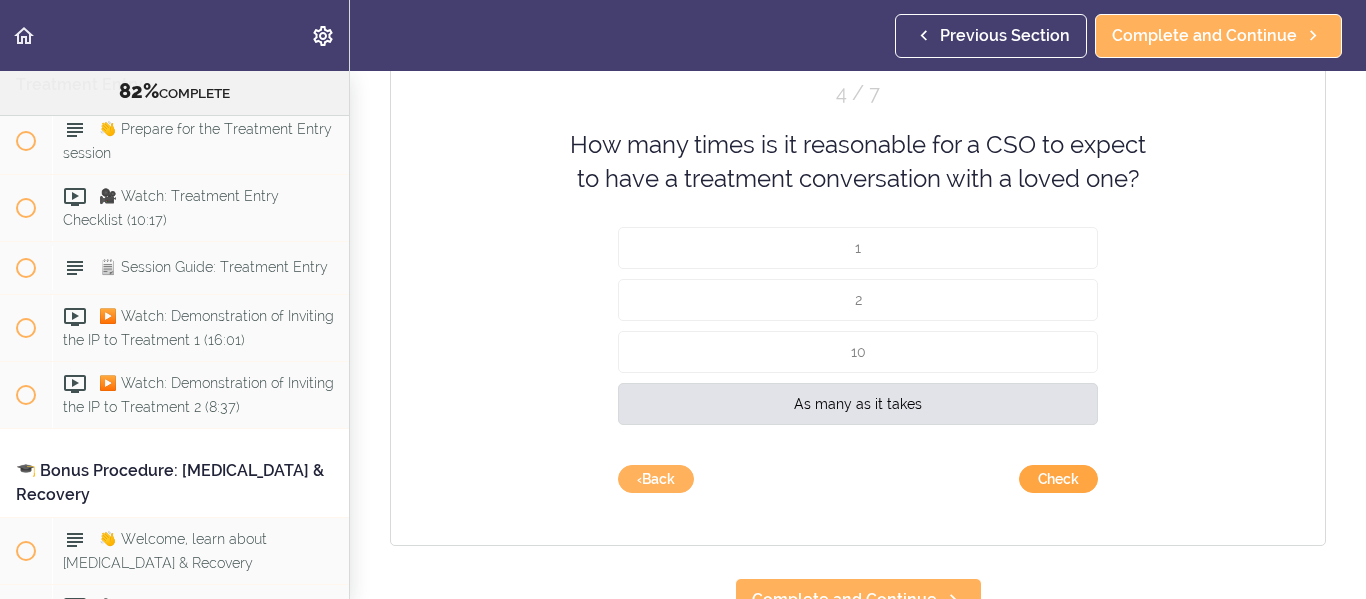 click on "Check" at bounding box center (1058, 479) 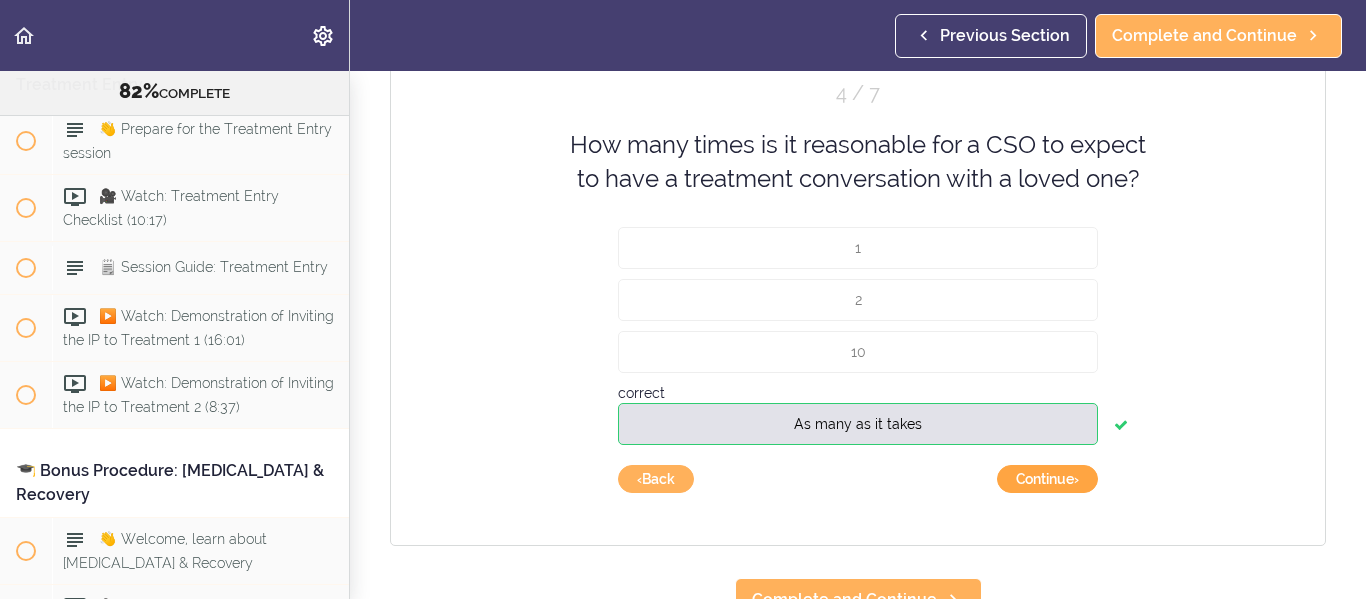 click on "Continue  ›" at bounding box center [1047, 479] 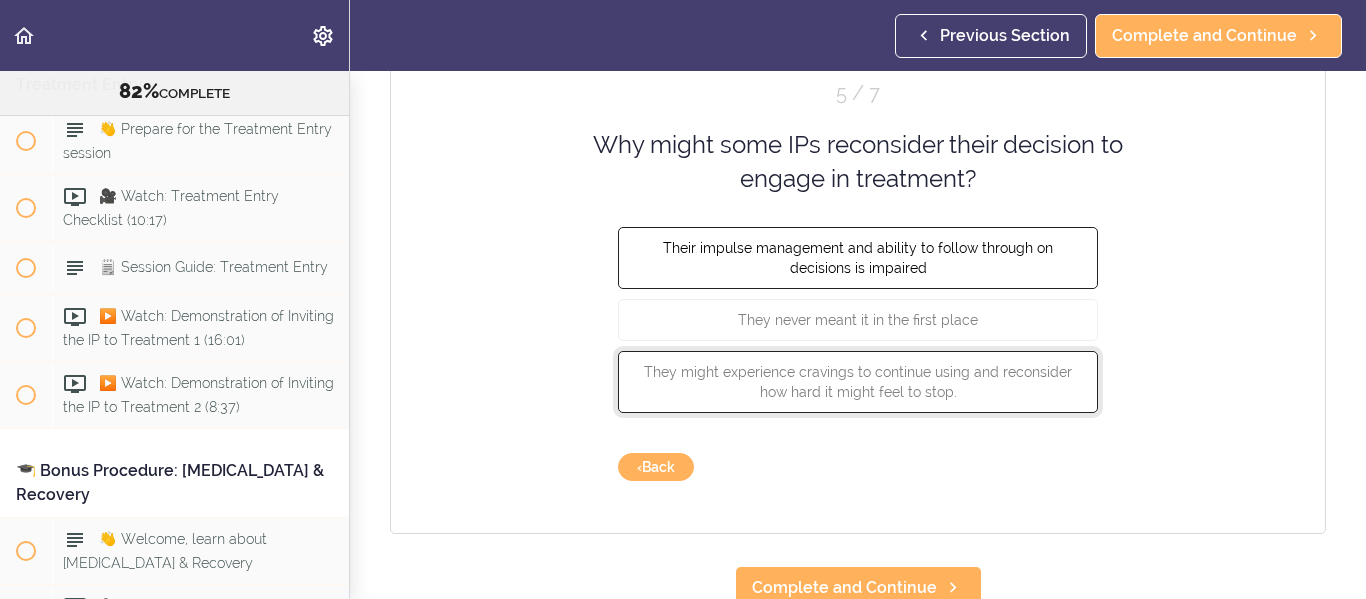 drag, startPoint x: 937, startPoint y: 377, endPoint x: 946, endPoint y: 286, distance: 91.44397 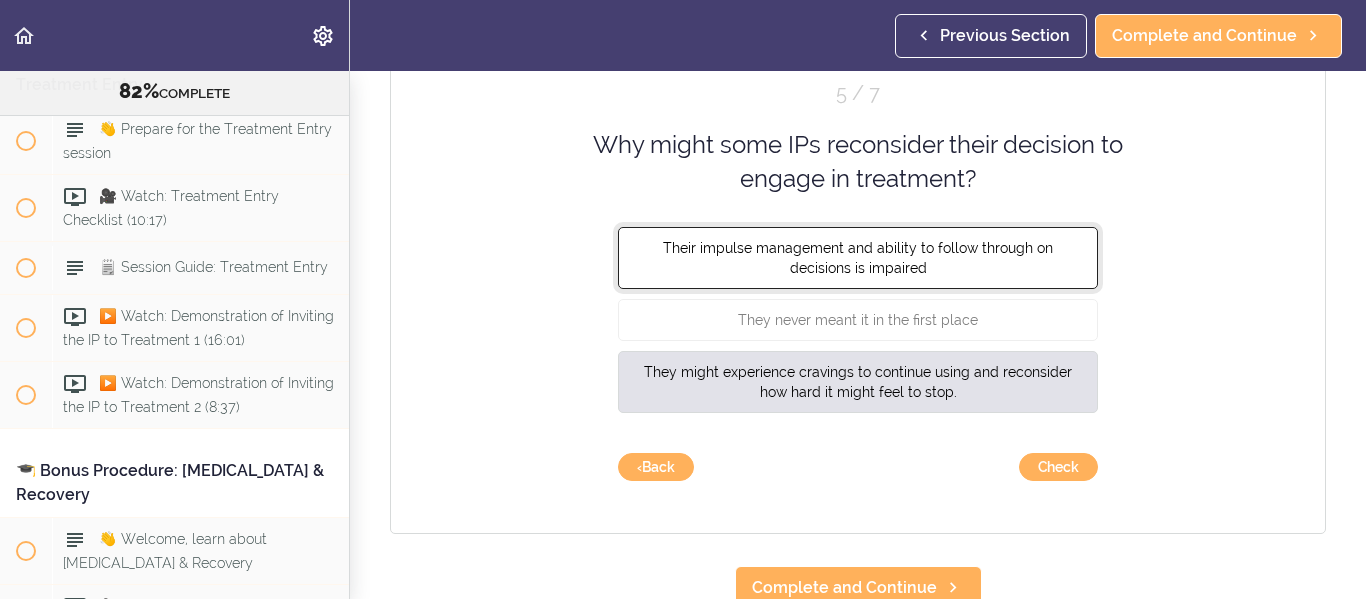 click on "Their impulse management and ability to follow through on decisions is impaired" at bounding box center (858, 257) 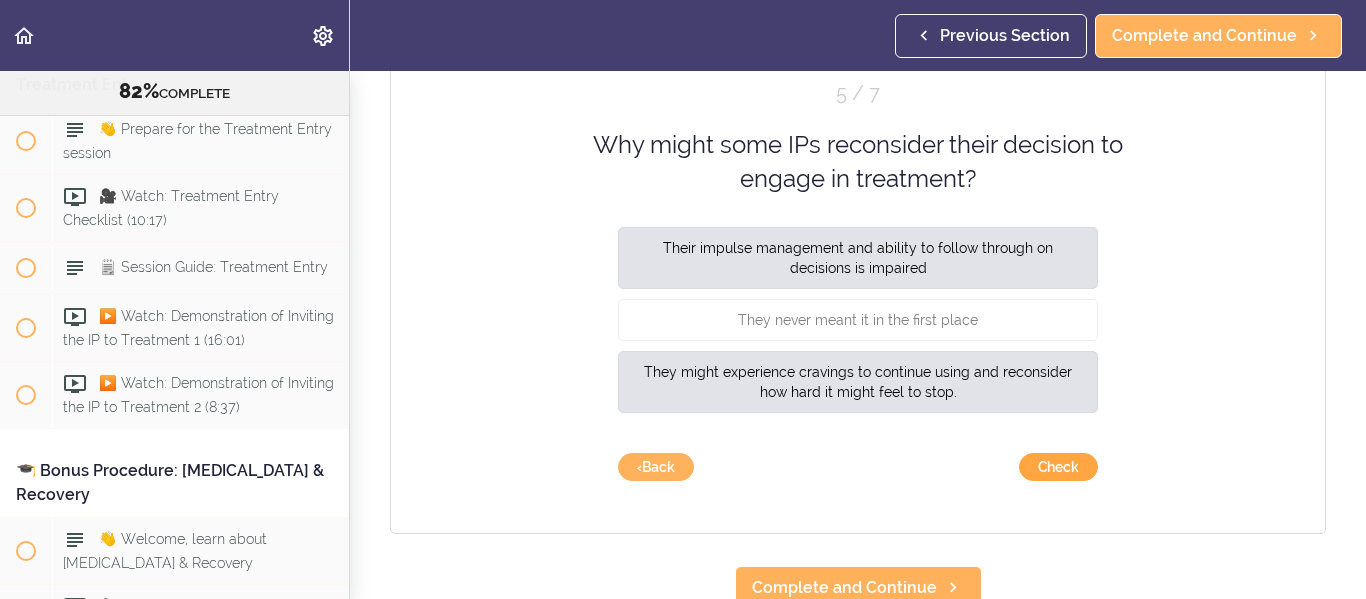 click on "Check" at bounding box center [1058, 467] 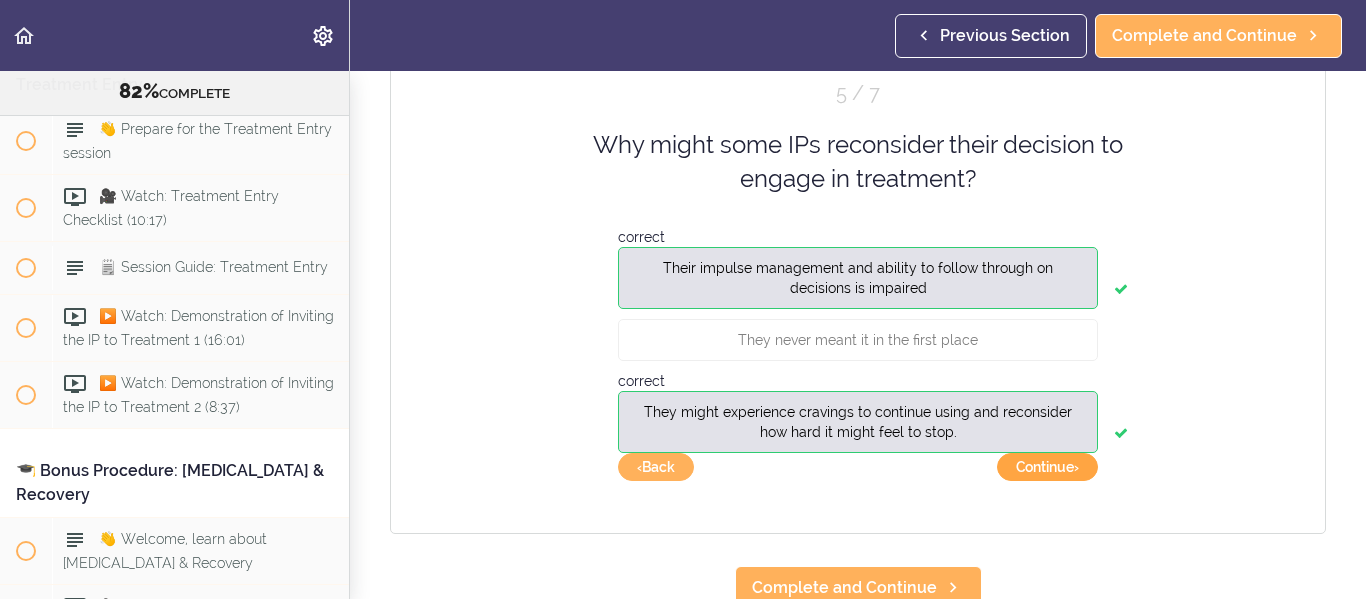 click on "Continue  ›" at bounding box center [1047, 467] 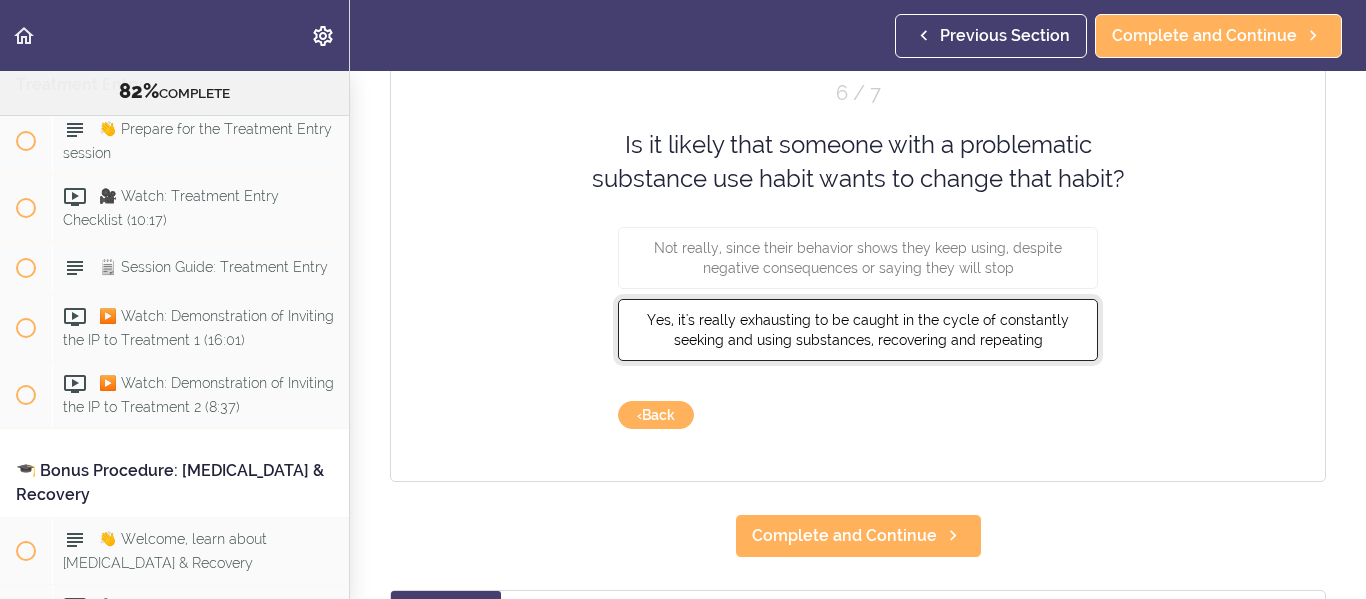 drag, startPoint x: 994, startPoint y: 307, endPoint x: 1000, endPoint y: 338, distance: 31.575306 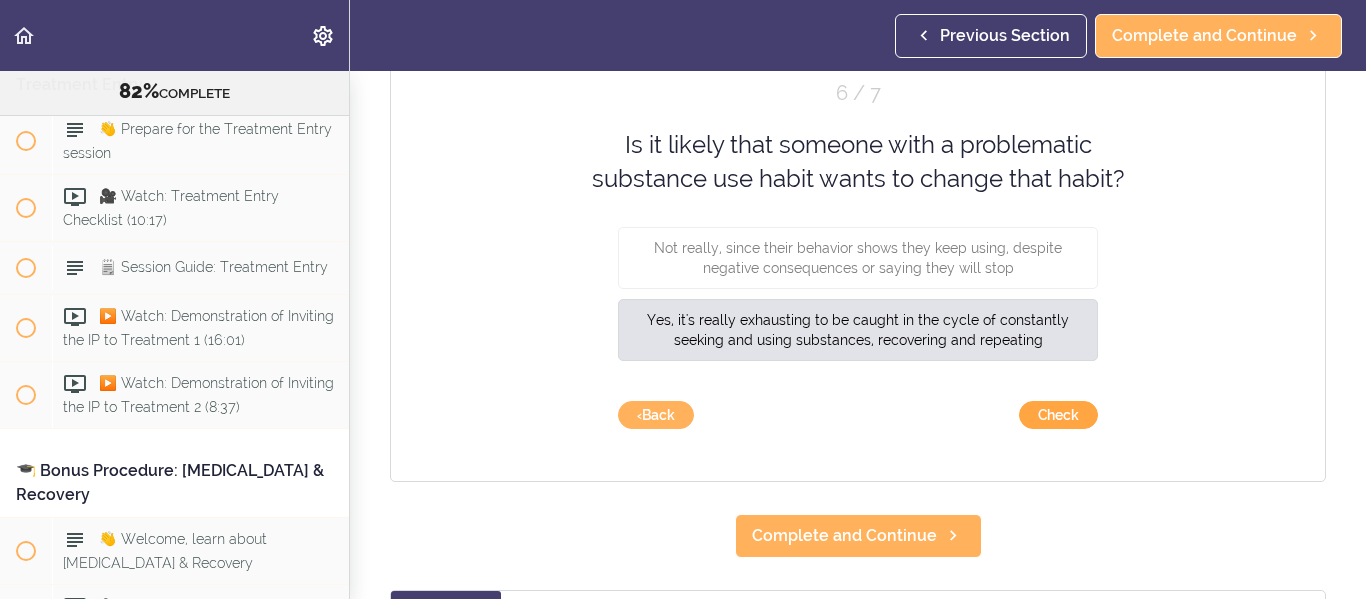 click on "Check" at bounding box center (1058, 415) 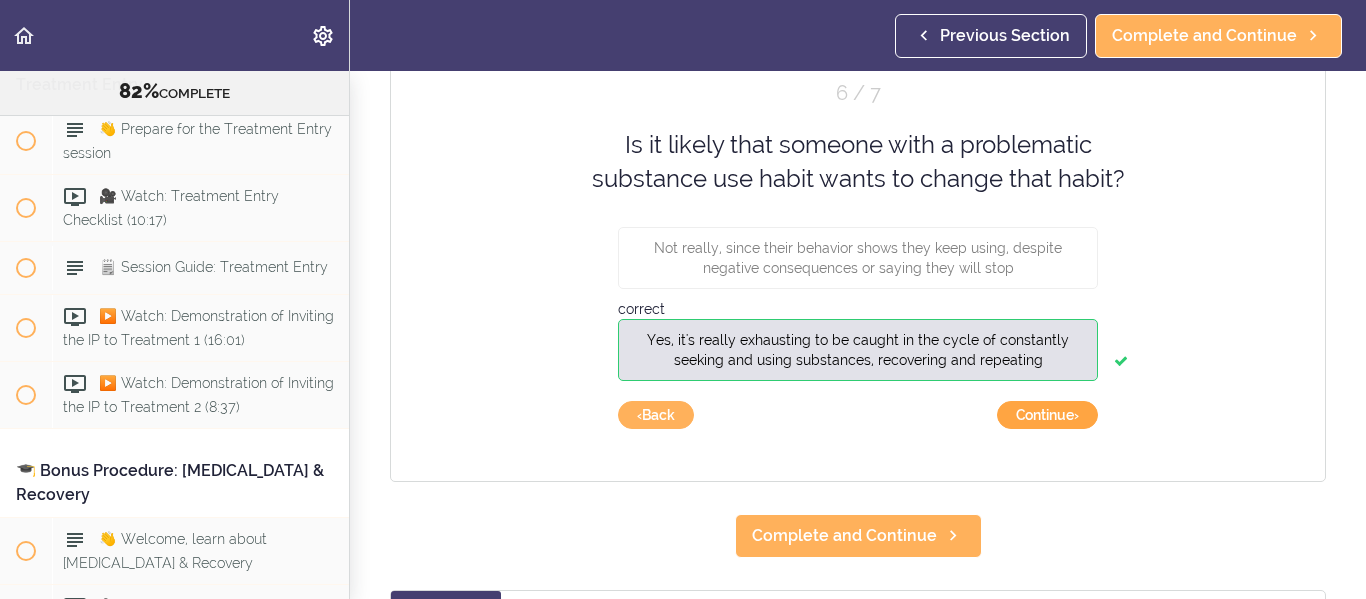 click on "Continue  ›" at bounding box center (1047, 415) 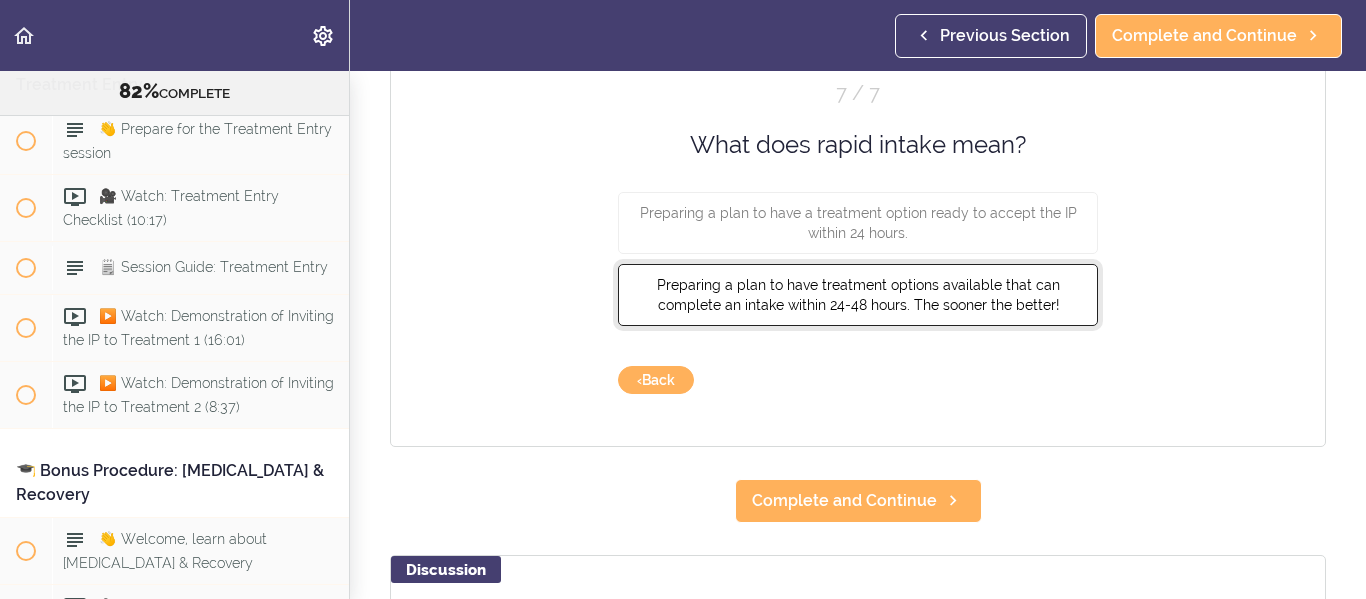 click on "Preparing a plan to have treatment options available that can complete an intake within 24-48 hours. The sooner the better!" at bounding box center (858, 295) 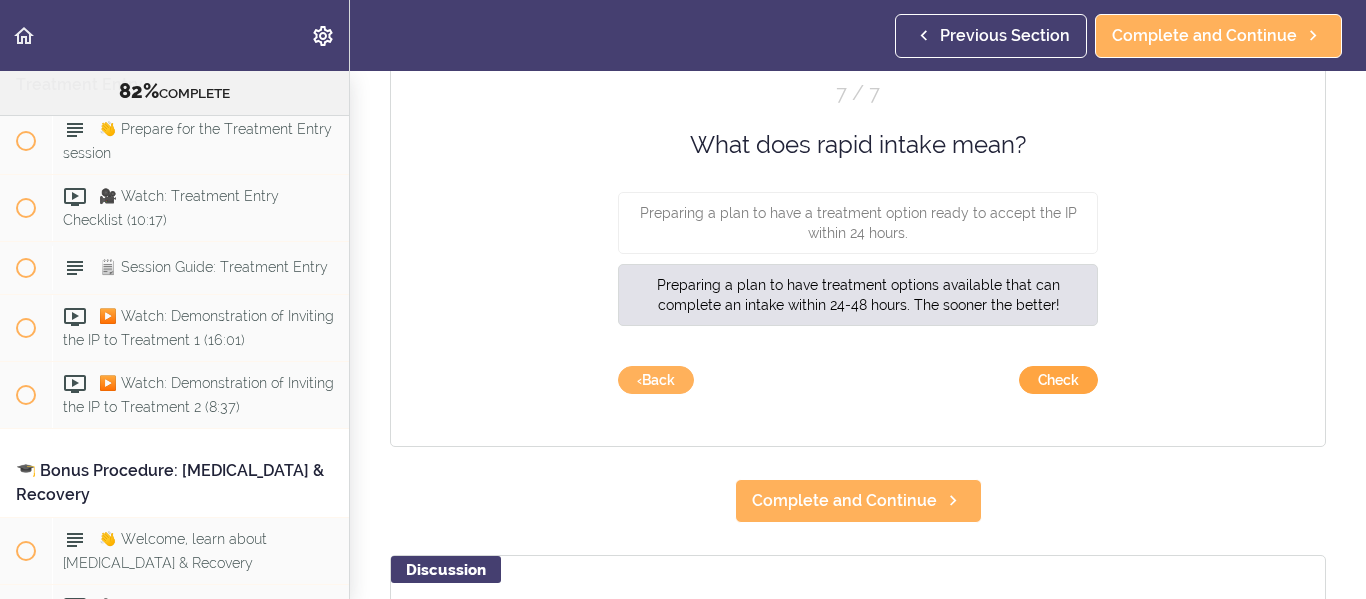 click on "Check" at bounding box center [1058, 380] 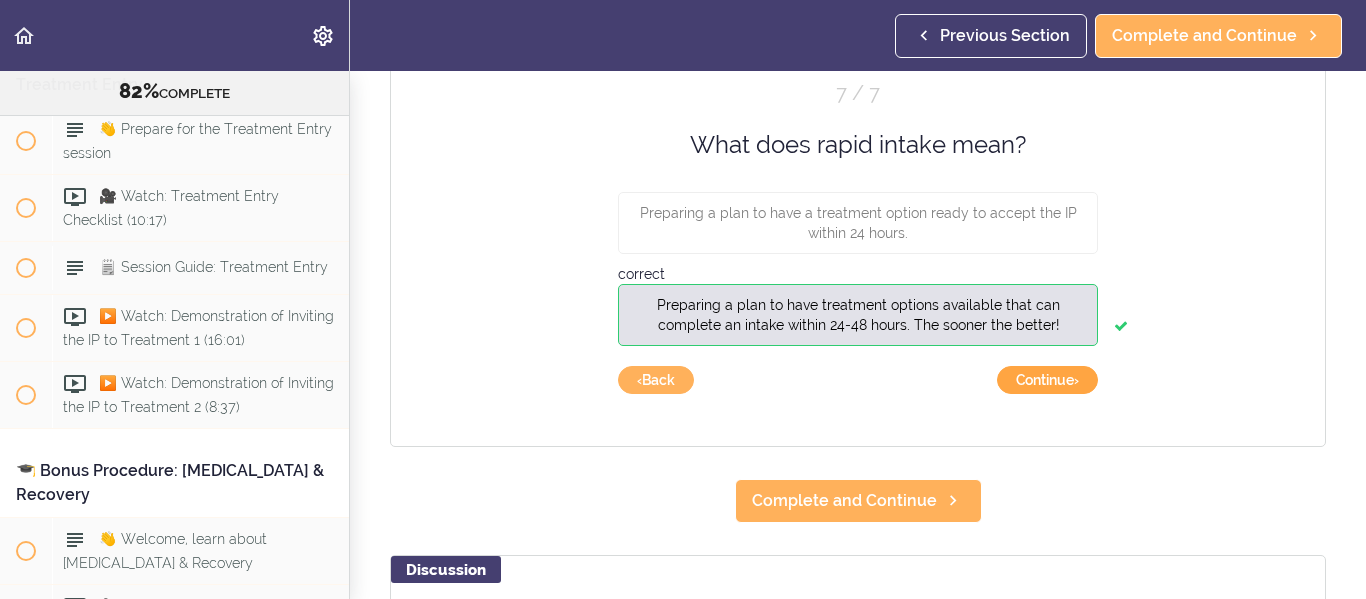 click on "Continue  ›" at bounding box center (1047, 380) 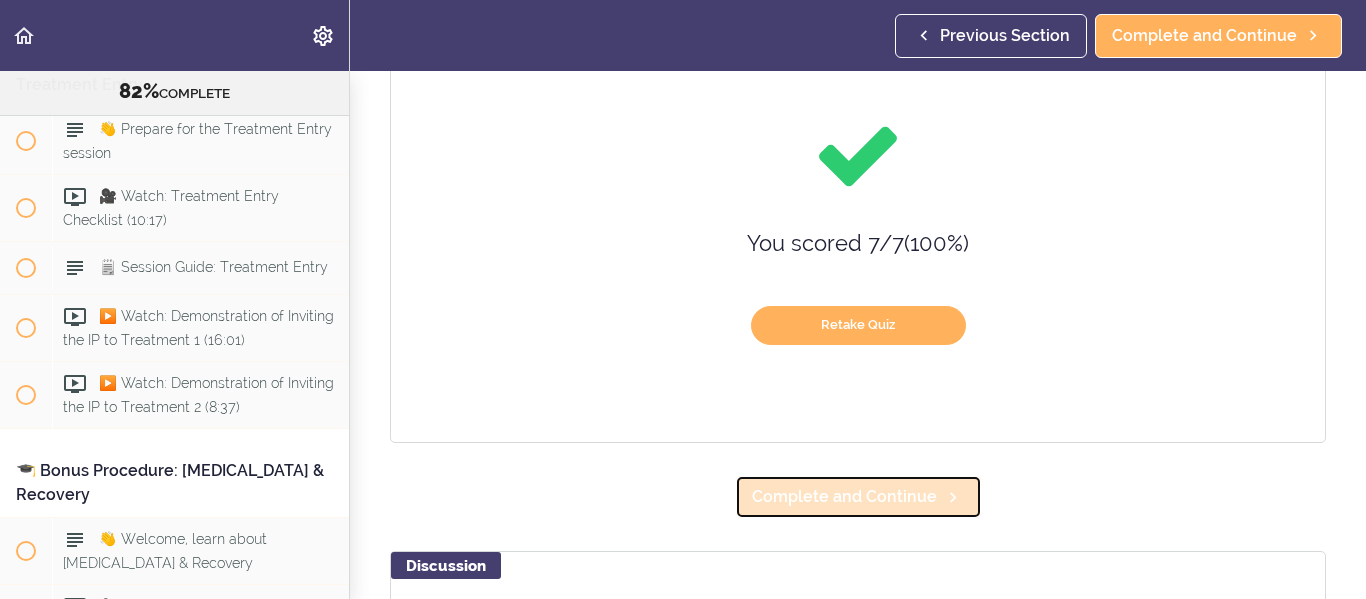 click on "Complete and Continue" at bounding box center [844, 497] 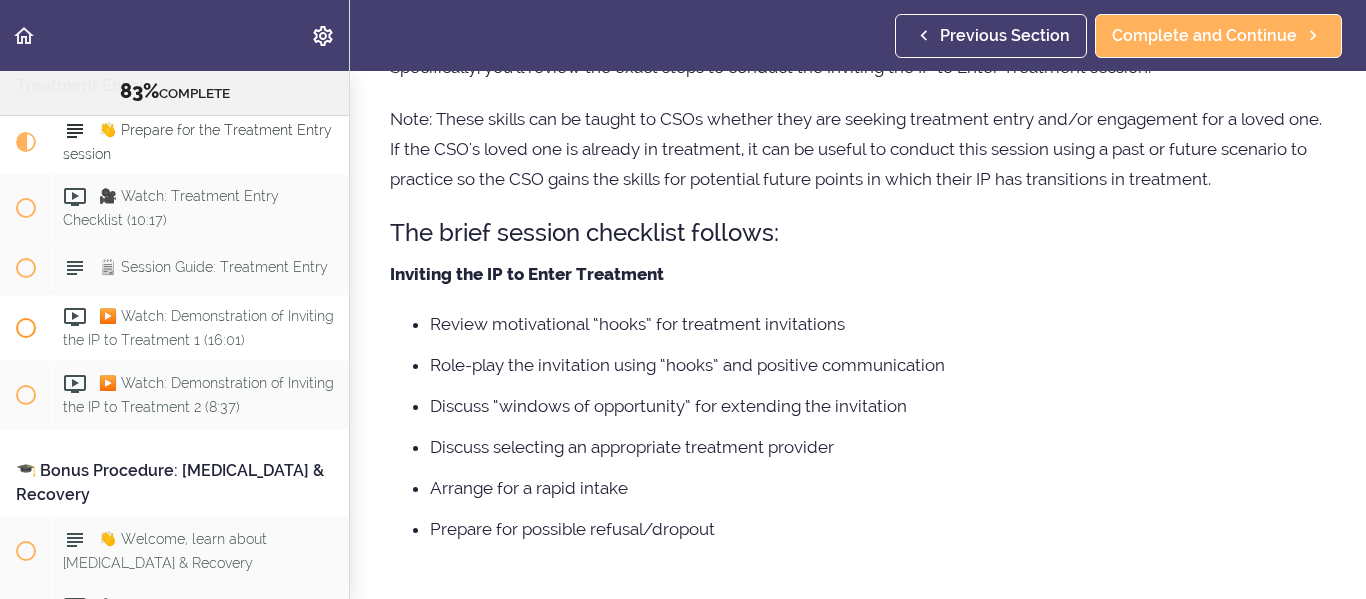 scroll, scrollTop: 100, scrollLeft: 0, axis: vertical 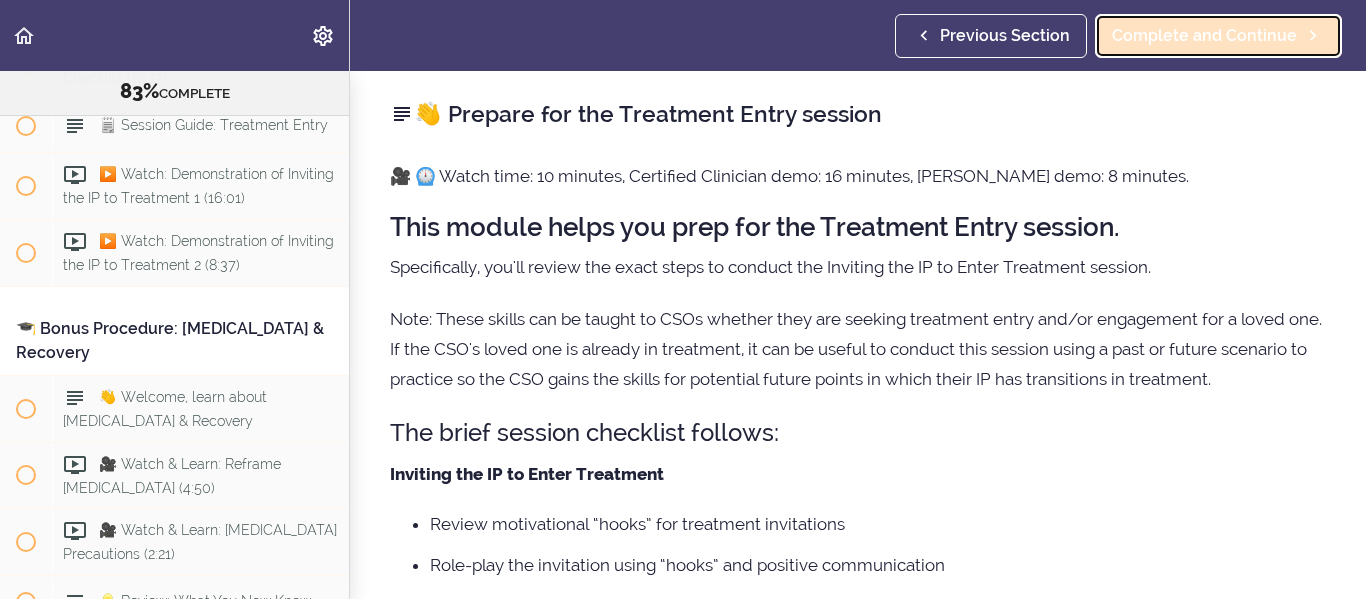 click 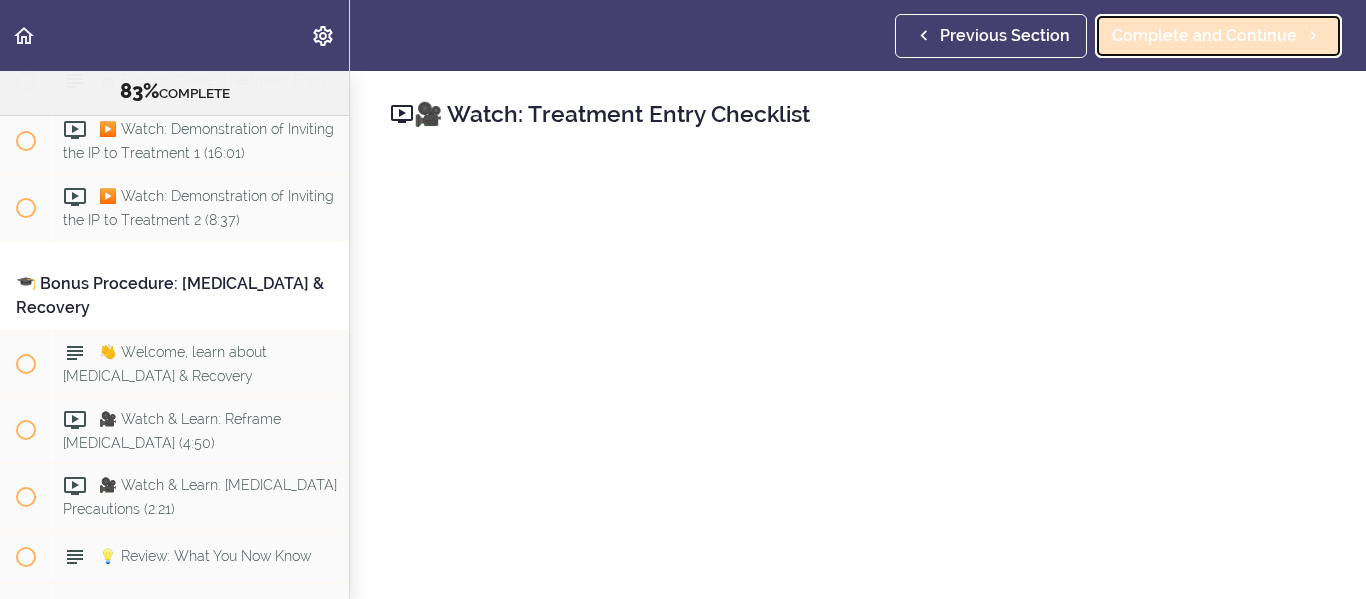 scroll, scrollTop: 12408, scrollLeft: 0, axis: vertical 